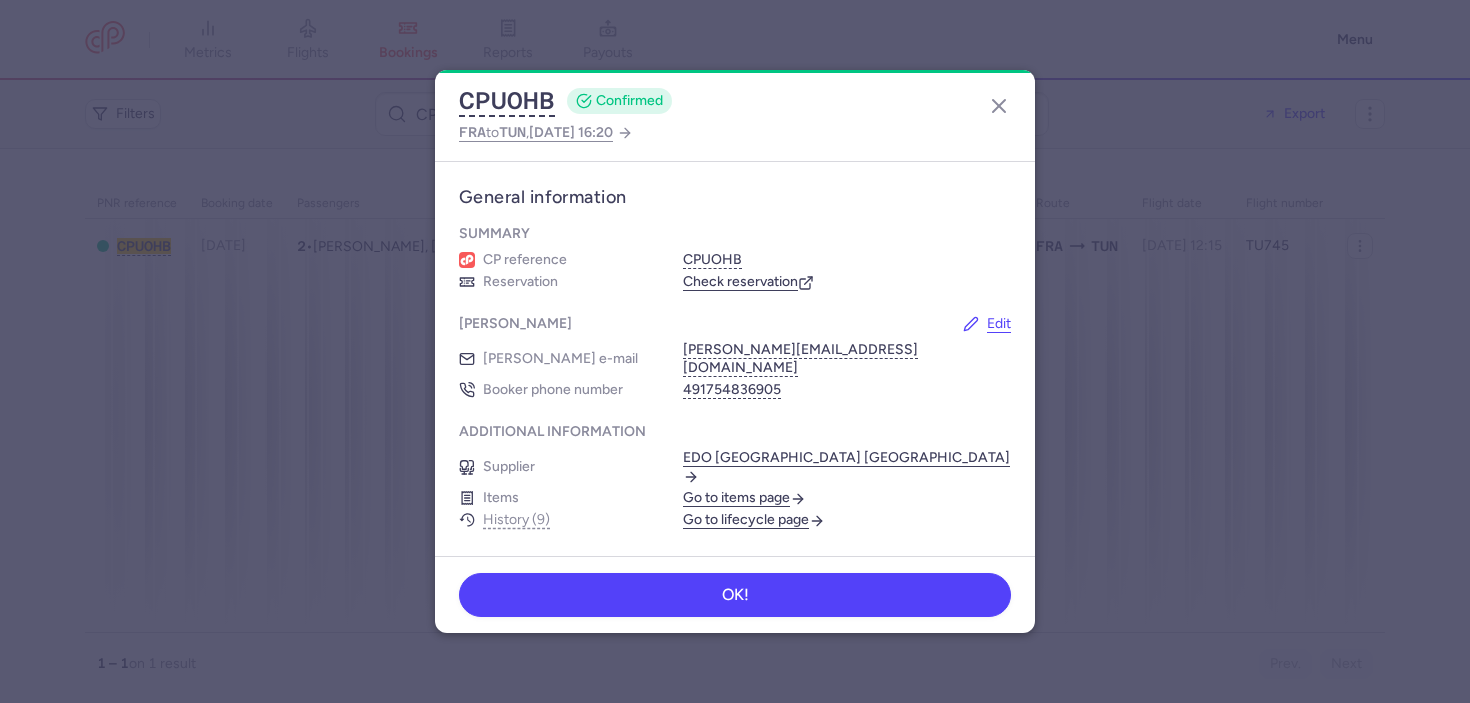 scroll, scrollTop: 0, scrollLeft: 0, axis: both 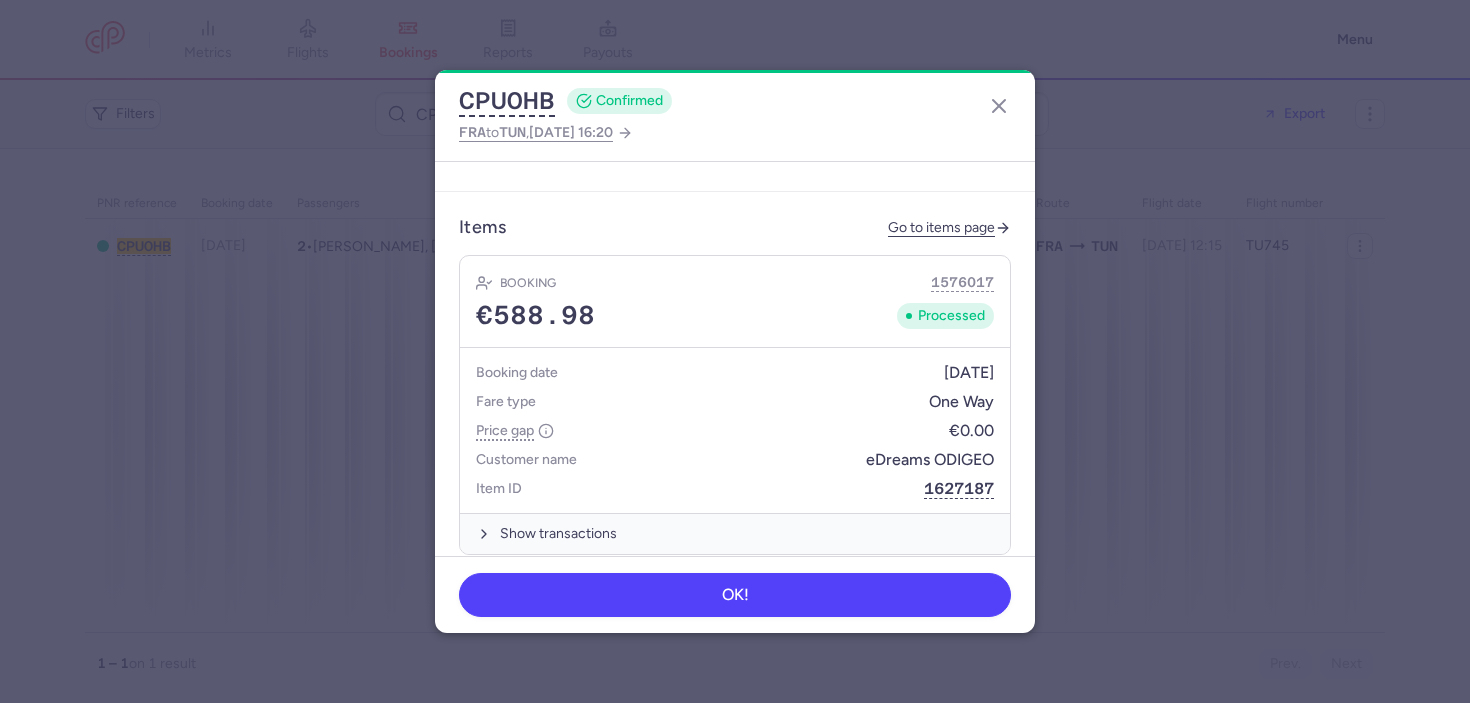 click on "Item ID  1627187" 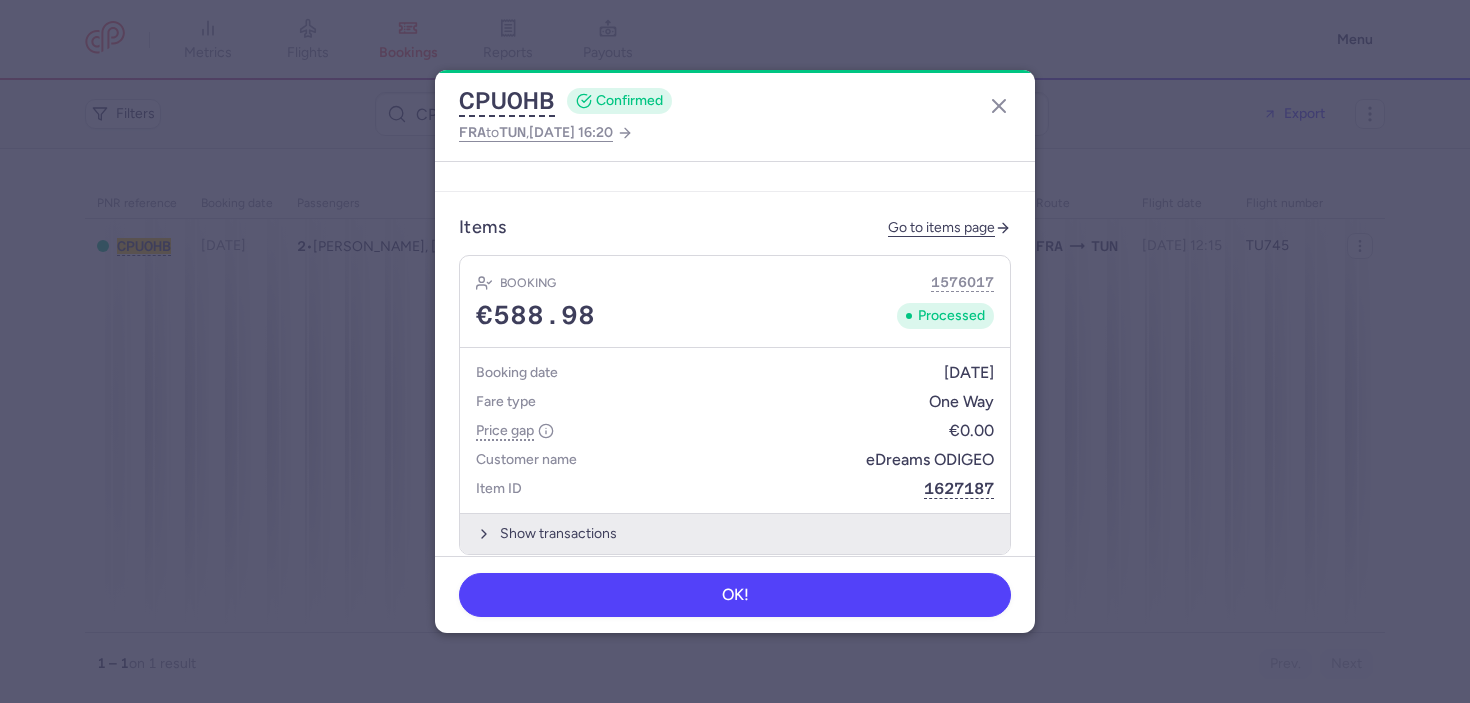 click on "Show transactions" at bounding box center (735, 533) 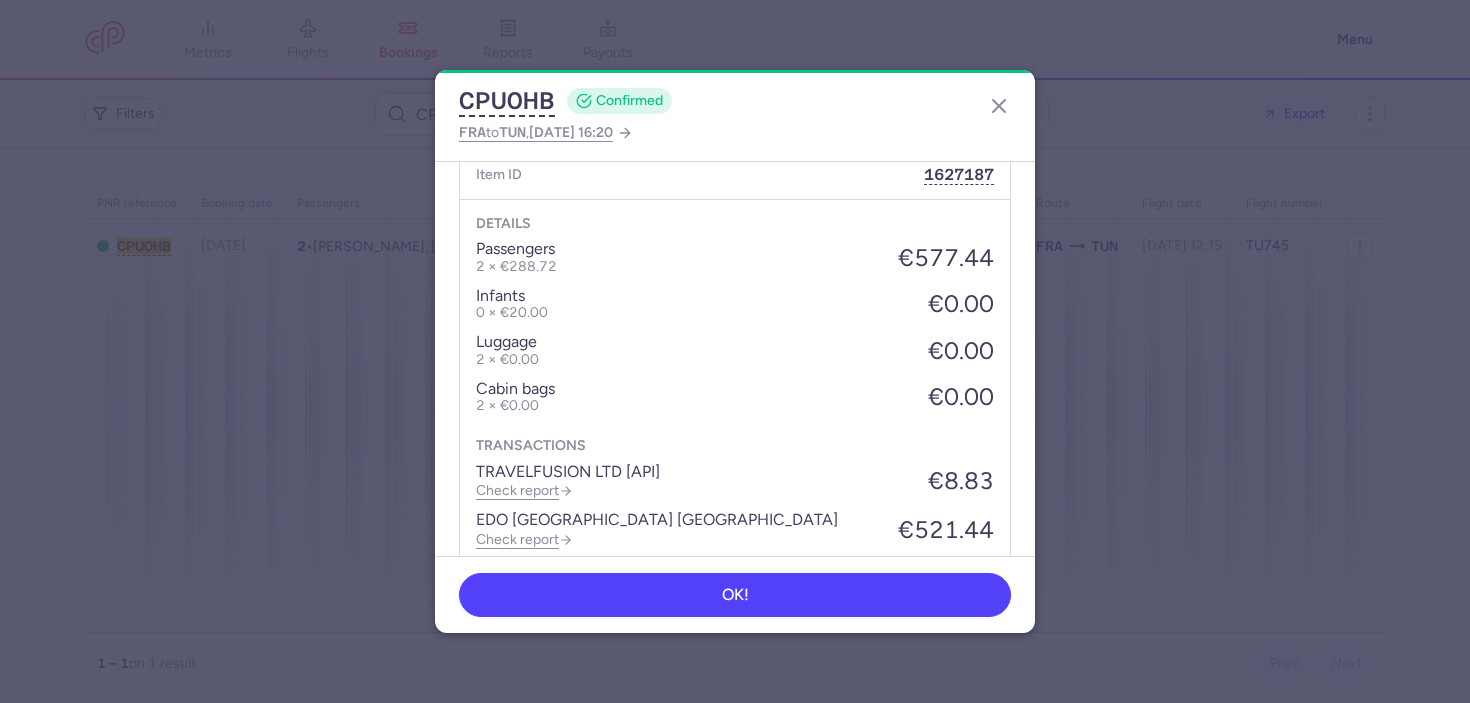 scroll, scrollTop: 1400, scrollLeft: 0, axis: vertical 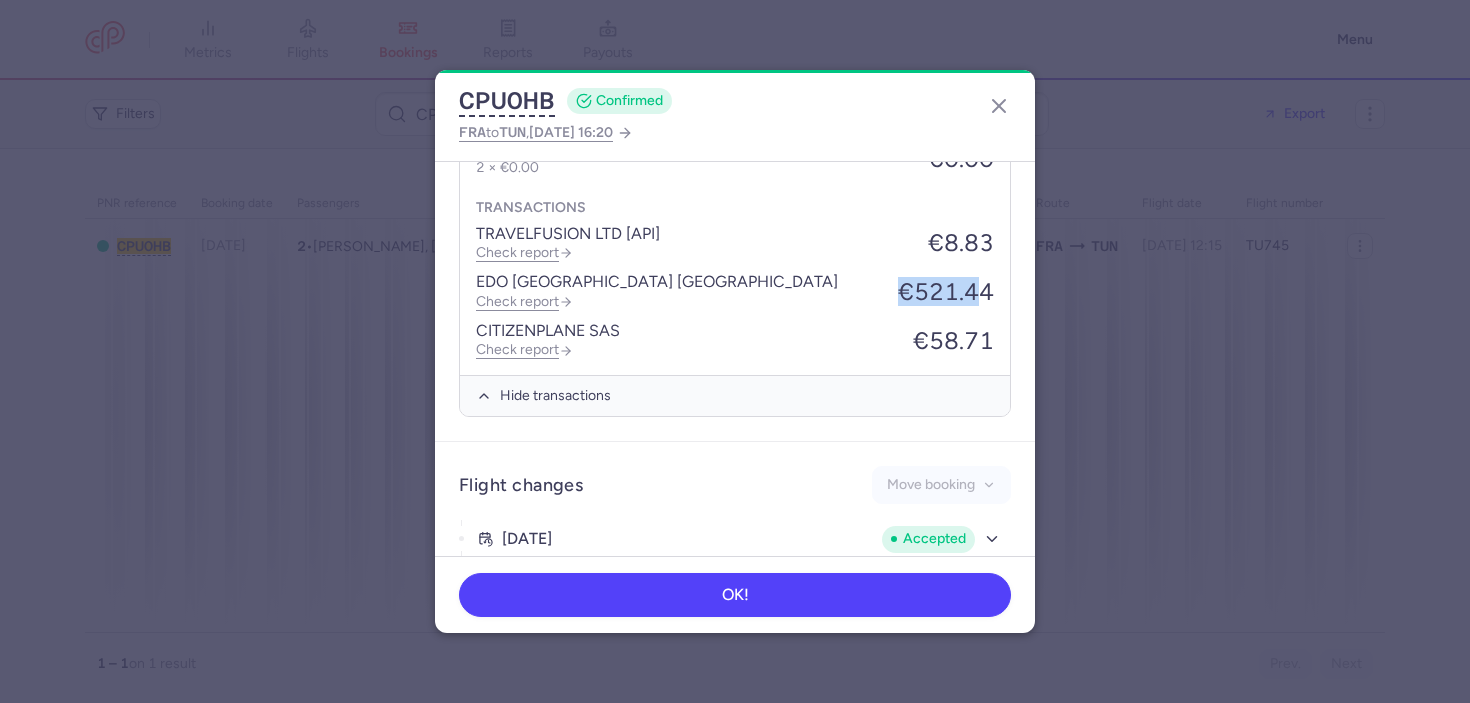 drag, startPoint x: 969, startPoint y: 263, endPoint x: 886, endPoint y: 259, distance: 83.09633 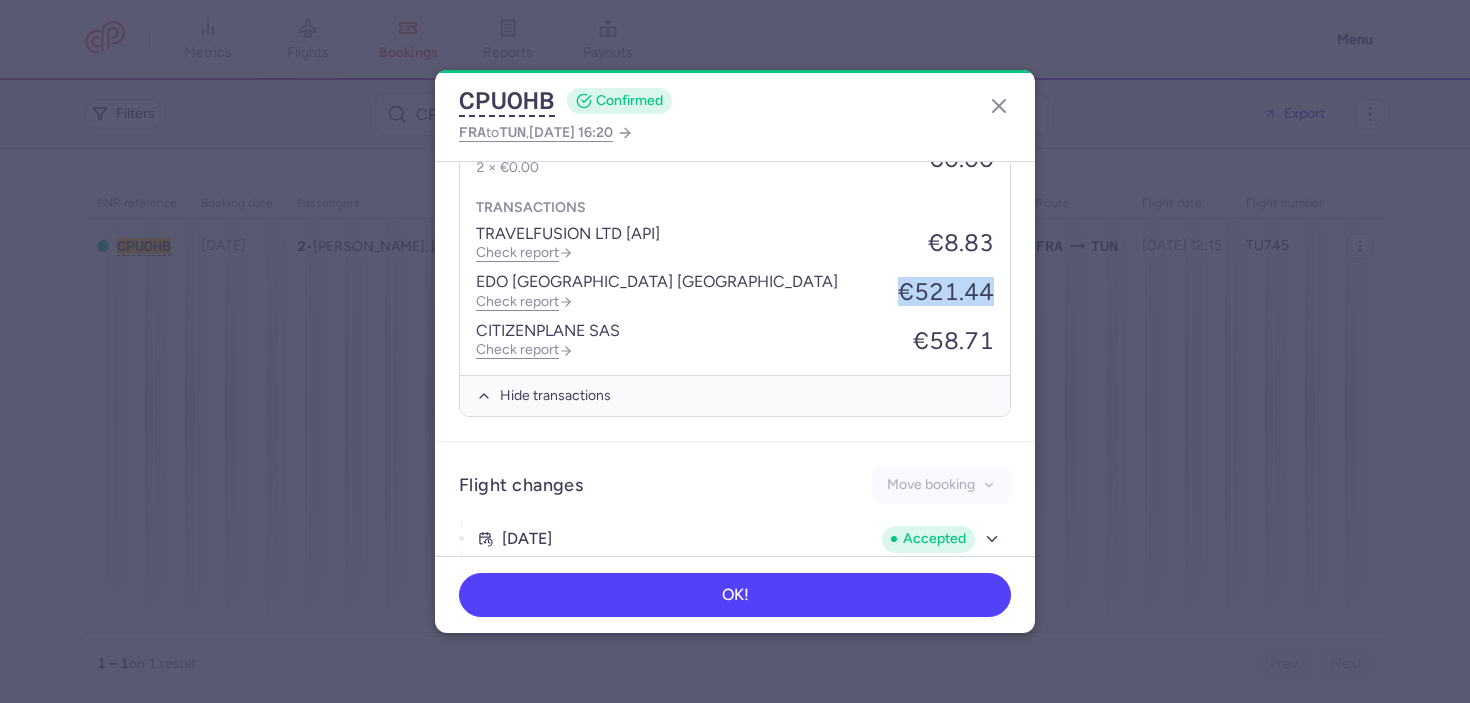 drag, startPoint x: 885, startPoint y: 257, endPoint x: 974, endPoint y: 259, distance: 89.02247 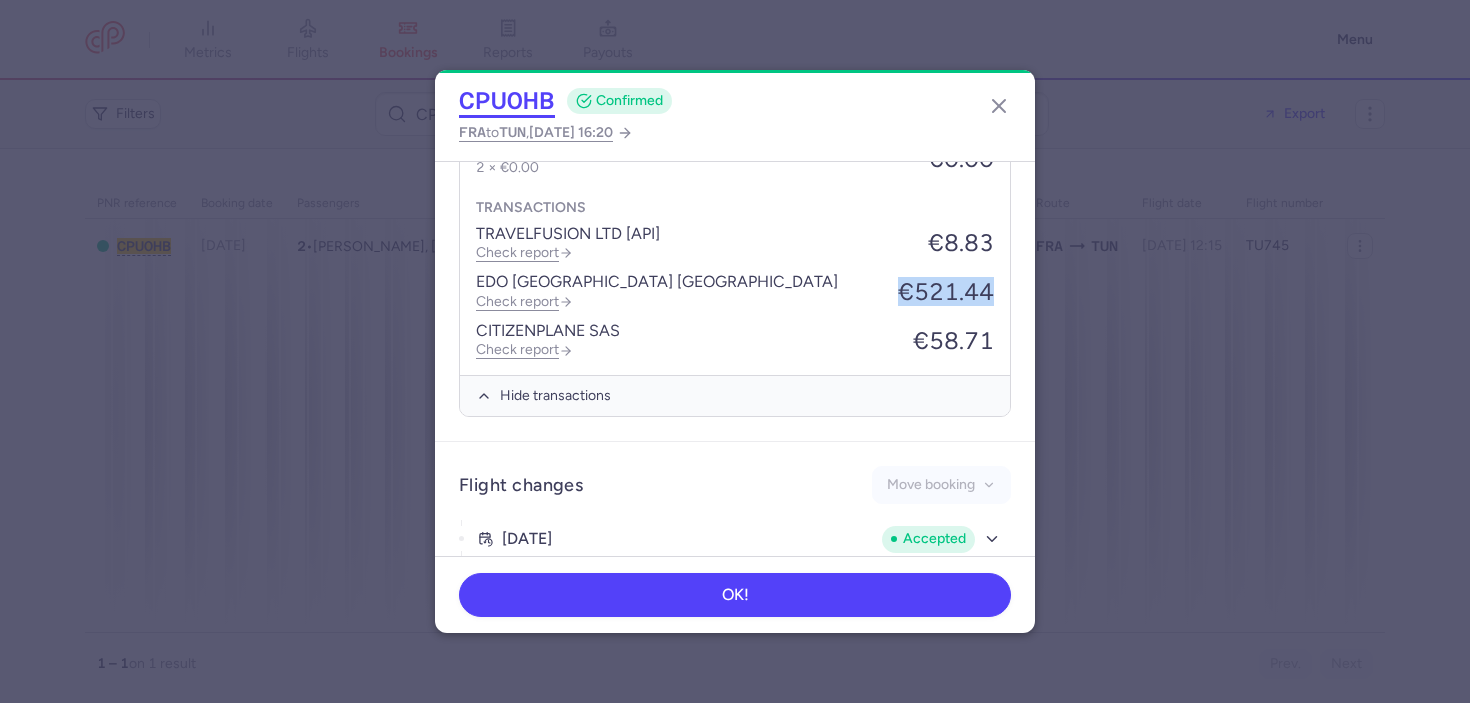 click on "CPUOHB" 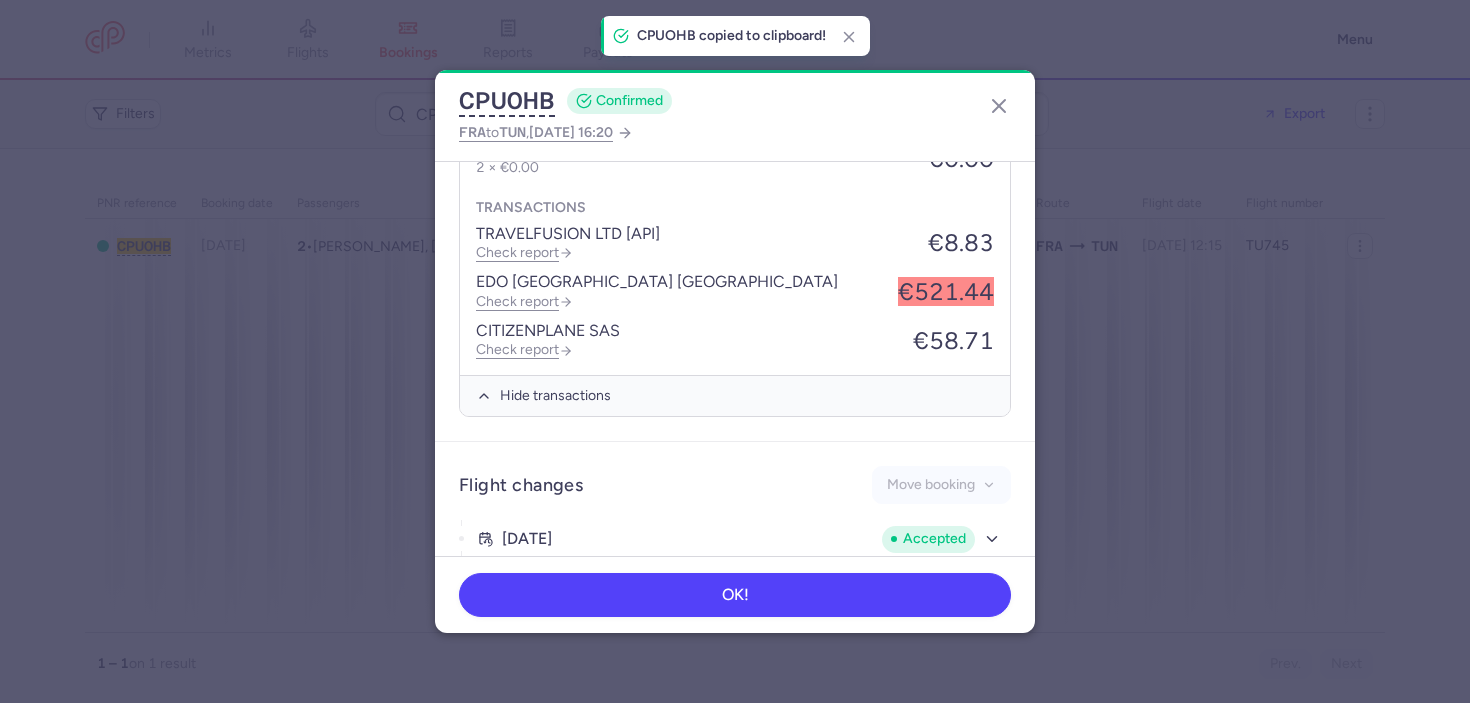 type 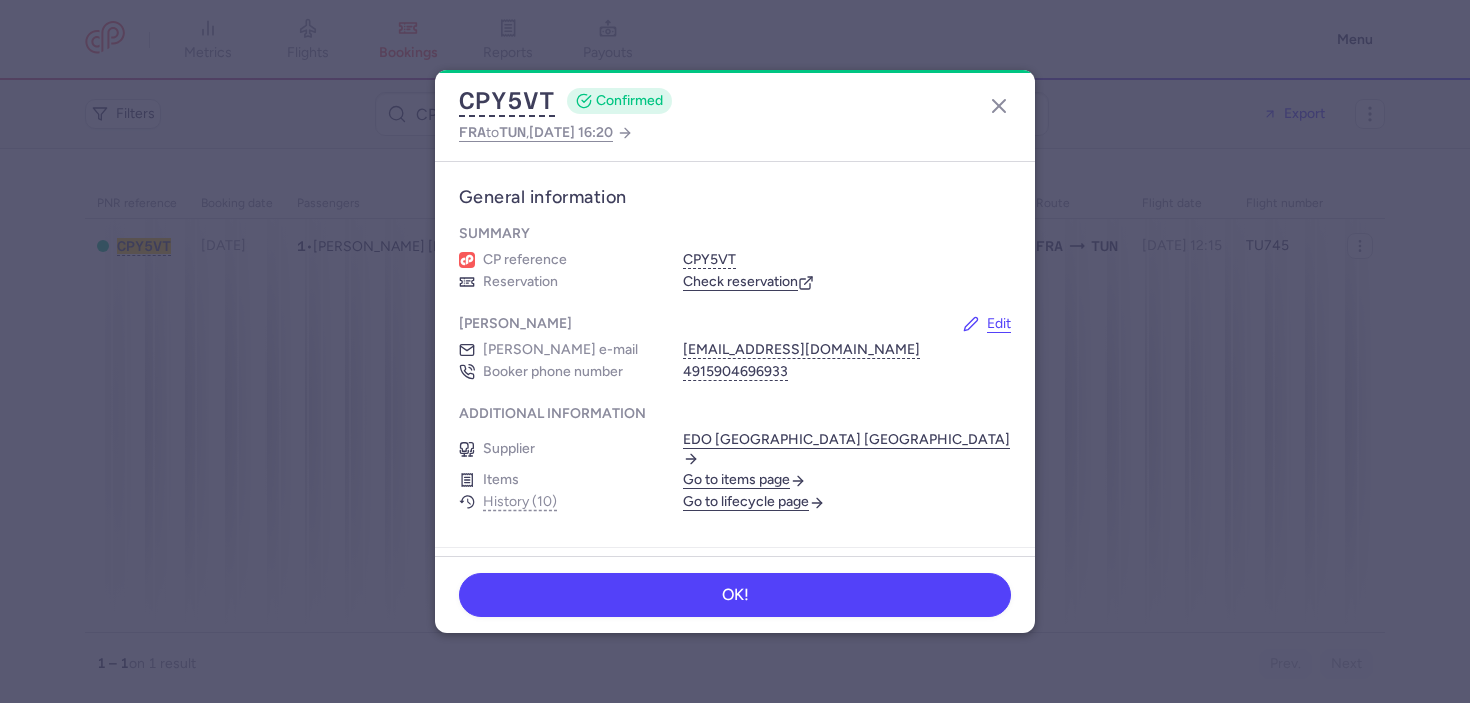 scroll, scrollTop: 0, scrollLeft: 0, axis: both 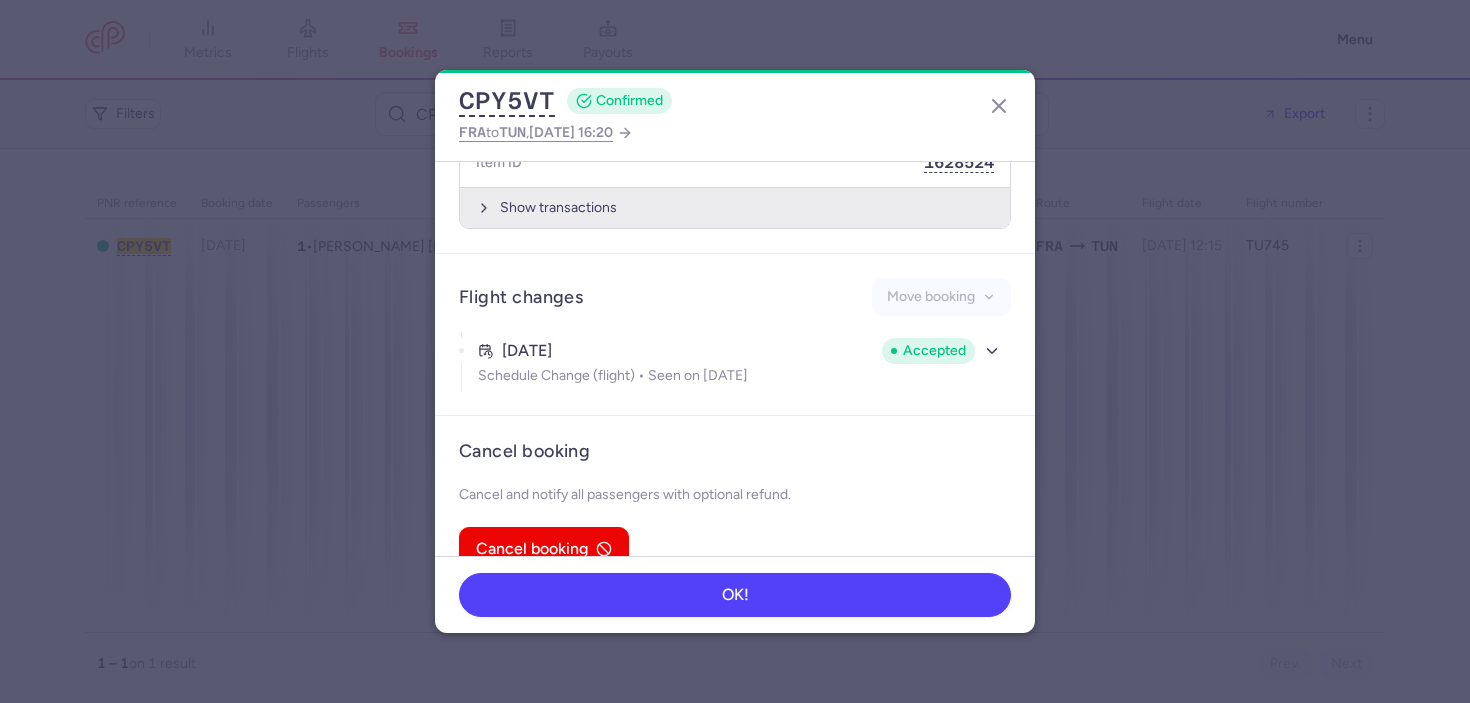 click on "Show transactions" at bounding box center (735, 207) 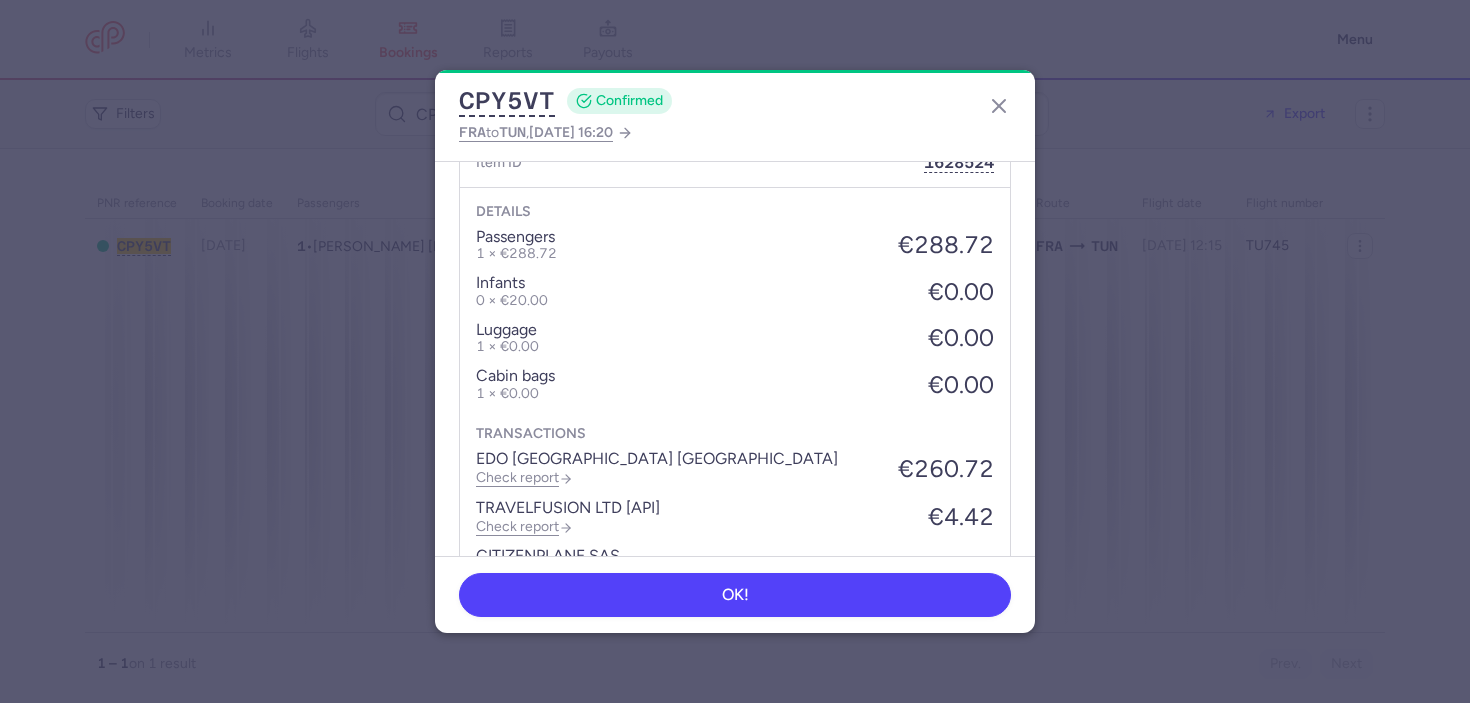 scroll, scrollTop: 1305, scrollLeft: 0, axis: vertical 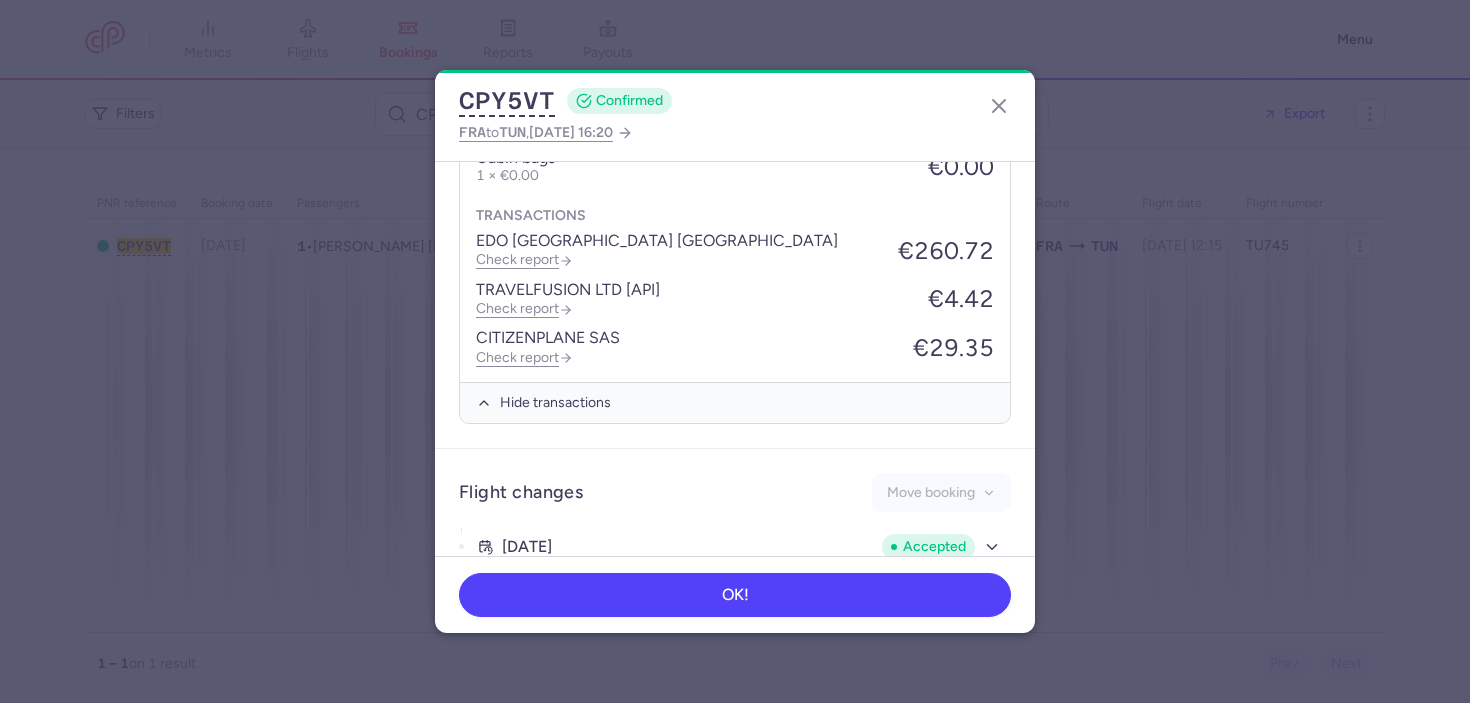 click on "€260.72" at bounding box center (946, 251) 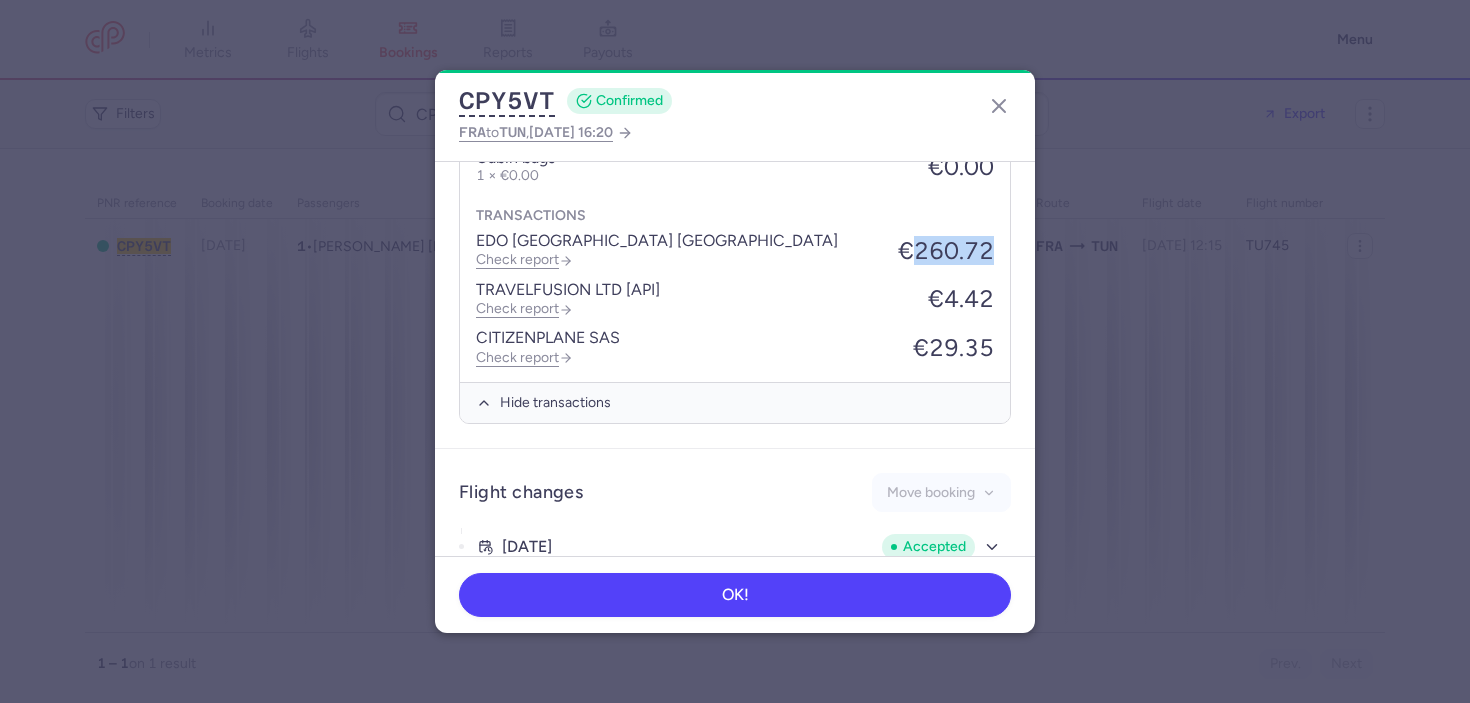 click on "€260.72" at bounding box center [946, 251] 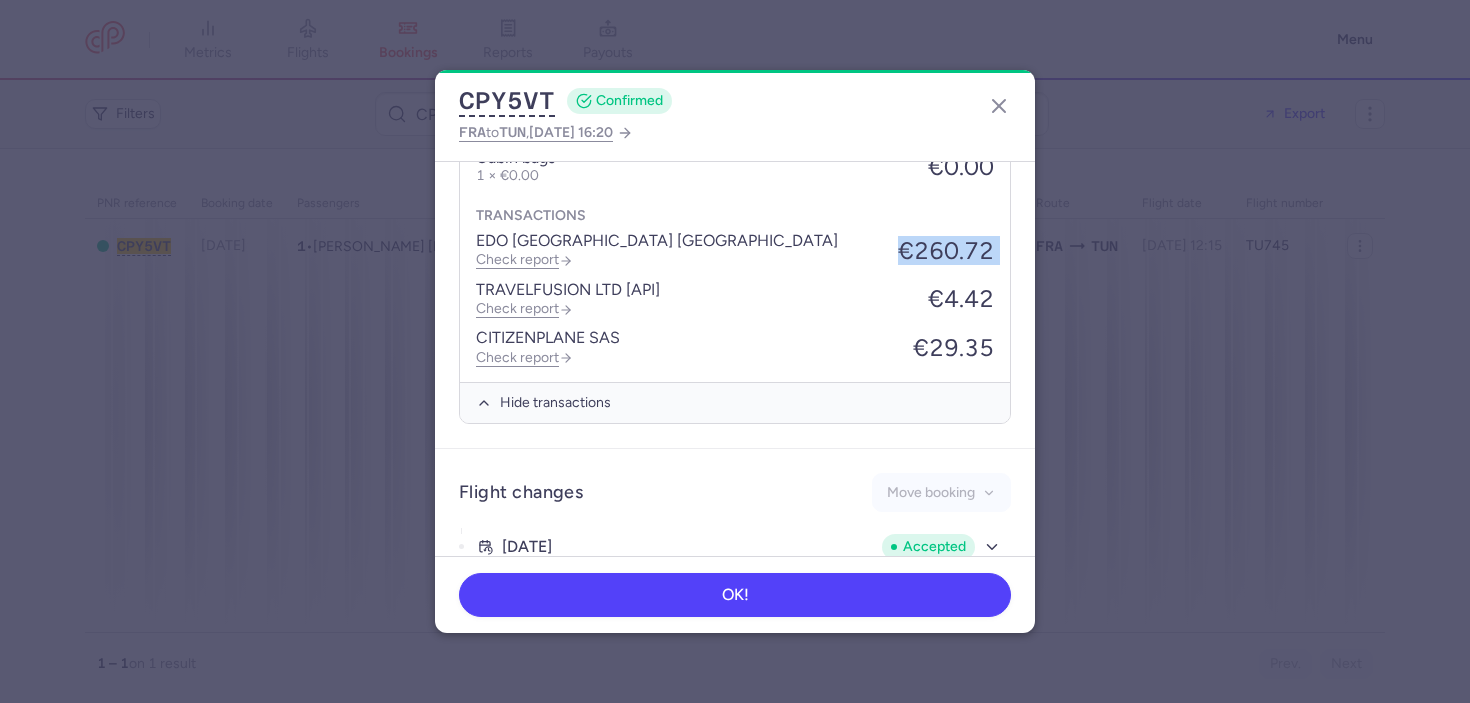 click on "€260.72" at bounding box center [946, 251] 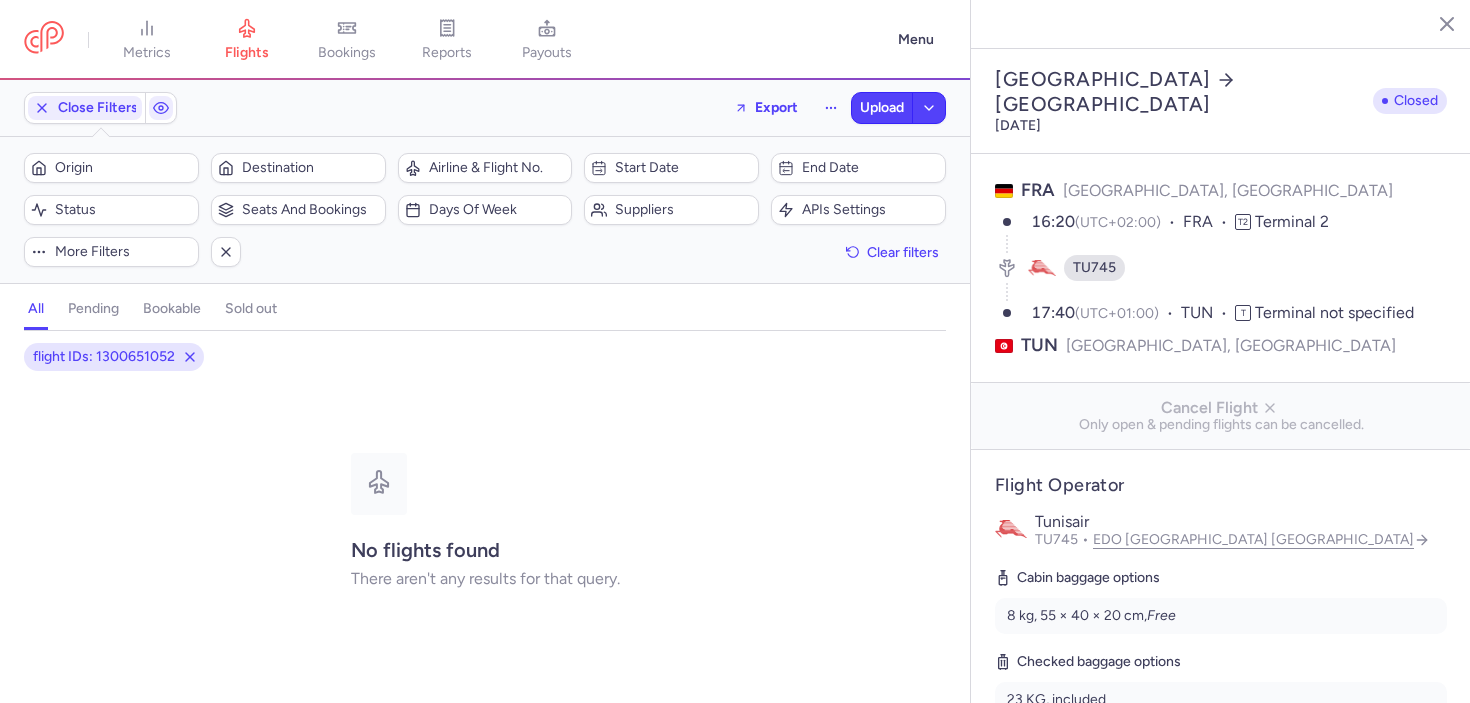 select on "hours" 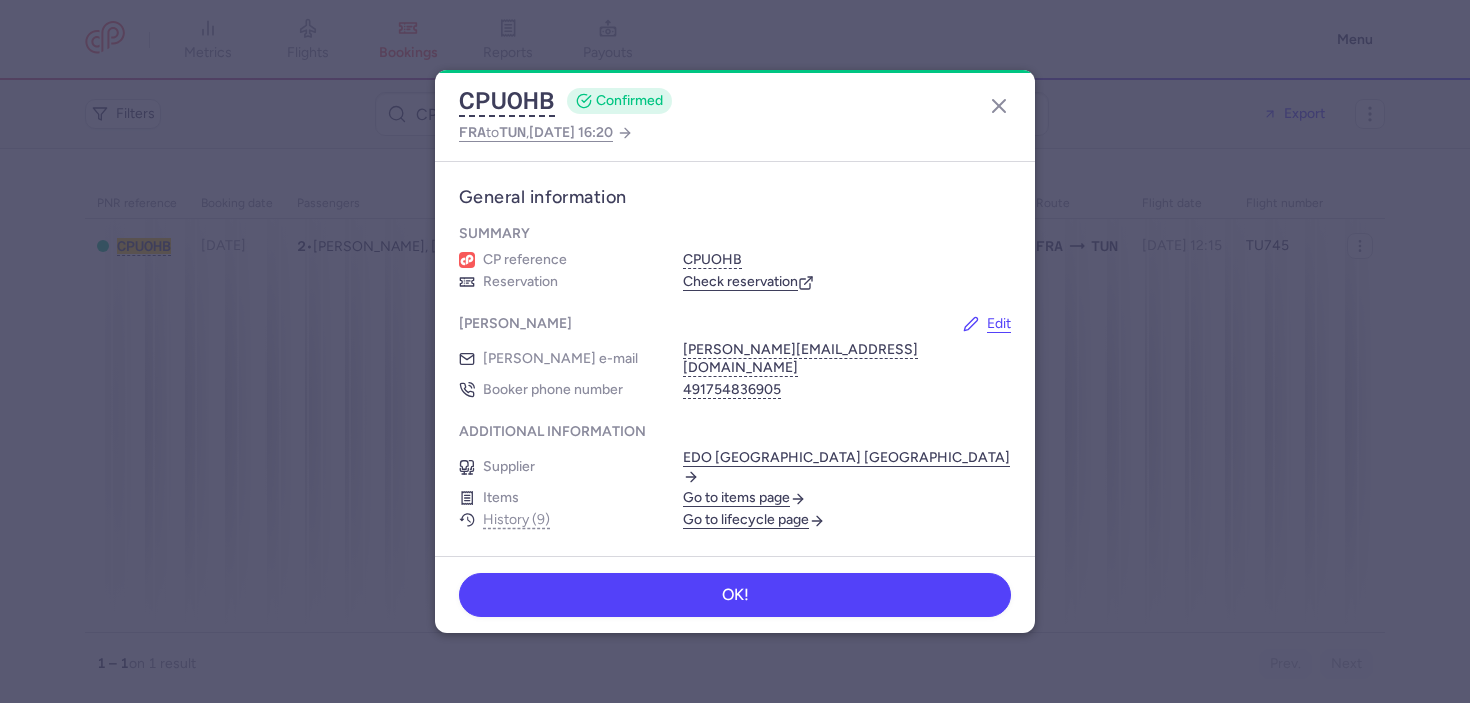 scroll, scrollTop: 0, scrollLeft: 0, axis: both 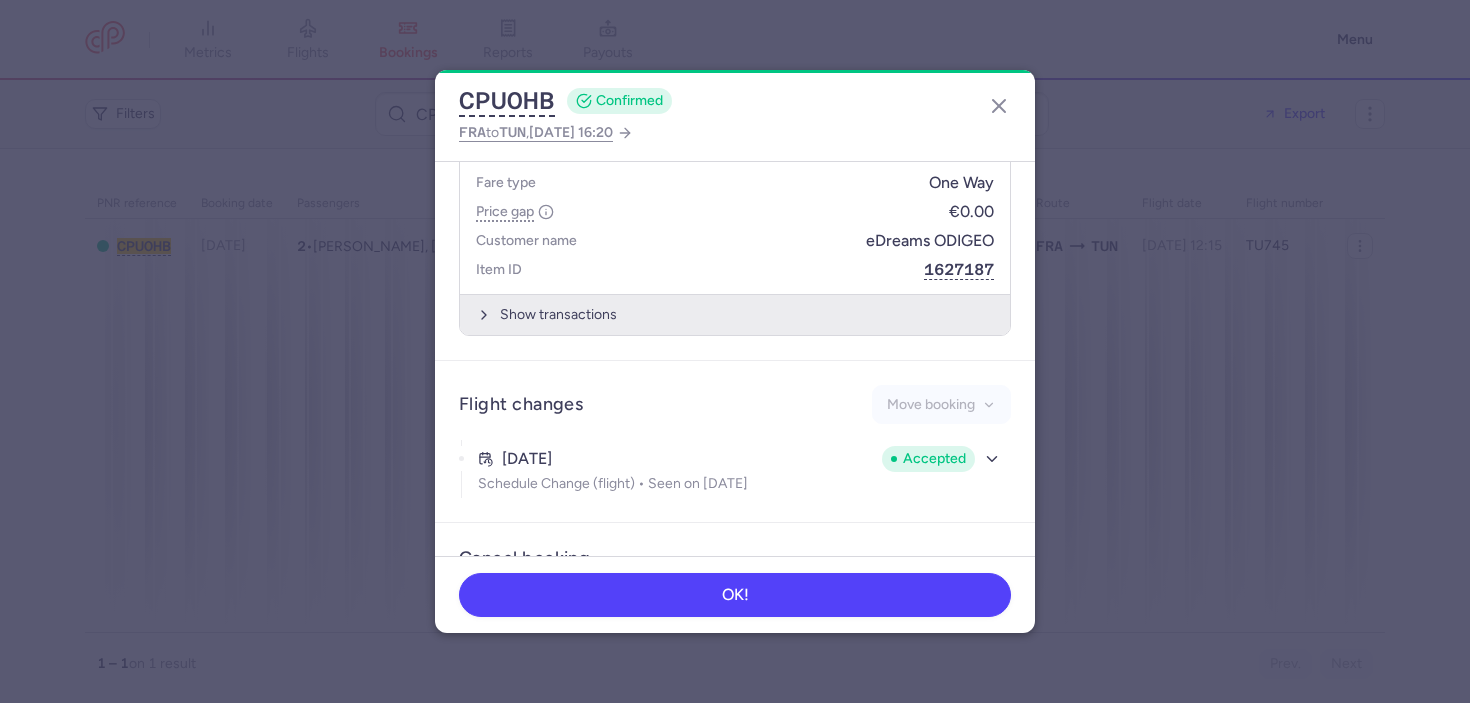 click on "Show transactions" at bounding box center [735, 314] 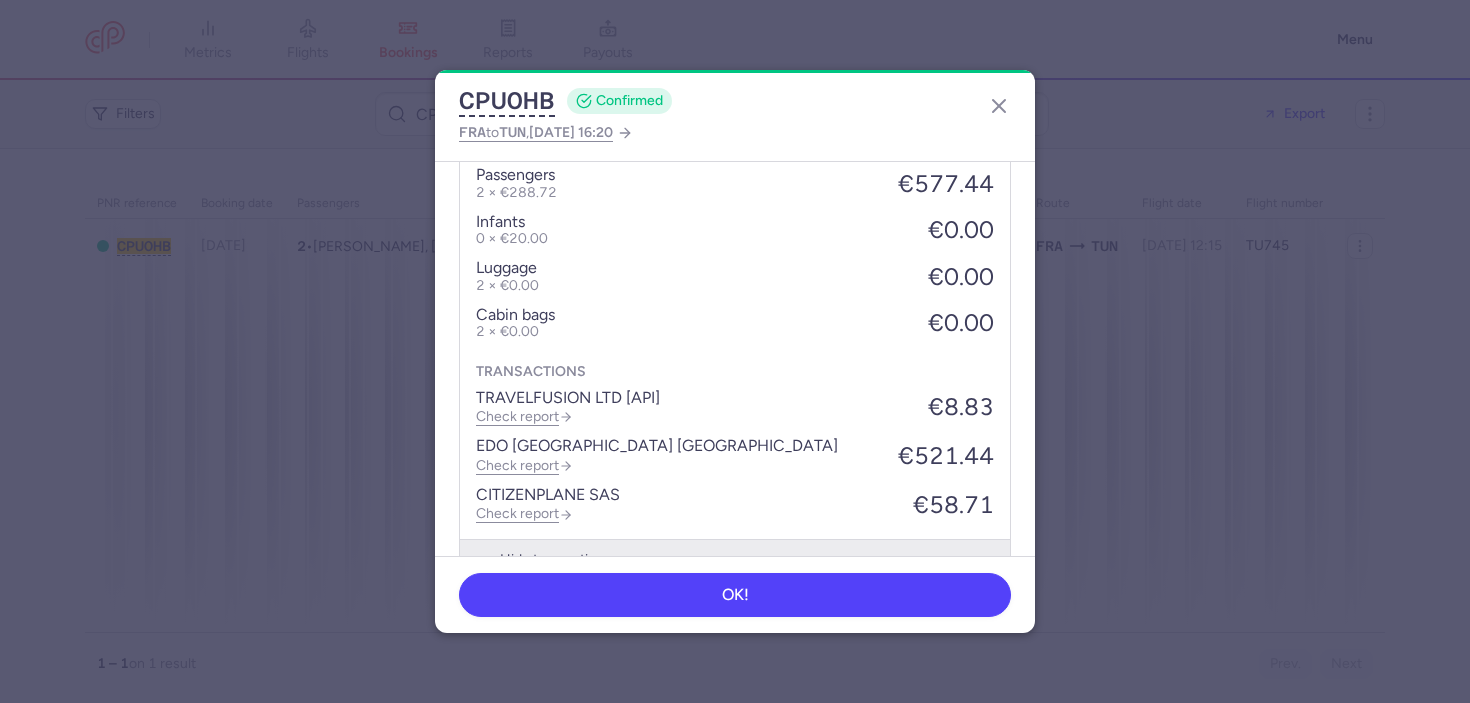 scroll, scrollTop: 1247, scrollLeft: 0, axis: vertical 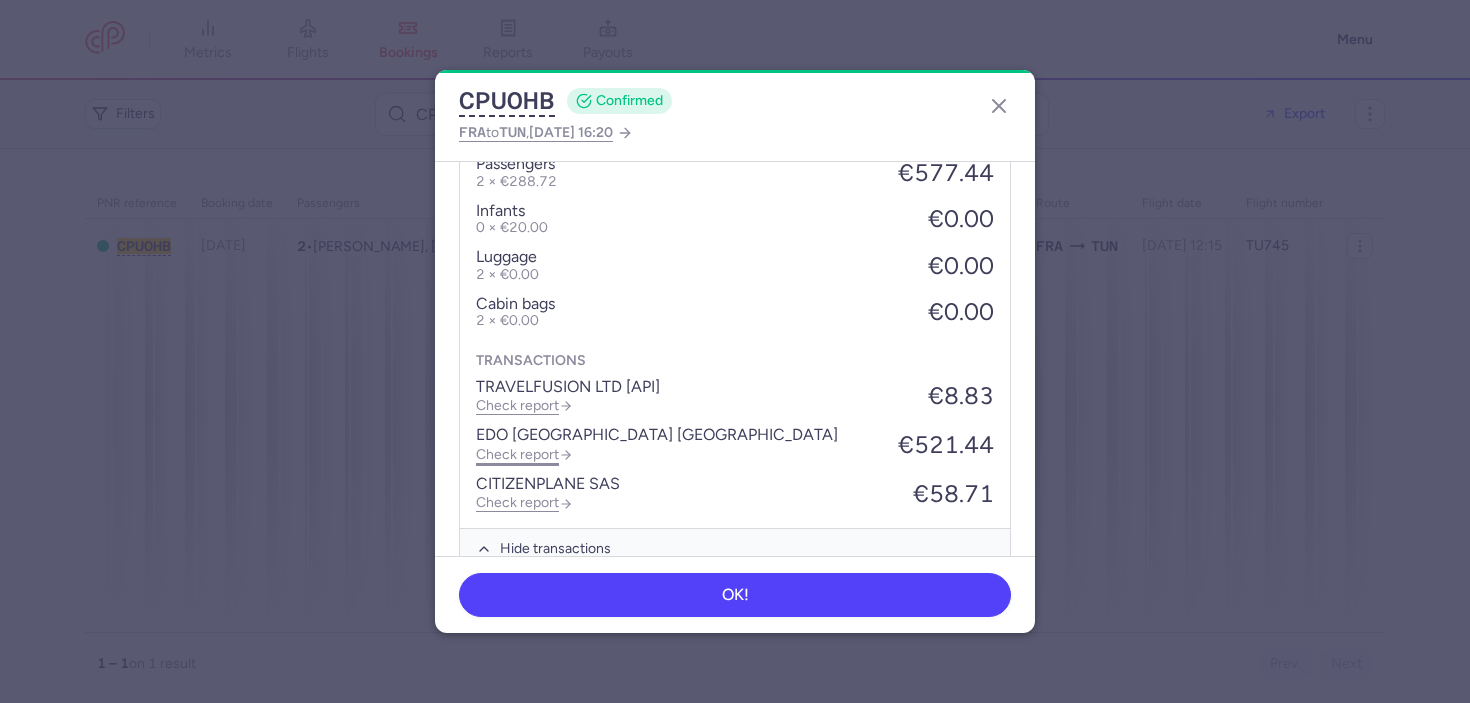 click 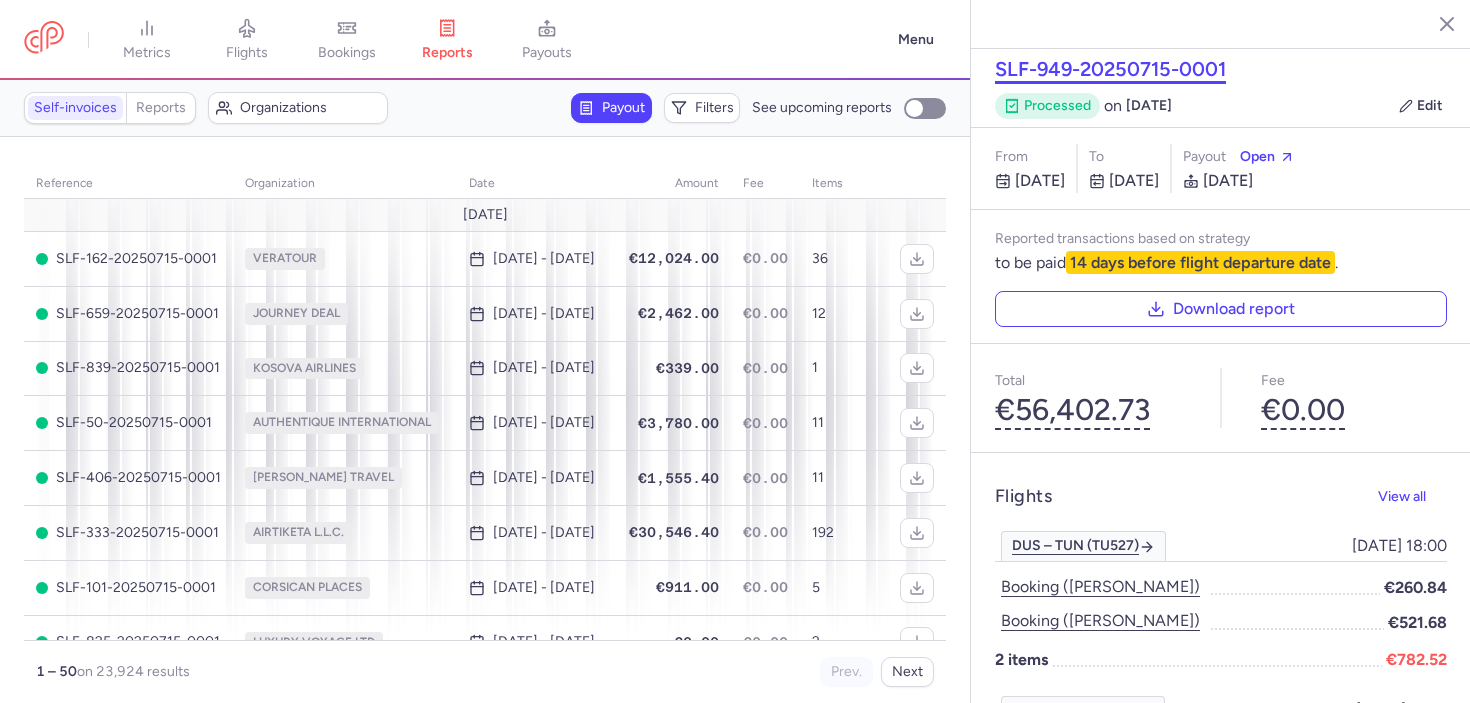 click on "SLF-949-20250715-0001" 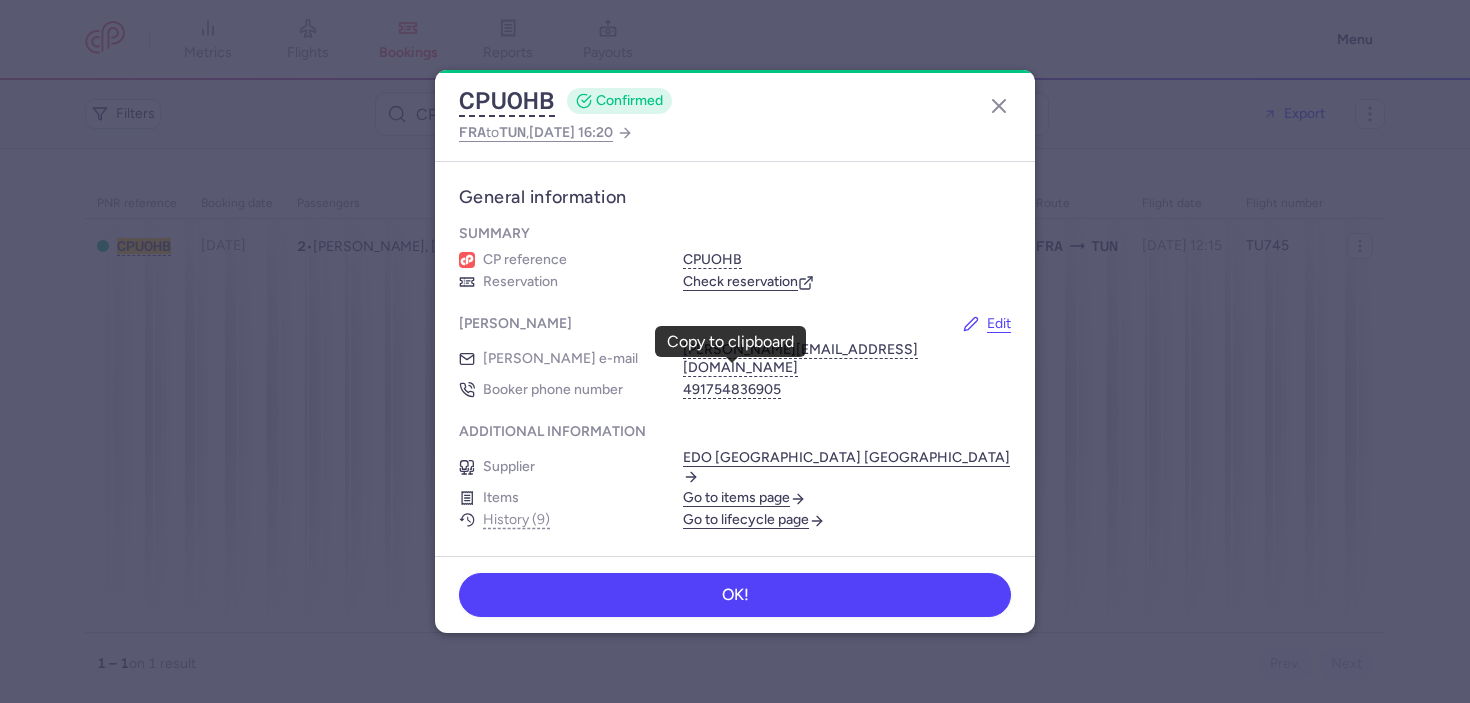 scroll, scrollTop: 0, scrollLeft: 0, axis: both 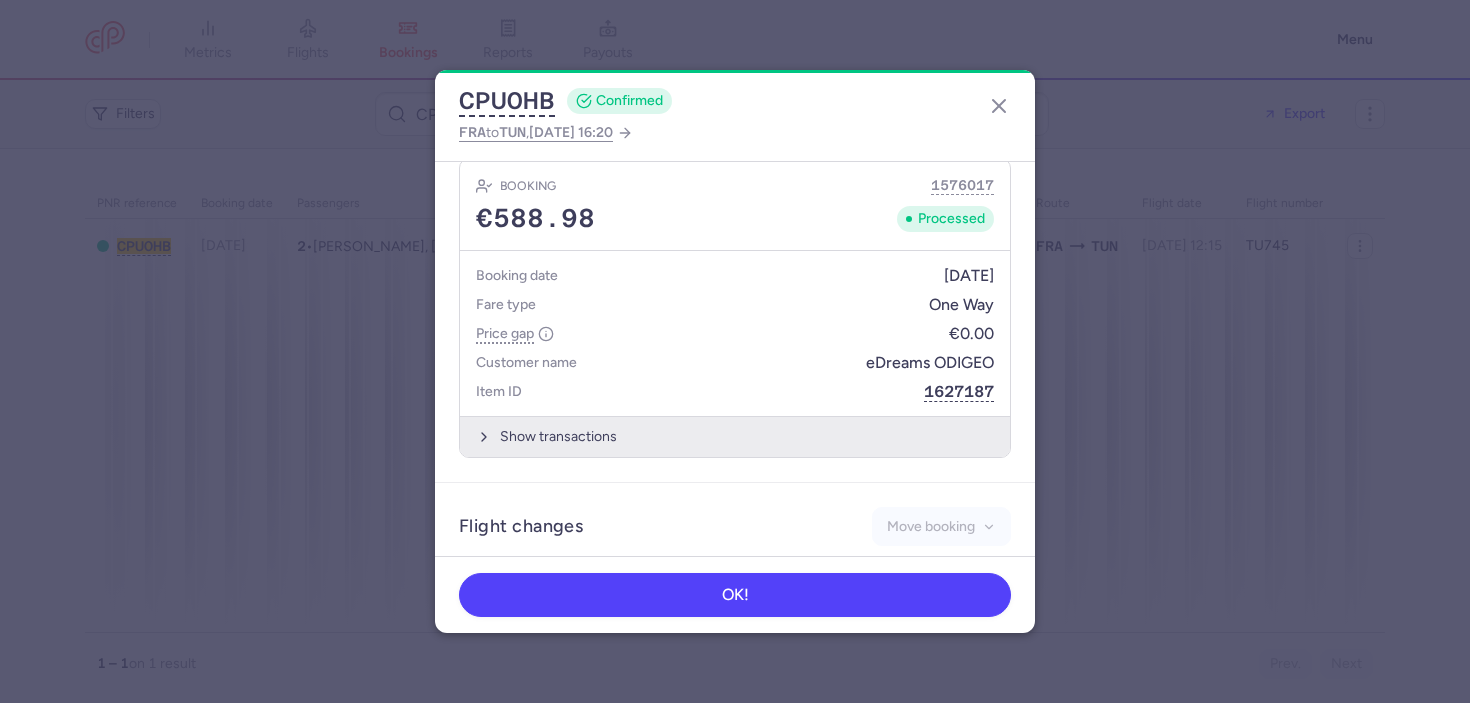 click on "Show transactions" at bounding box center (735, 436) 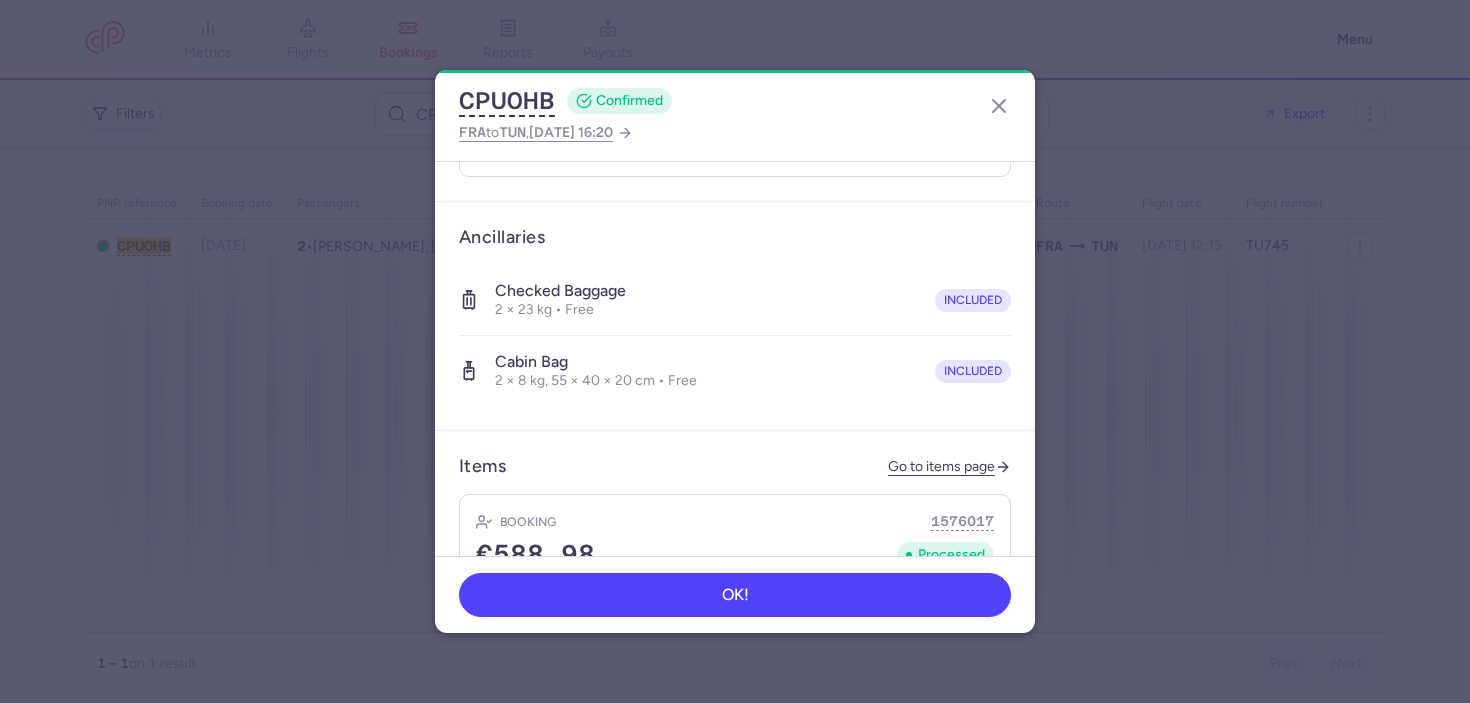 scroll, scrollTop: 577, scrollLeft: 0, axis: vertical 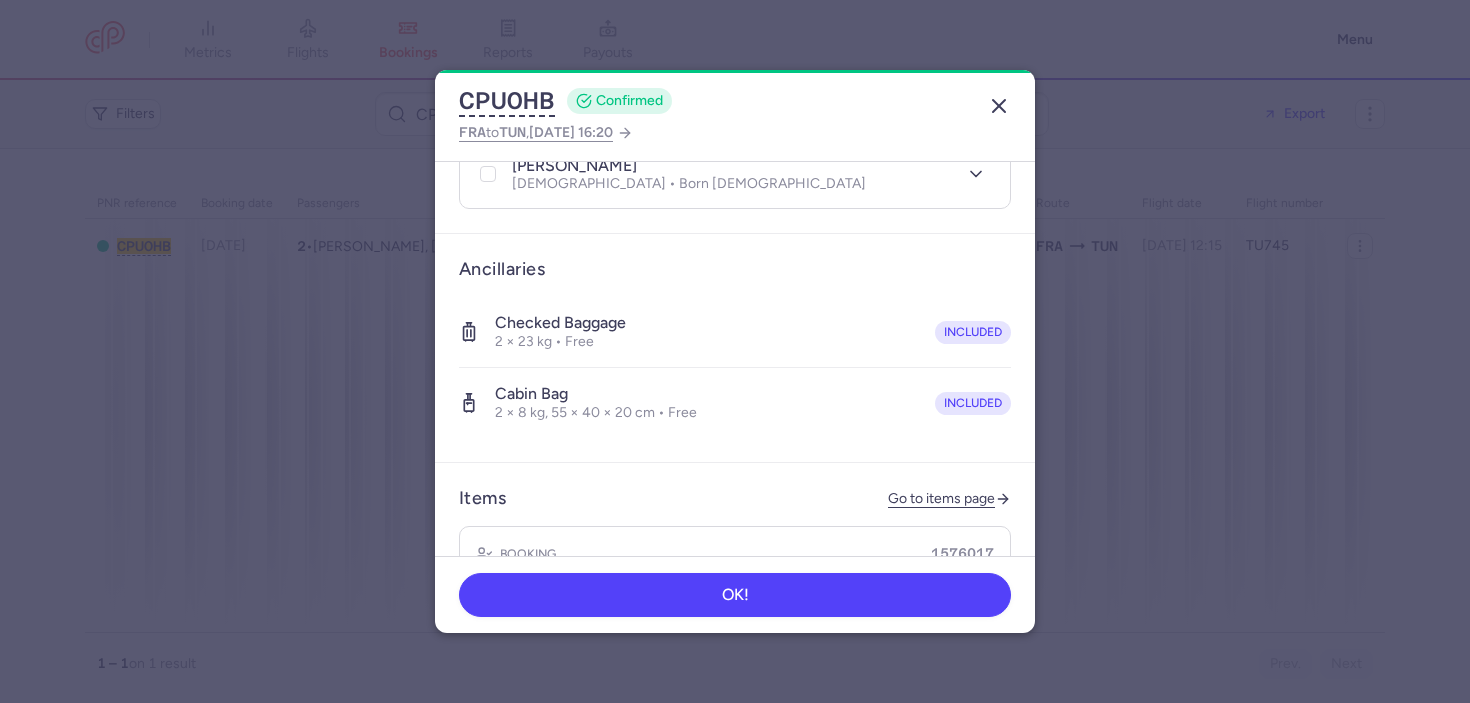 click 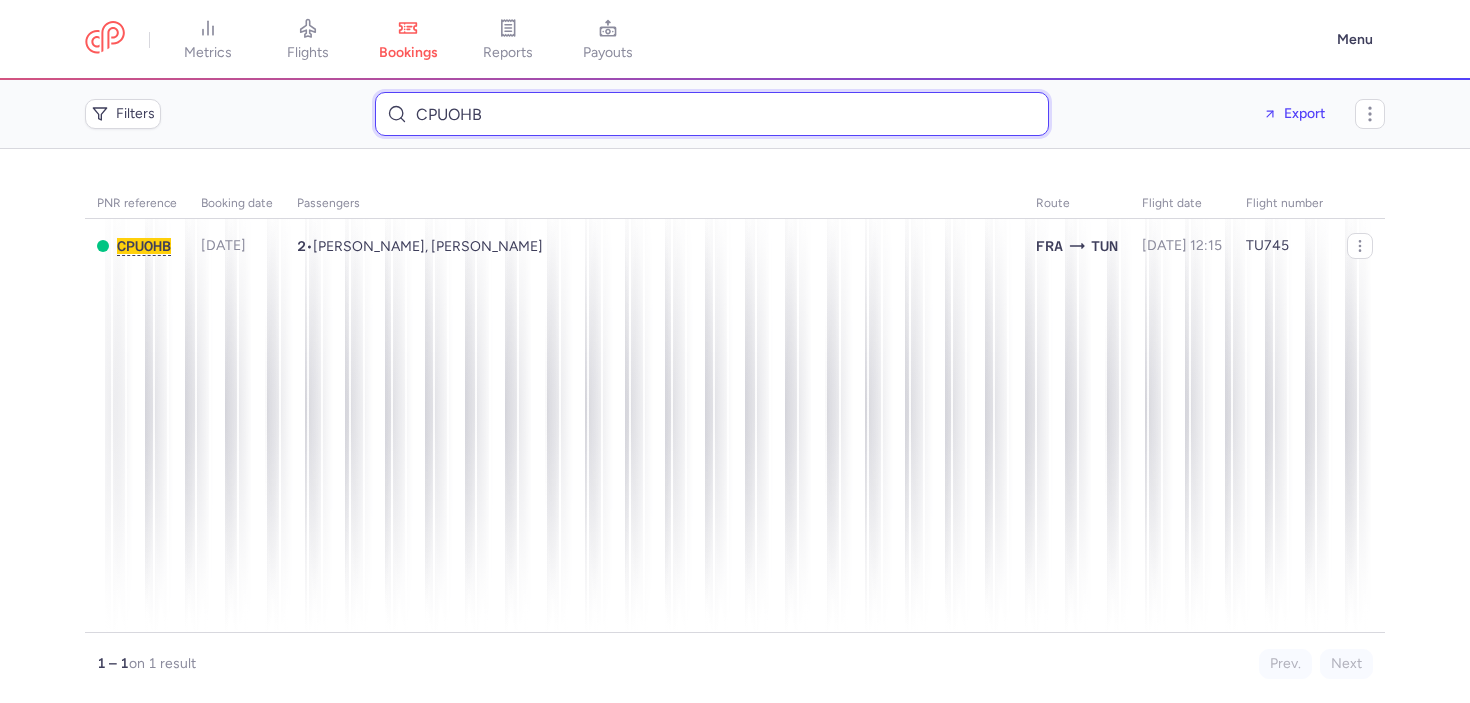click on "CPUOHB" at bounding box center (712, 114) 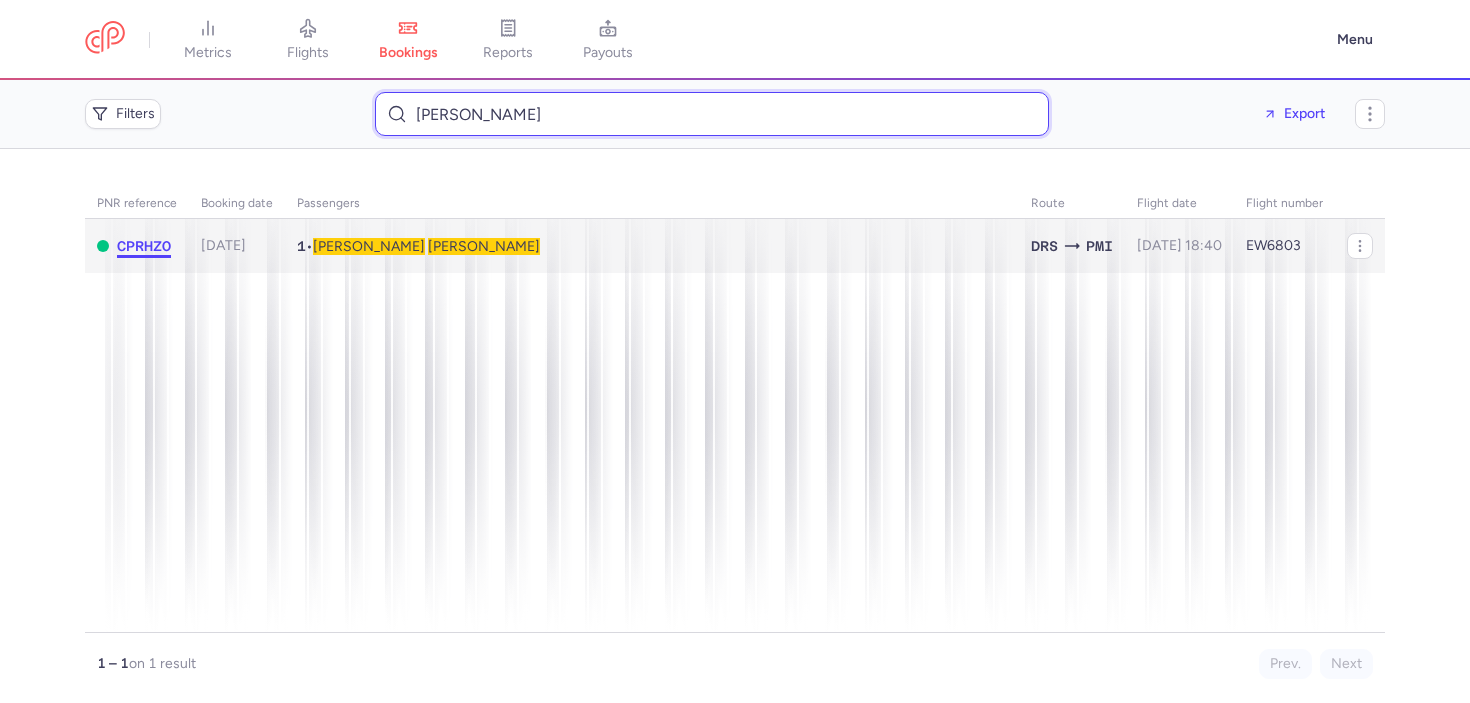 type on "Diana Rudat" 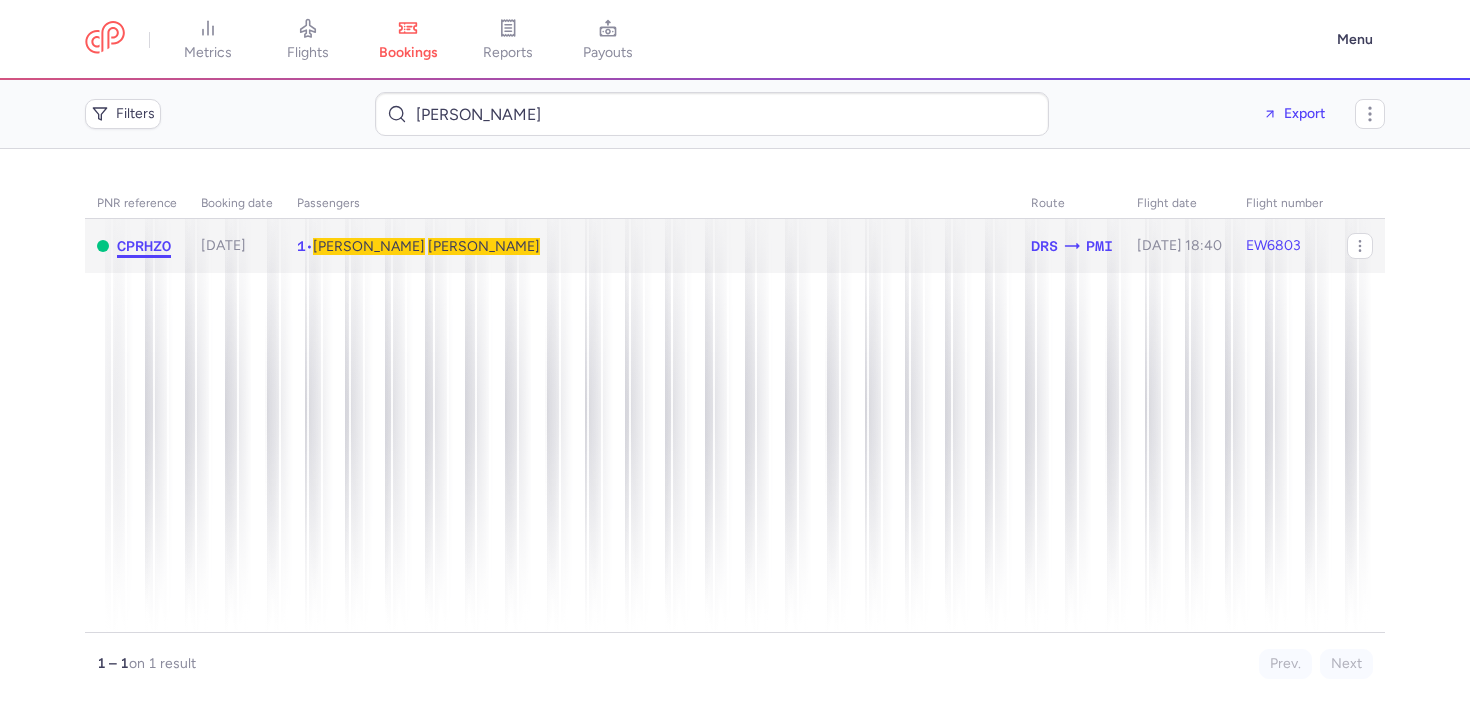 click on "CPRHZO" at bounding box center (144, 246) 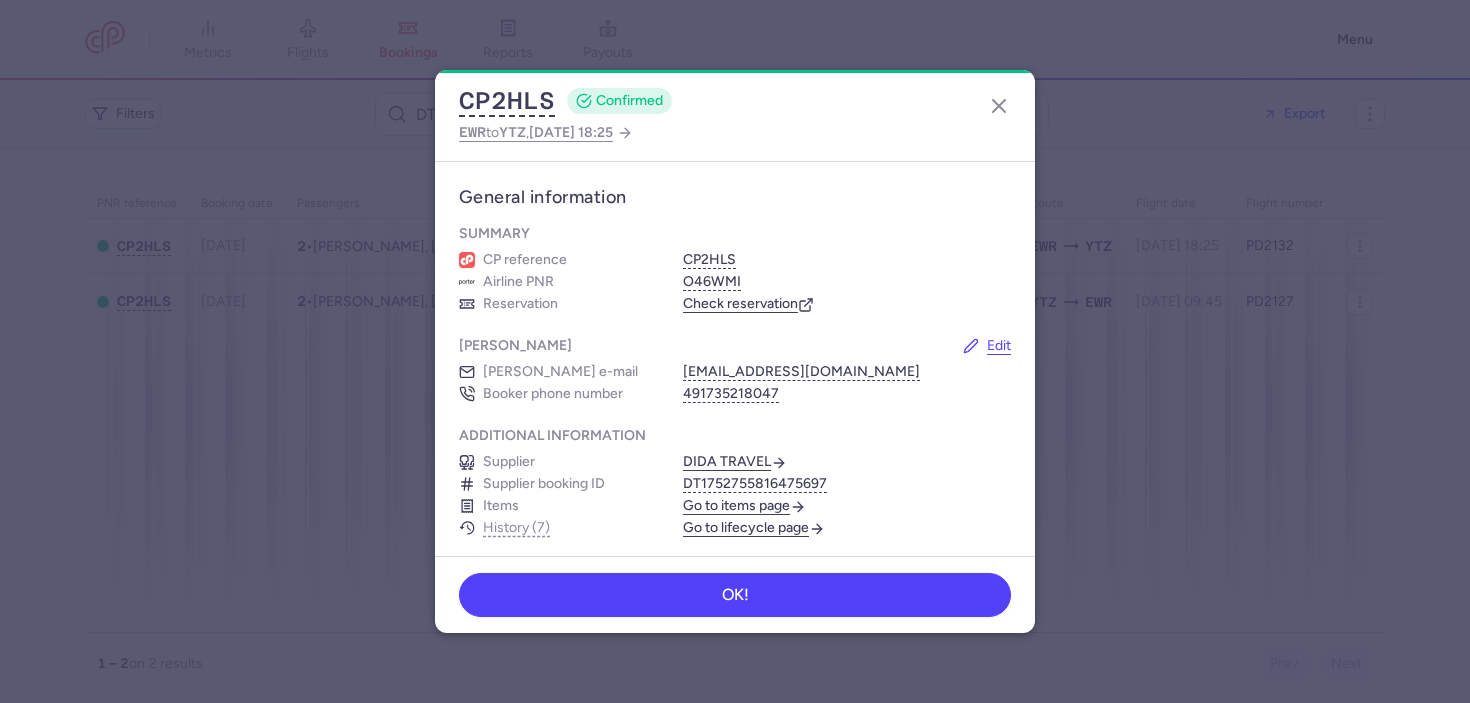 scroll, scrollTop: 0, scrollLeft: 0, axis: both 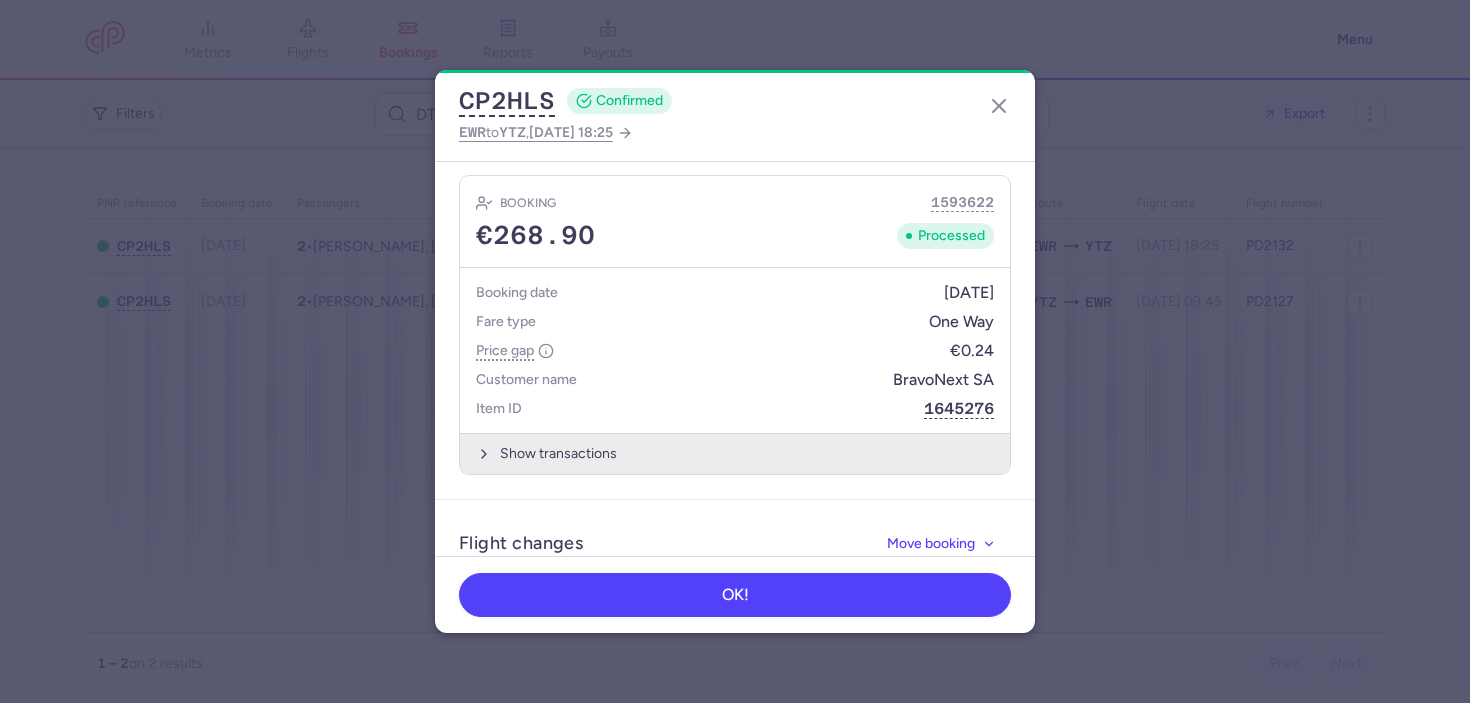 click on "Show transactions" at bounding box center (735, 453) 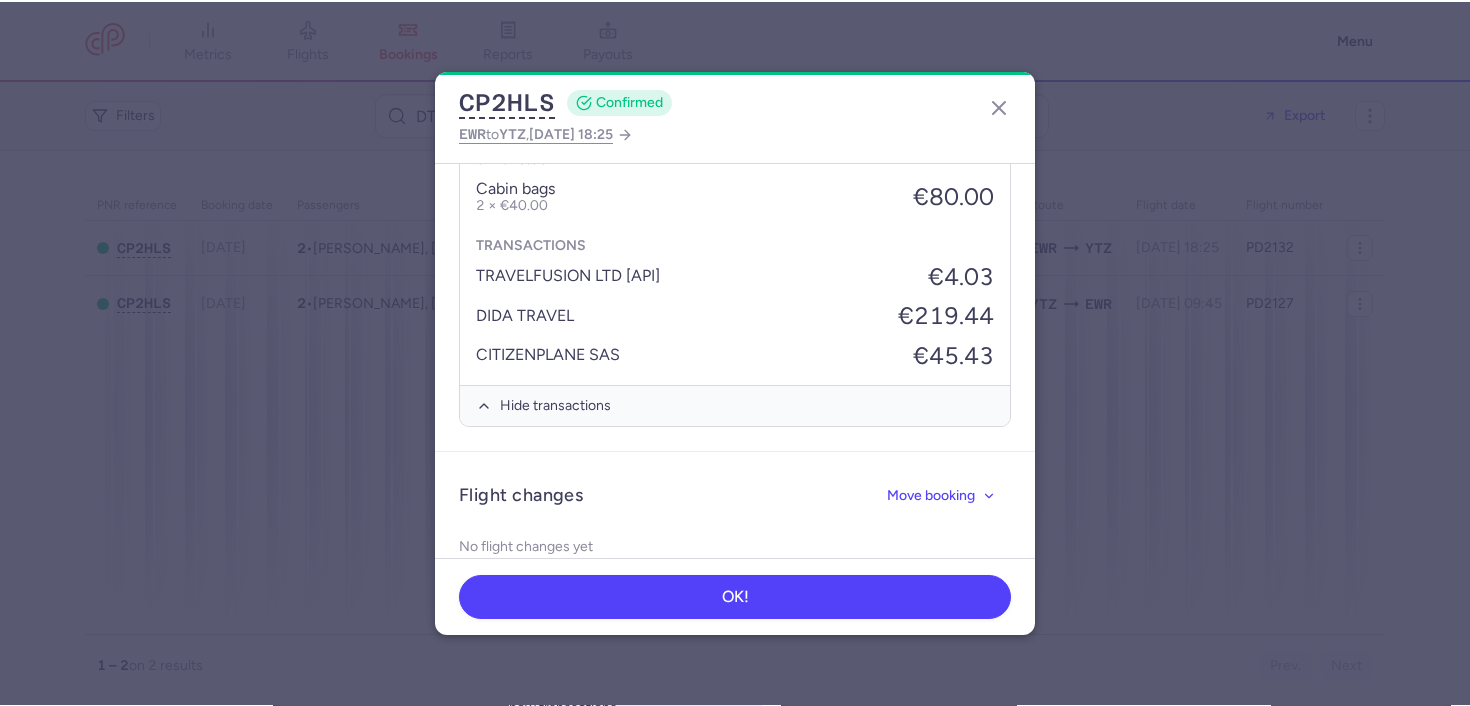 scroll, scrollTop: 1349, scrollLeft: 0, axis: vertical 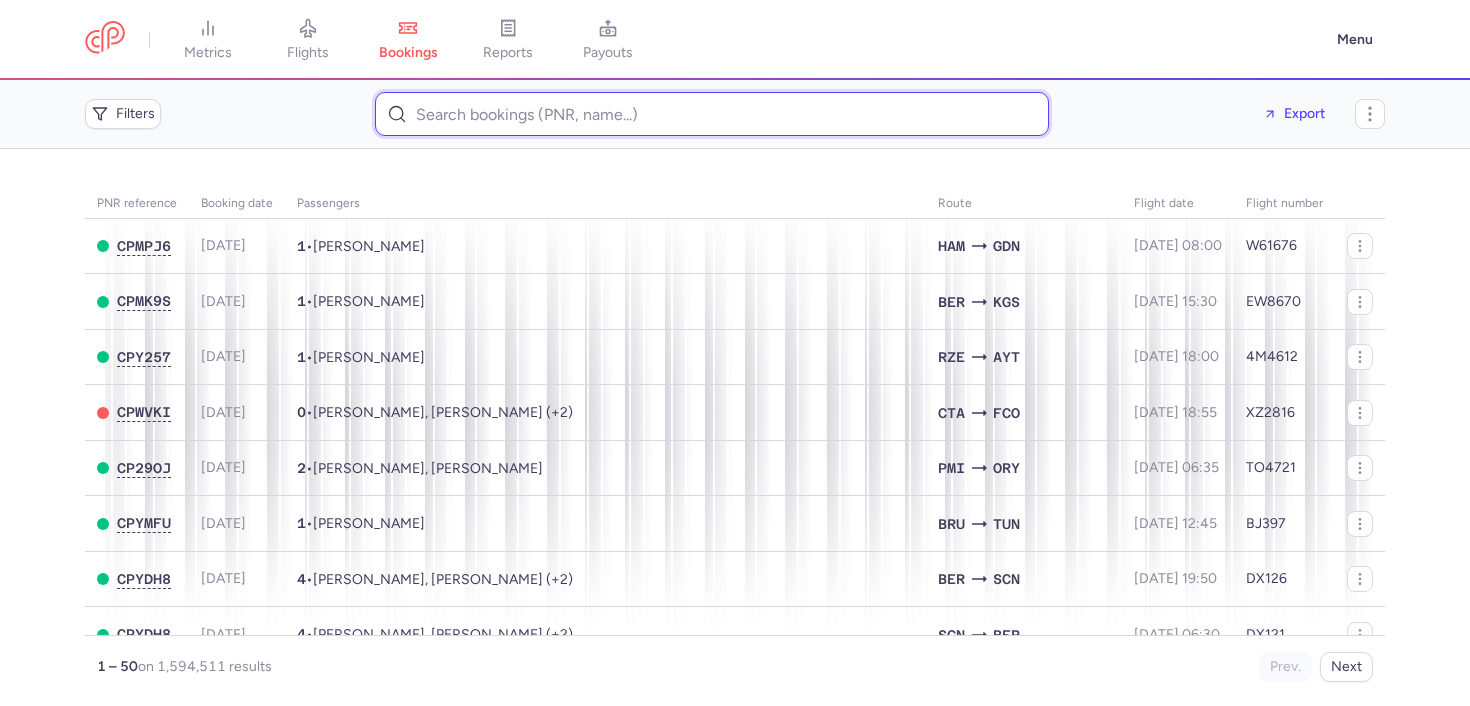 click at bounding box center (712, 114) 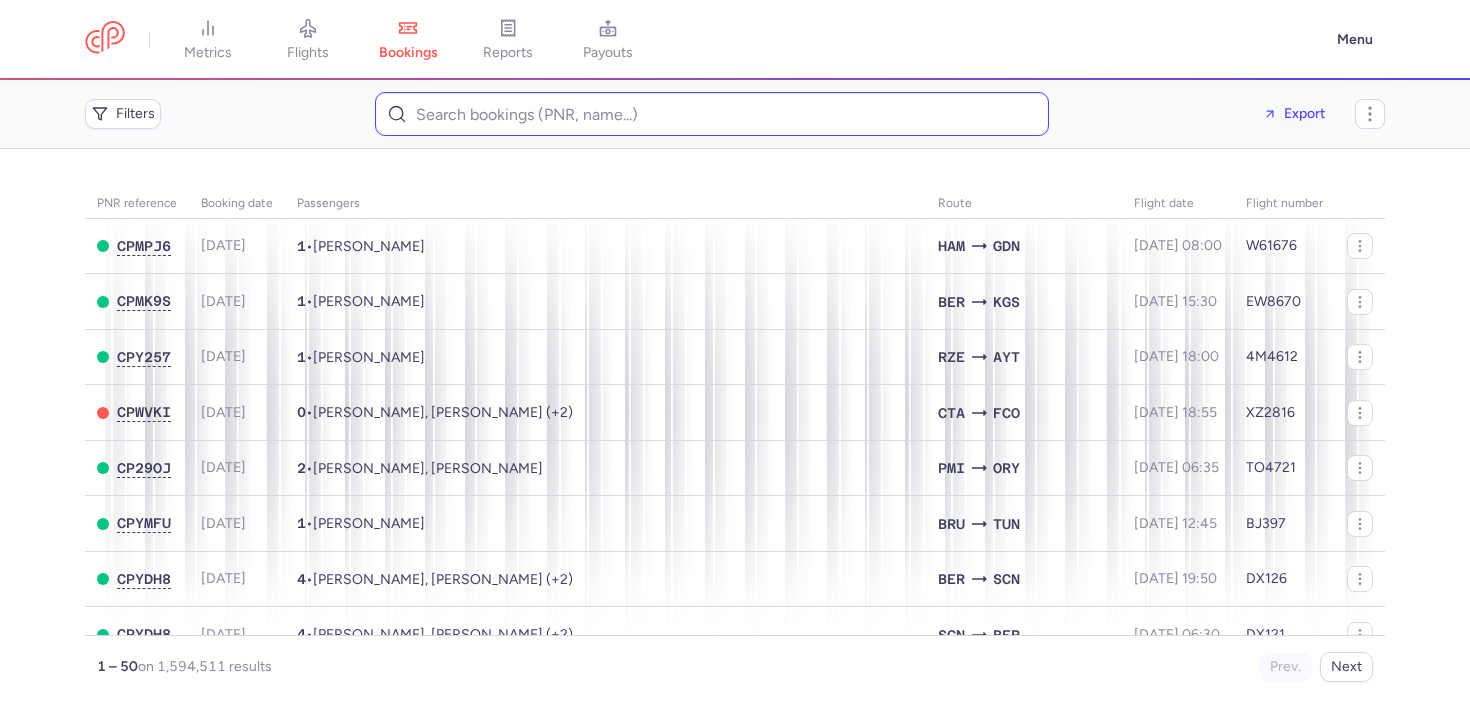 scroll, scrollTop: 0, scrollLeft: 0, axis: both 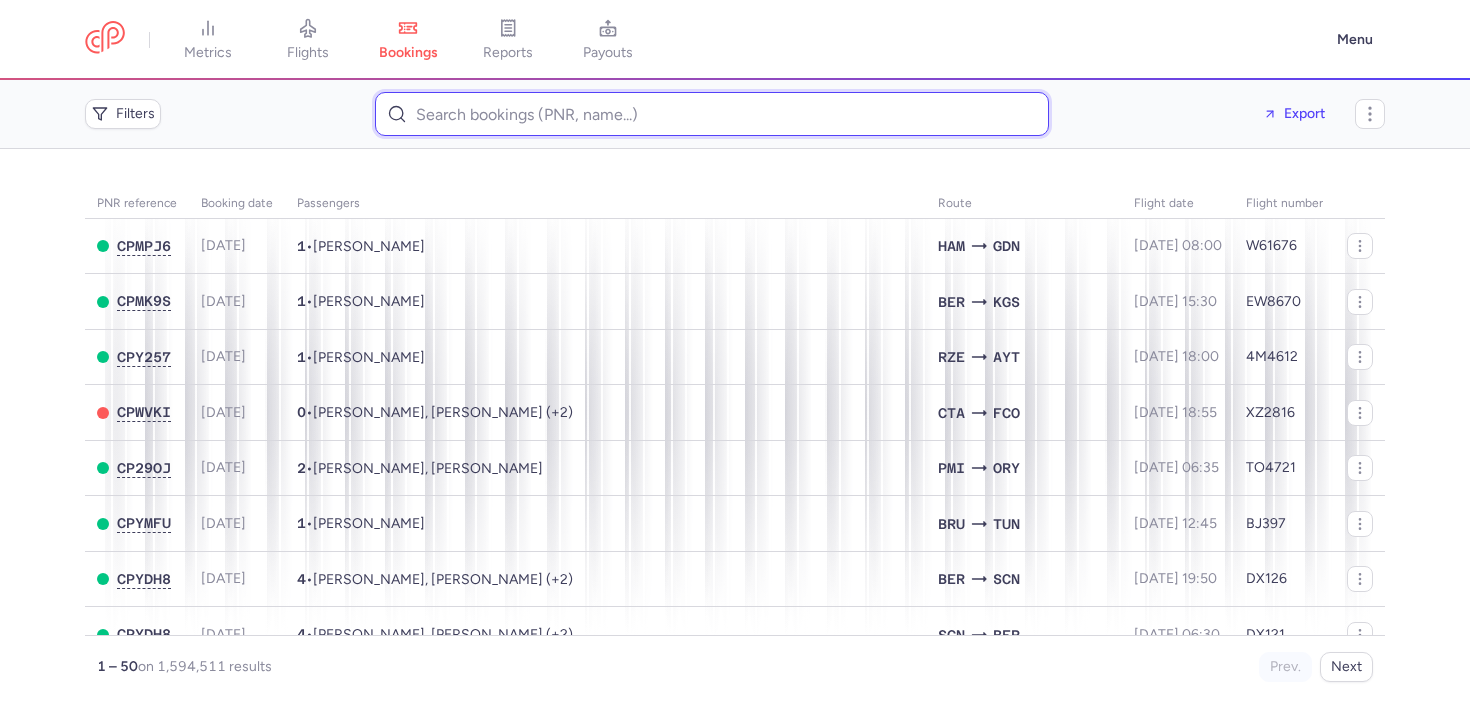 click at bounding box center [712, 114] 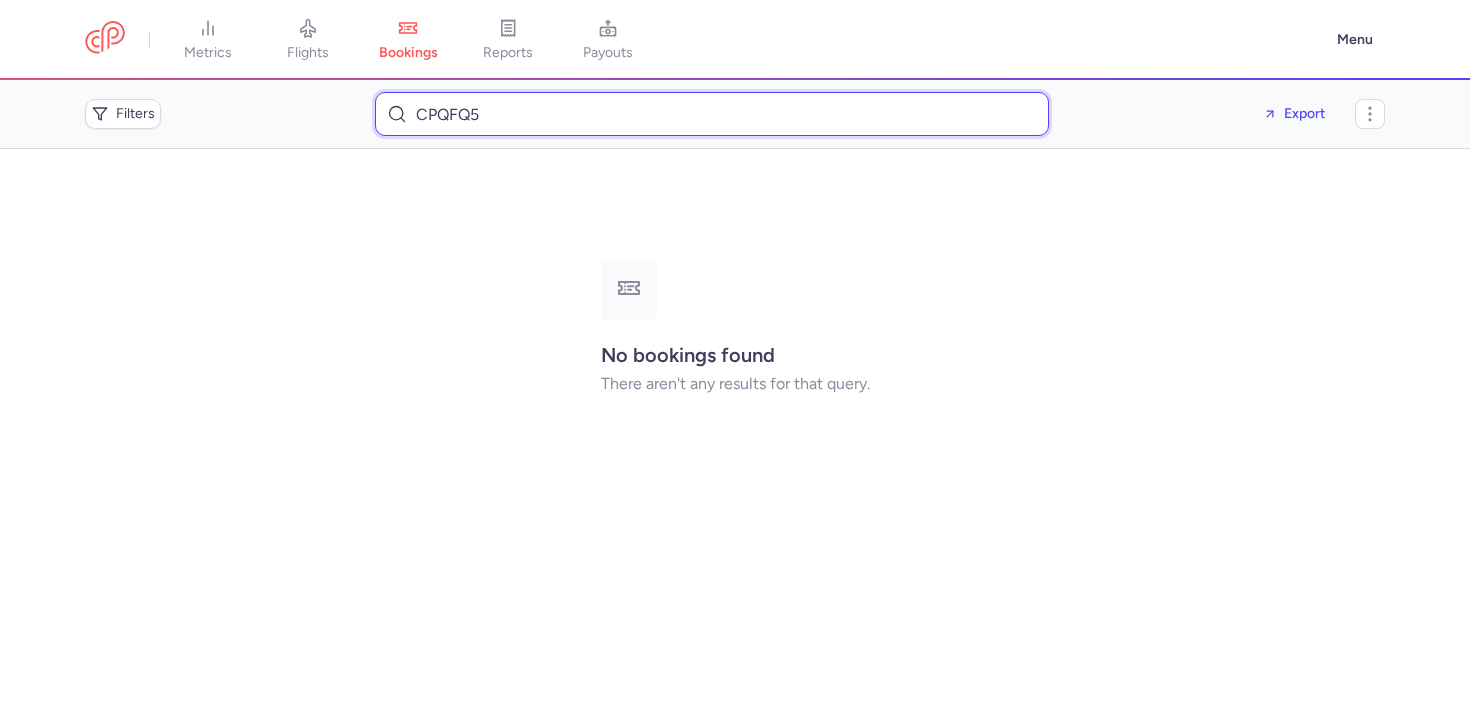 click on "CPQFQ5" at bounding box center (712, 114) 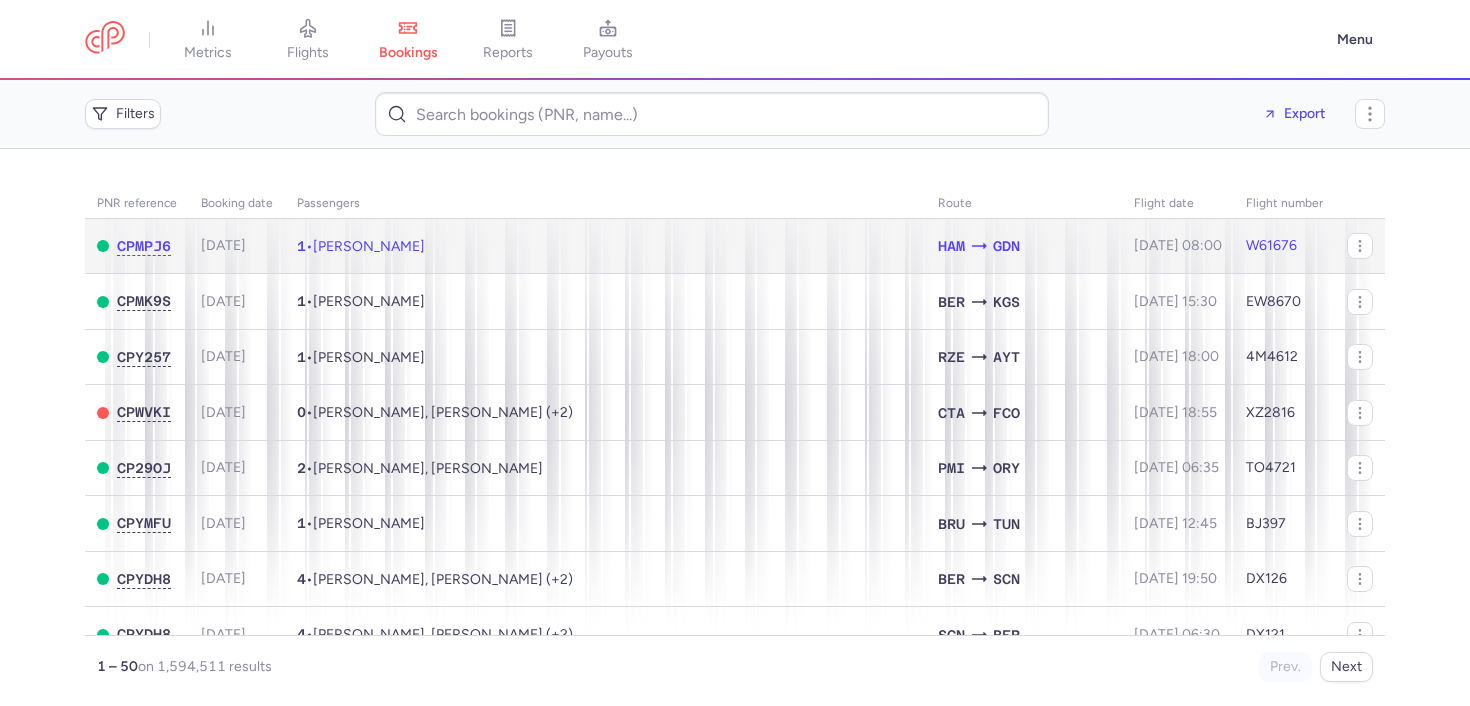 click on "2025-07-18" 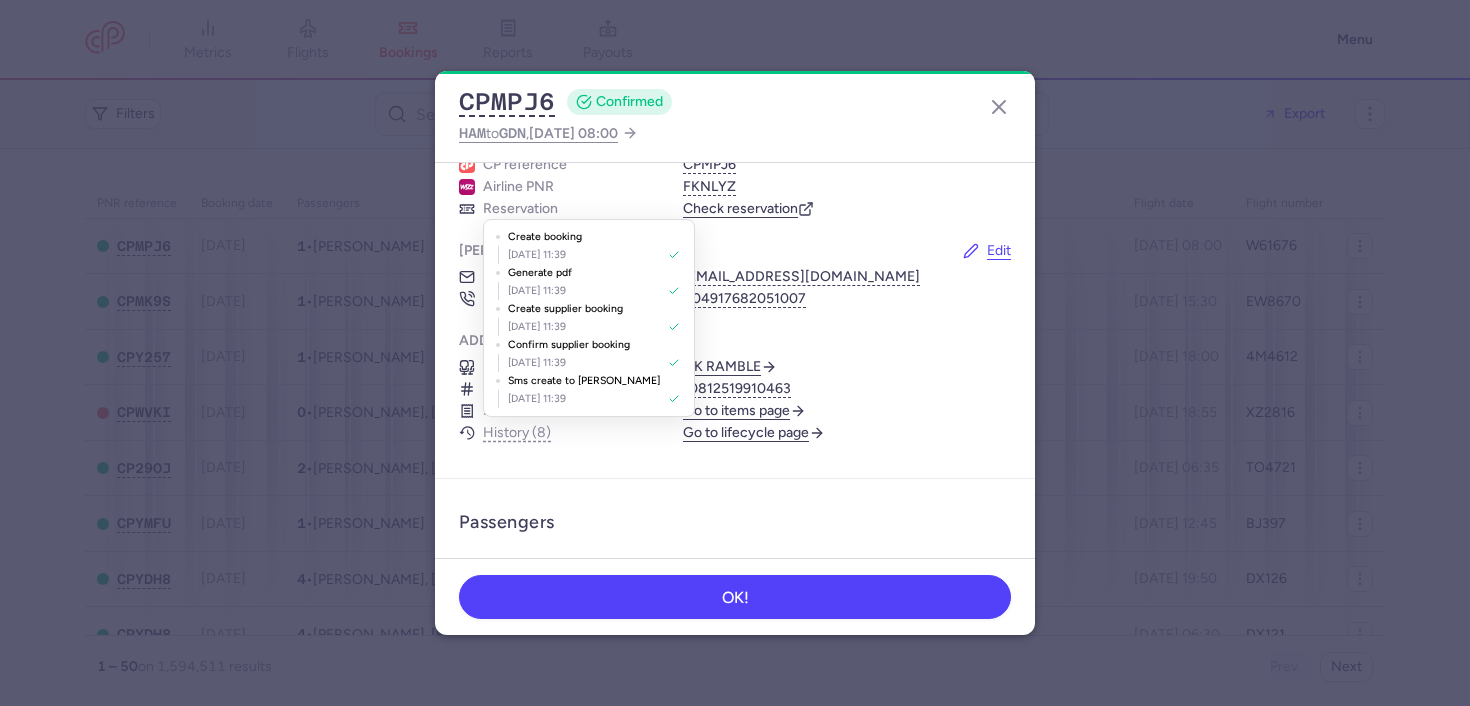 scroll, scrollTop: 0, scrollLeft: 0, axis: both 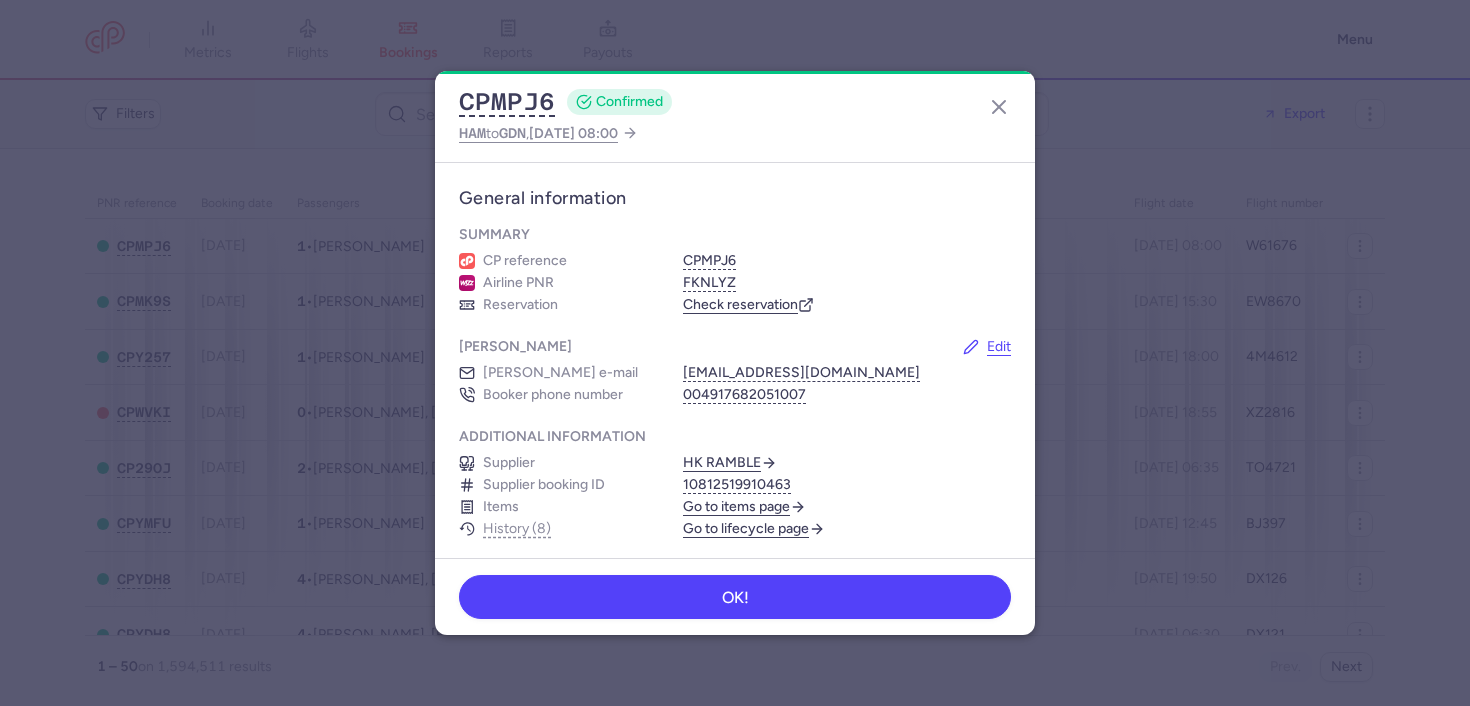 click on "CPMPJ6  CONFIRMED HAM  to  GDN ,  2025 Aug 2, 08:00" 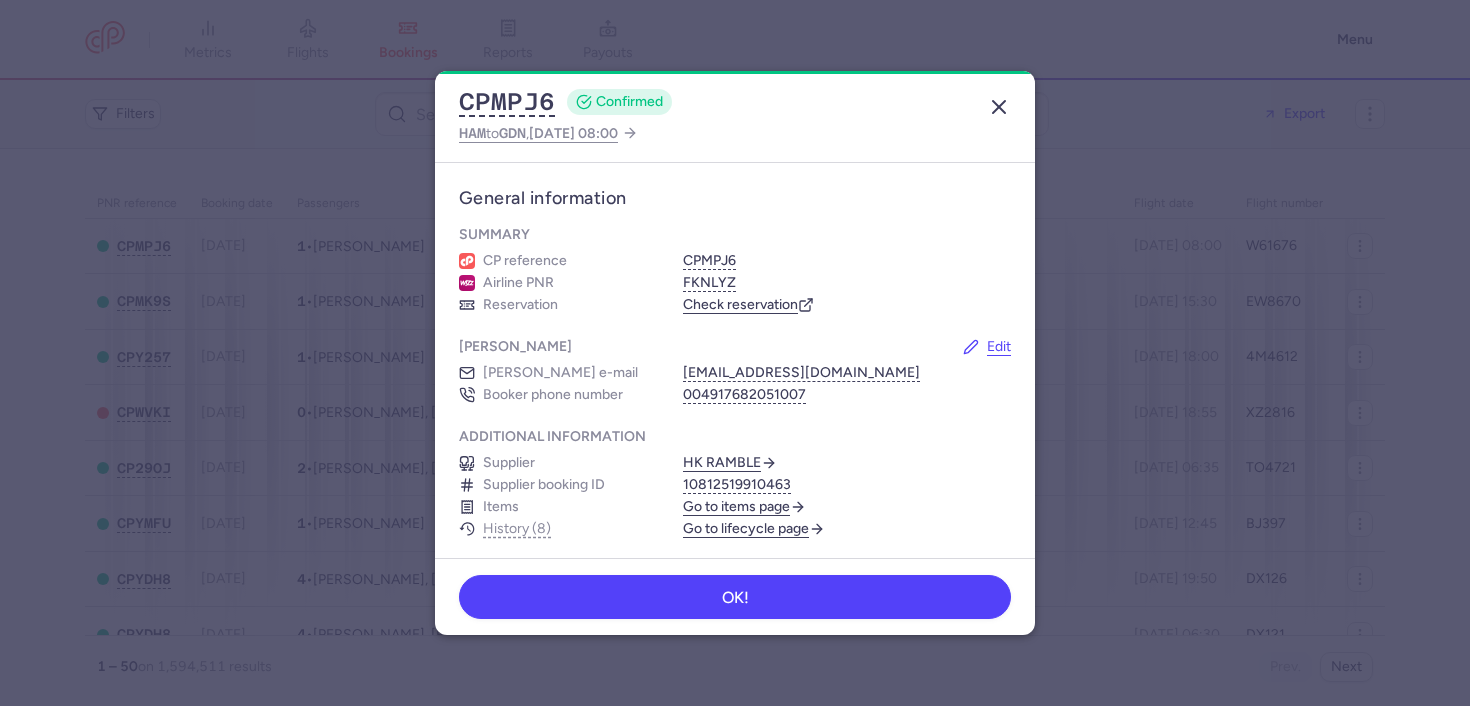 click 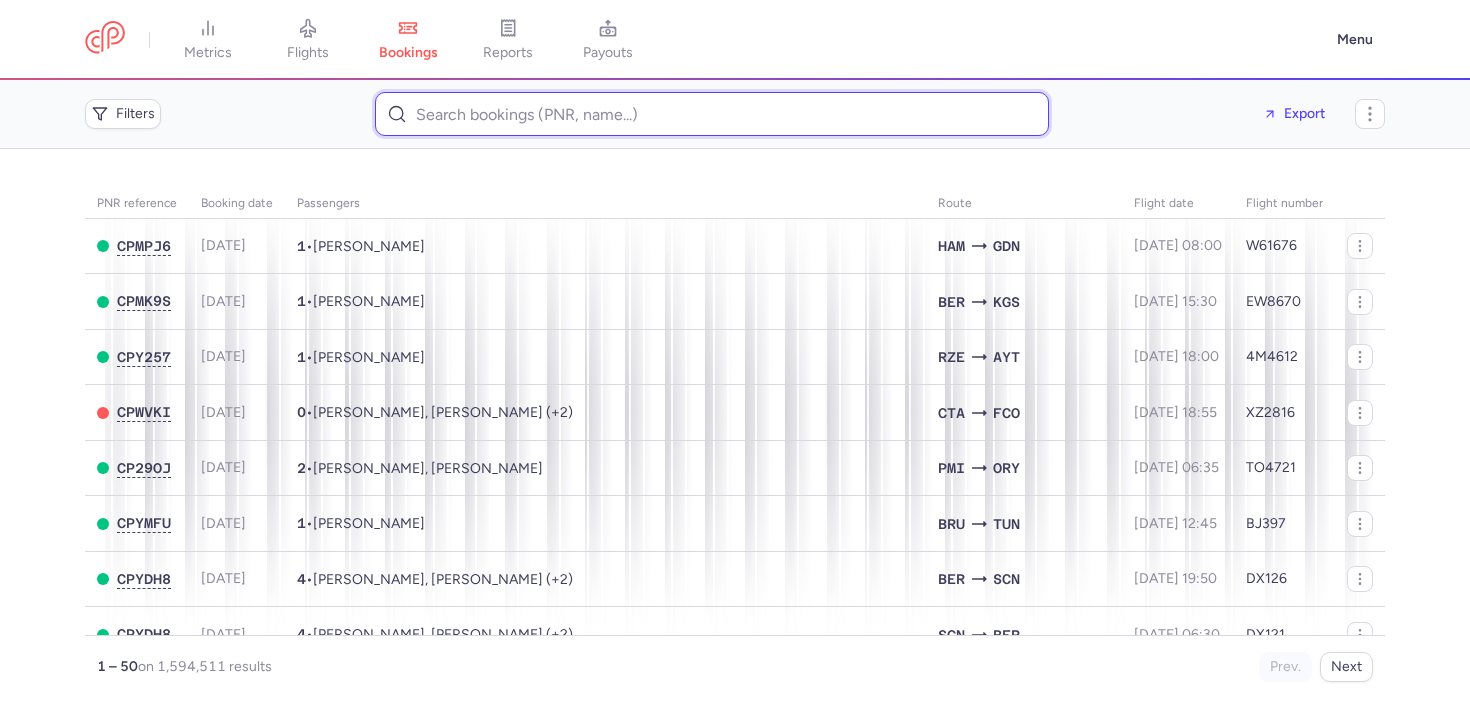 click at bounding box center [712, 114] 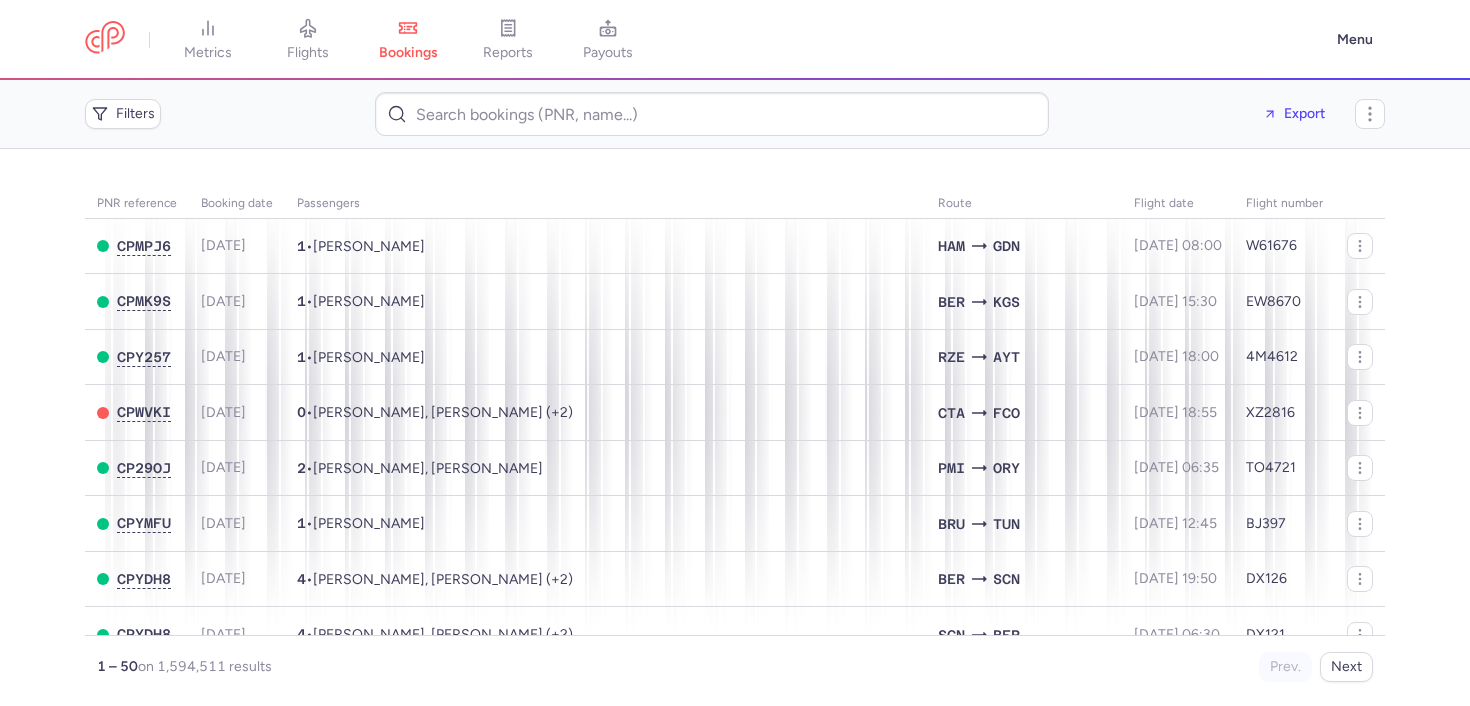 click on "Filters  Export" at bounding box center [735, 114] 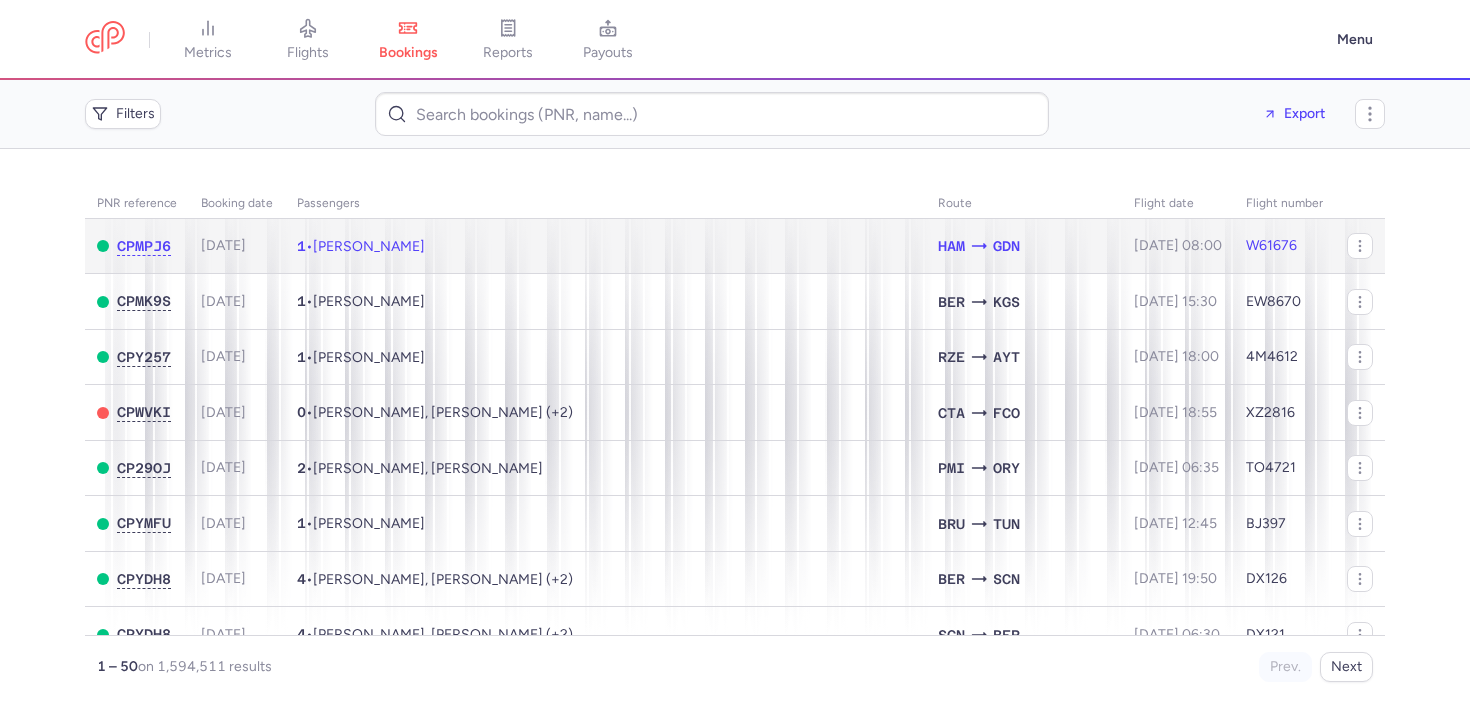 click on "2025-07-18" 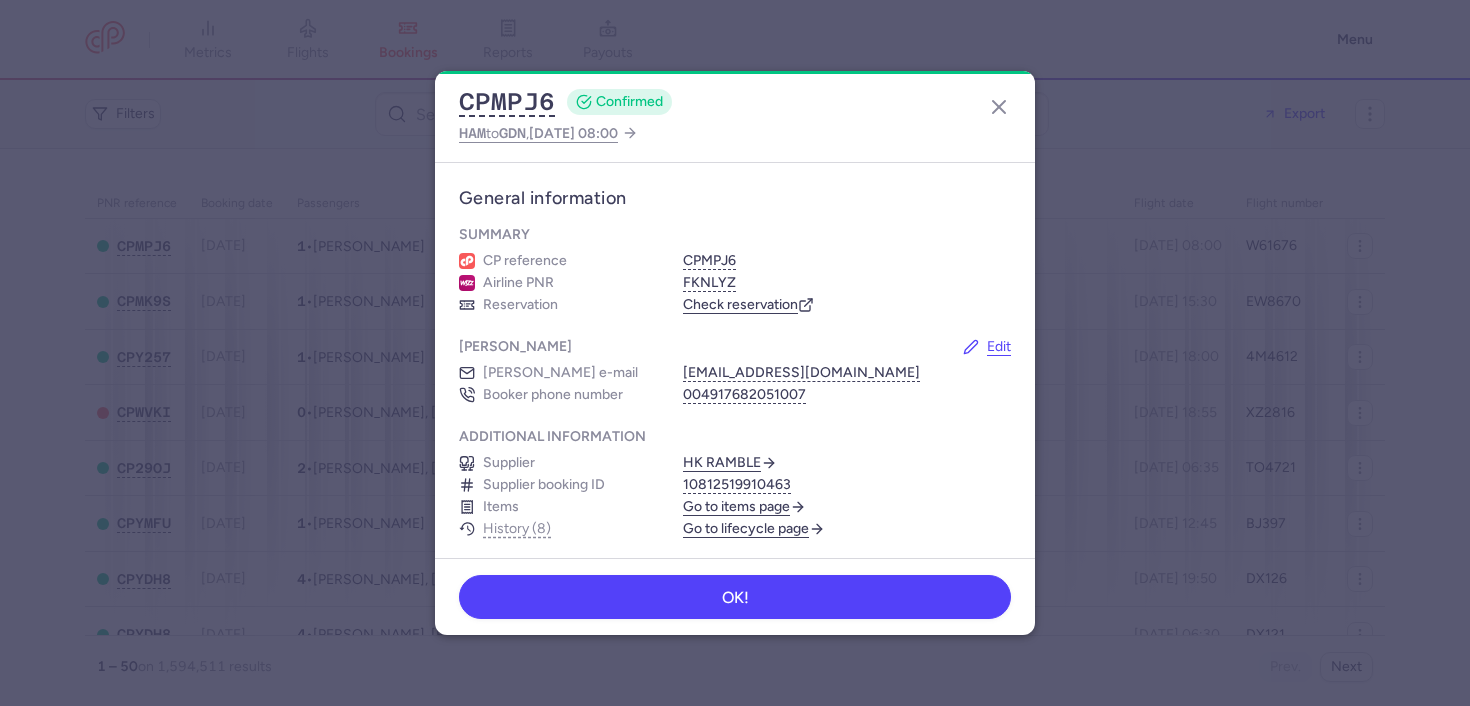 click on "CPMPJ6  CONFIRMED HAM  to  GDN ,  2025 Aug 2, 08:00" 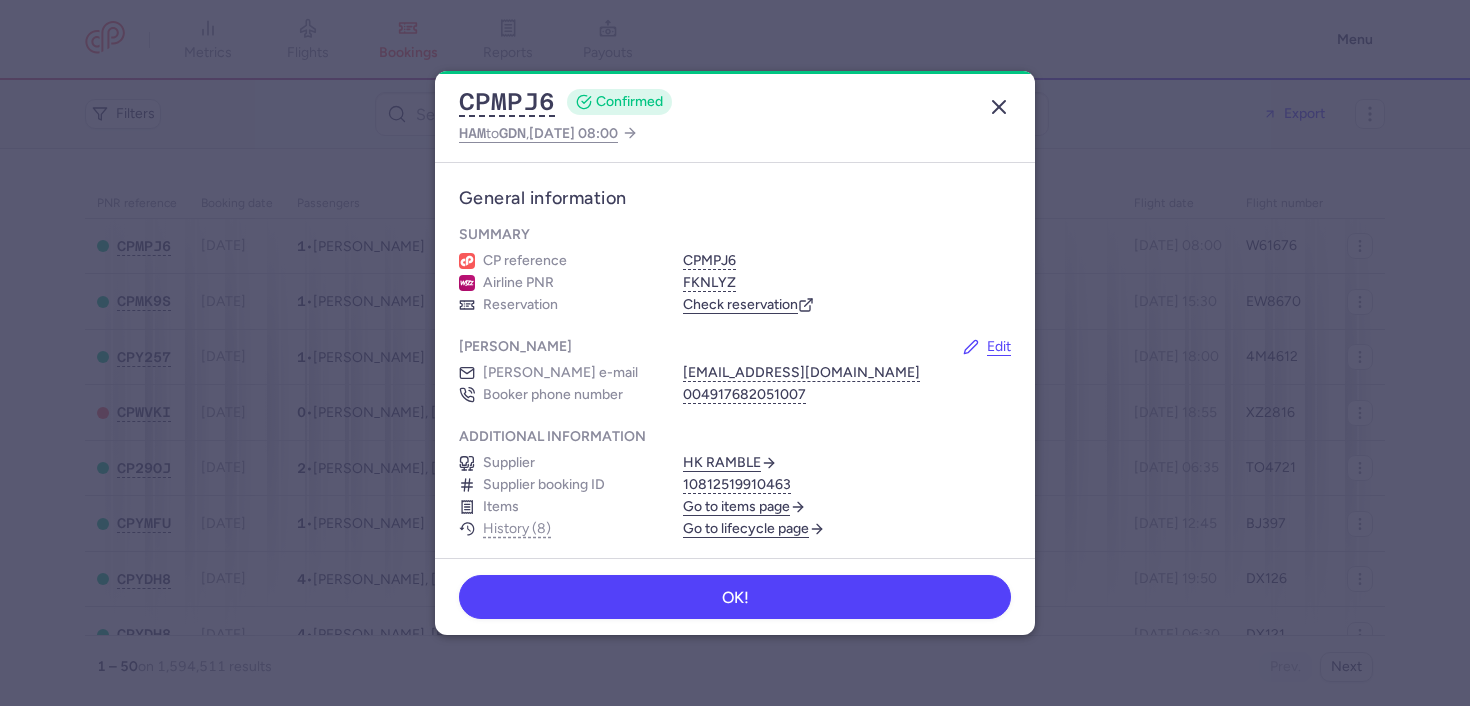 click 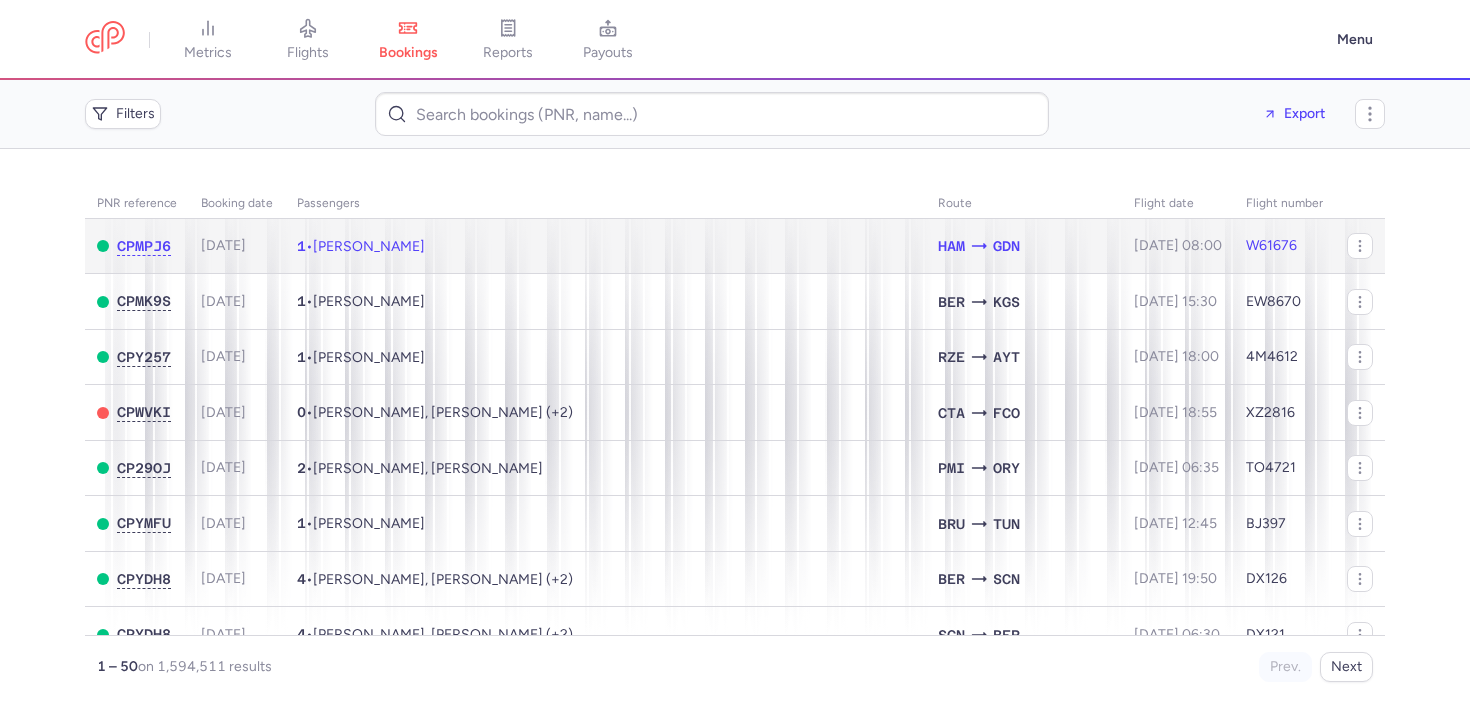 click on "1  •  Daniel SZYMANSKI" 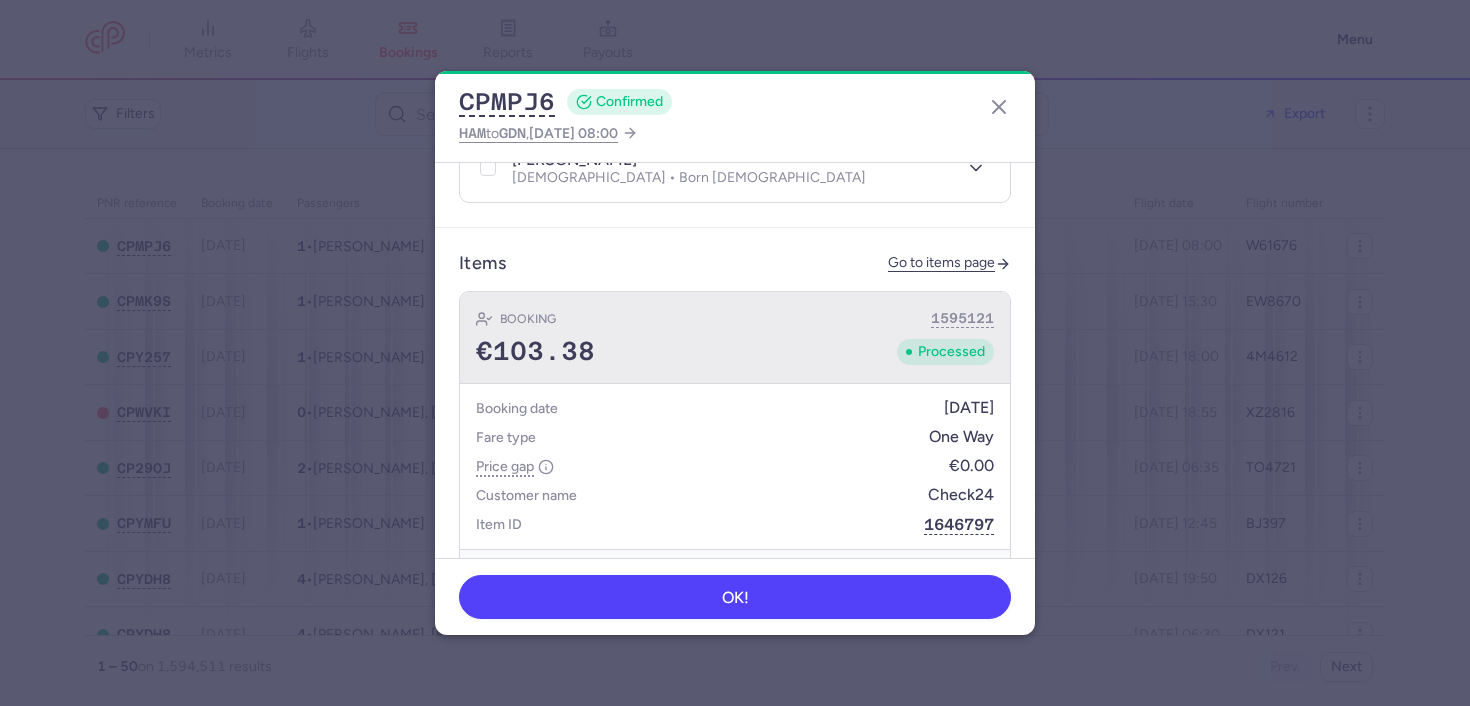 scroll, scrollTop: 260, scrollLeft: 0, axis: vertical 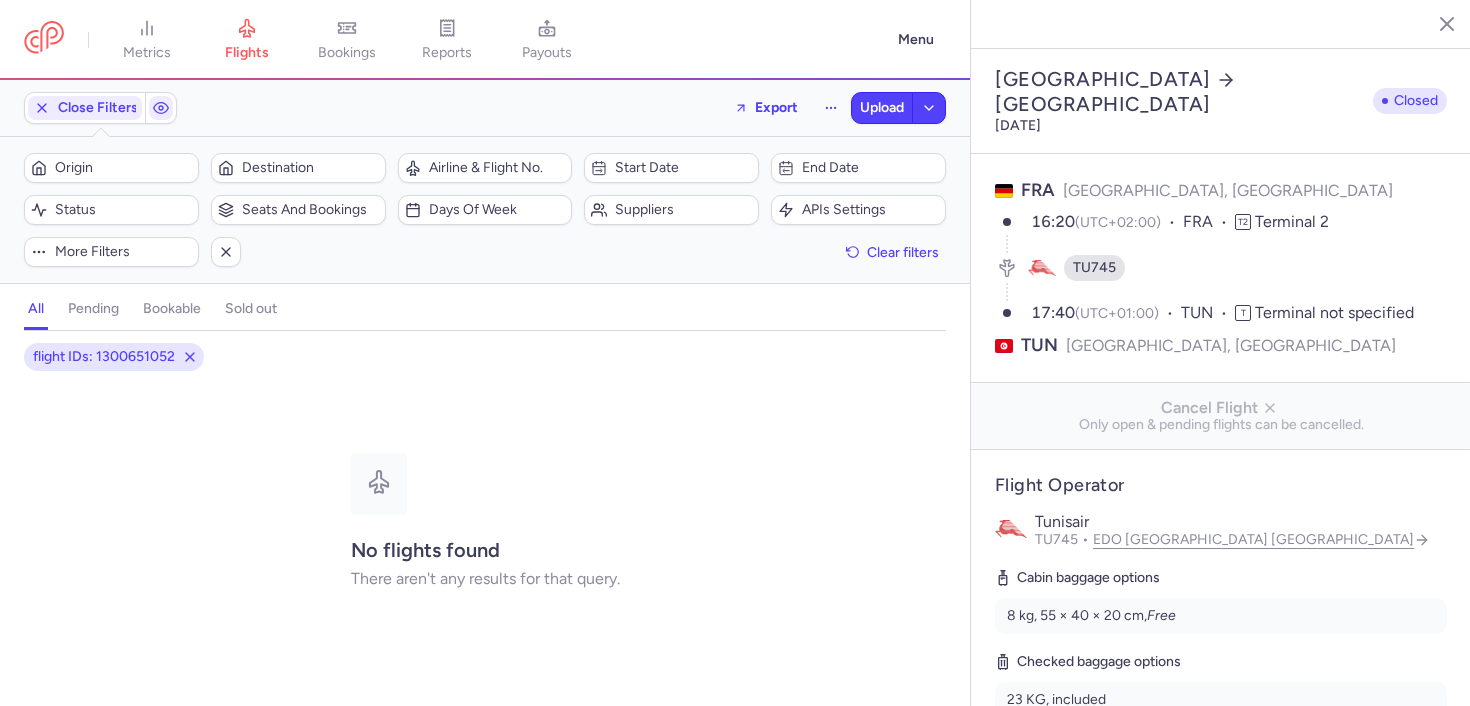 select on "hours" 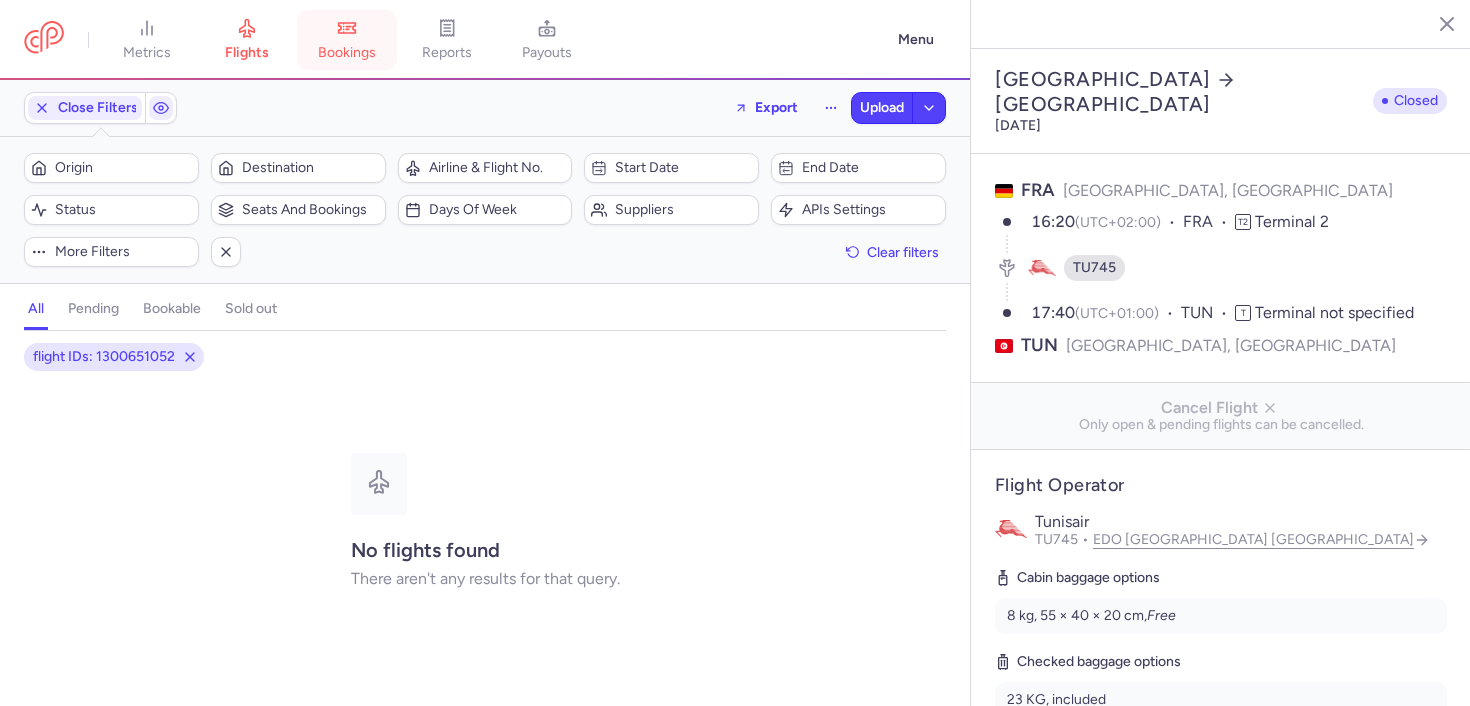 click on "bookings" at bounding box center (347, 40) 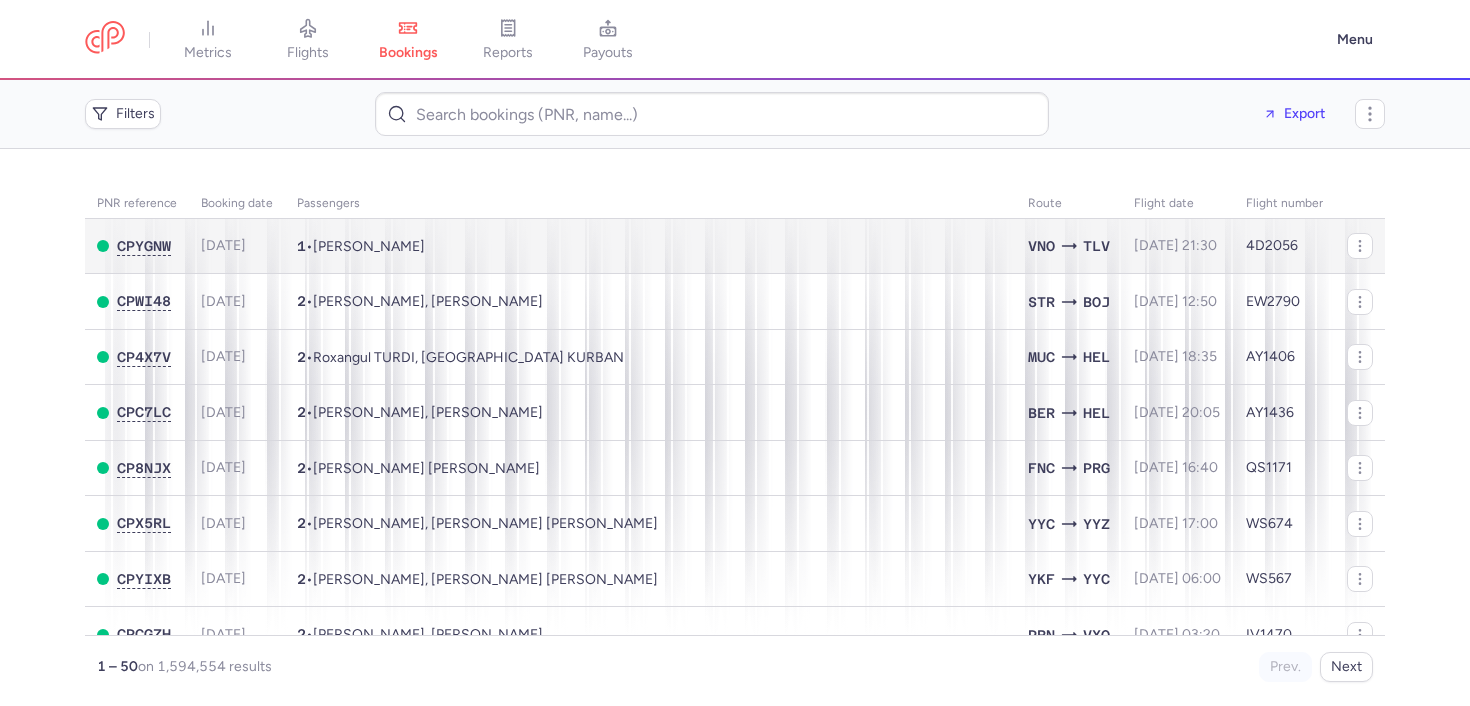 scroll, scrollTop: 0, scrollLeft: 0, axis: both 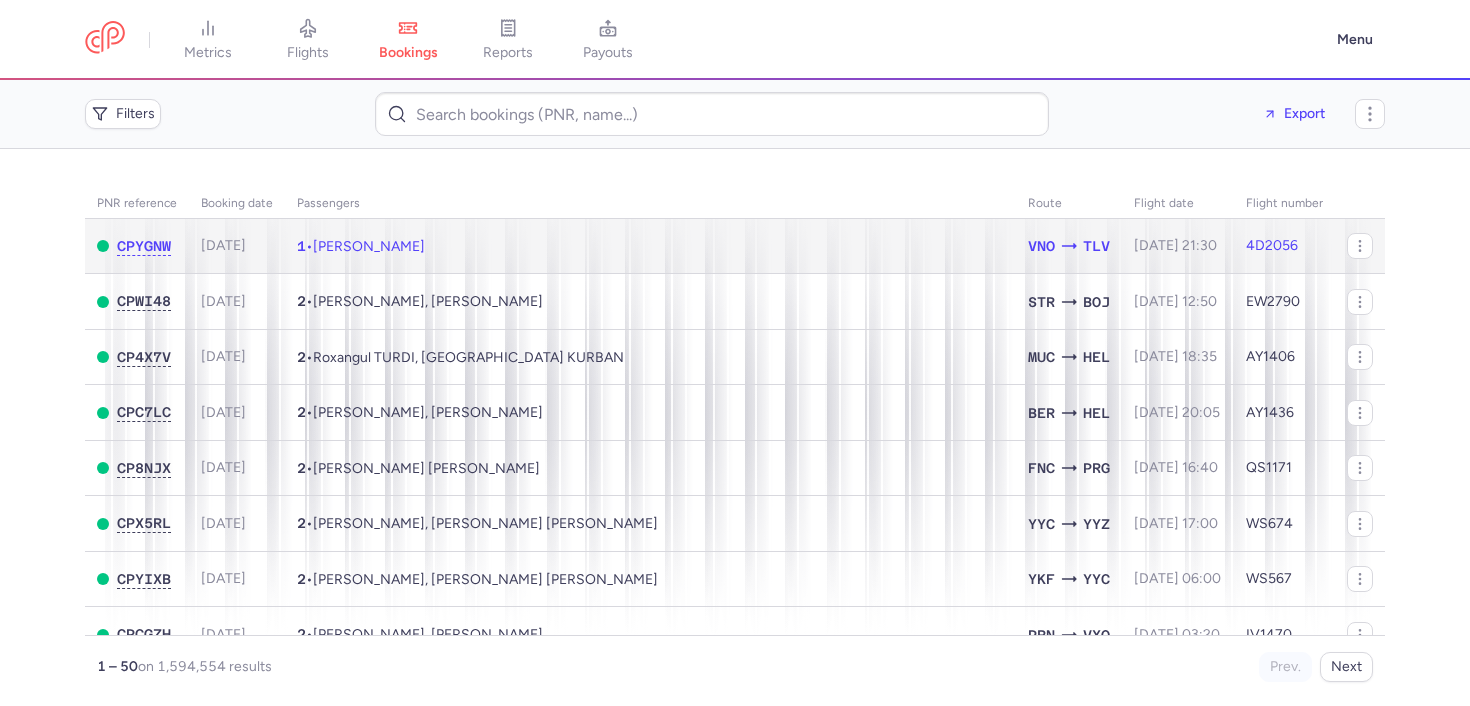 click on "2025-07-18" at bounding box center [223, 245] 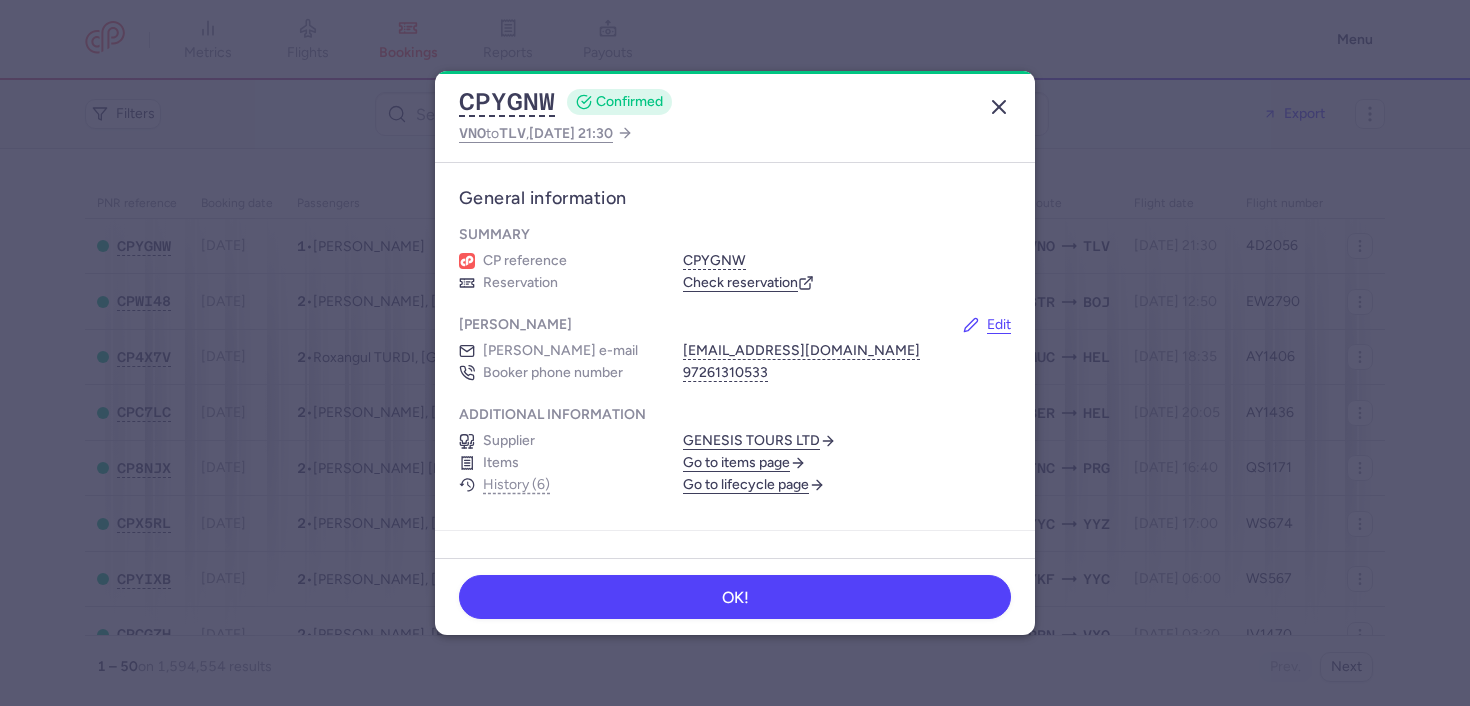 click 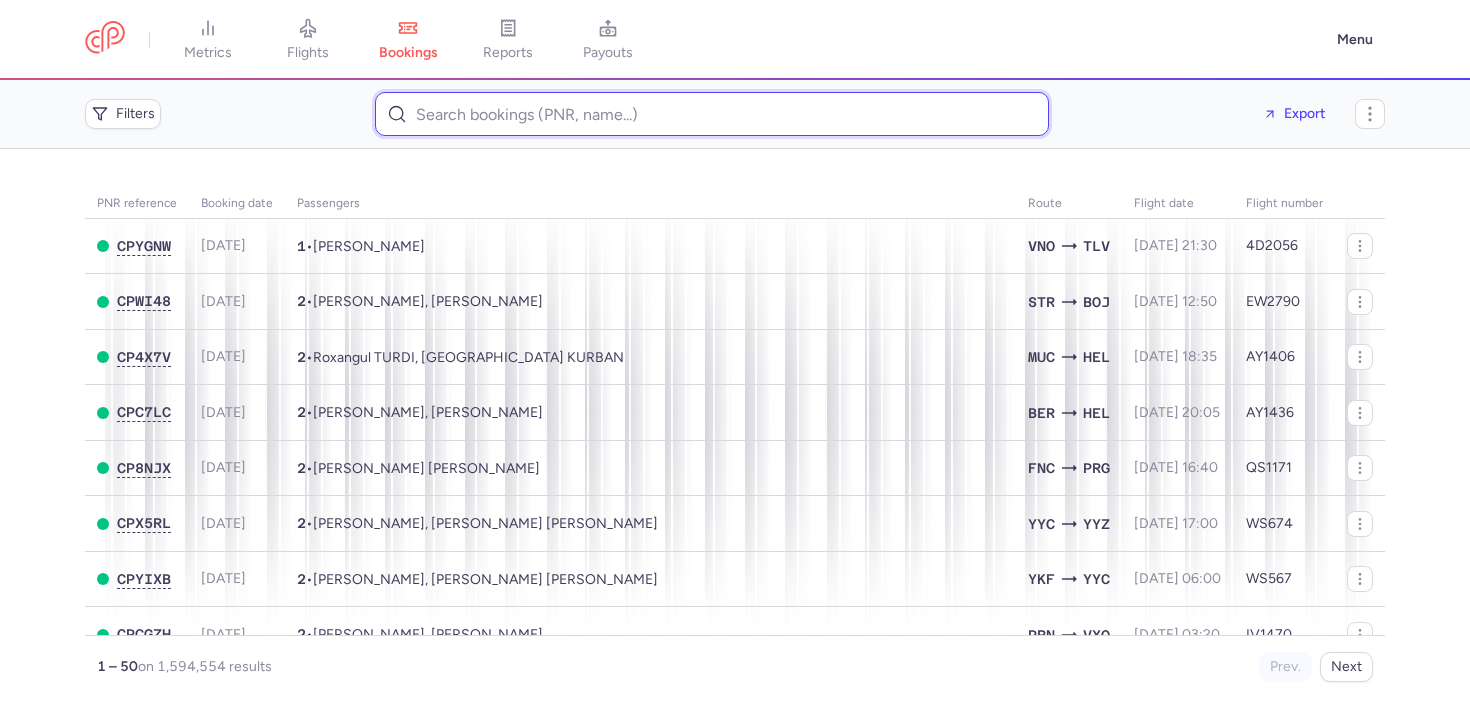 click at bounding box center (712, 114) 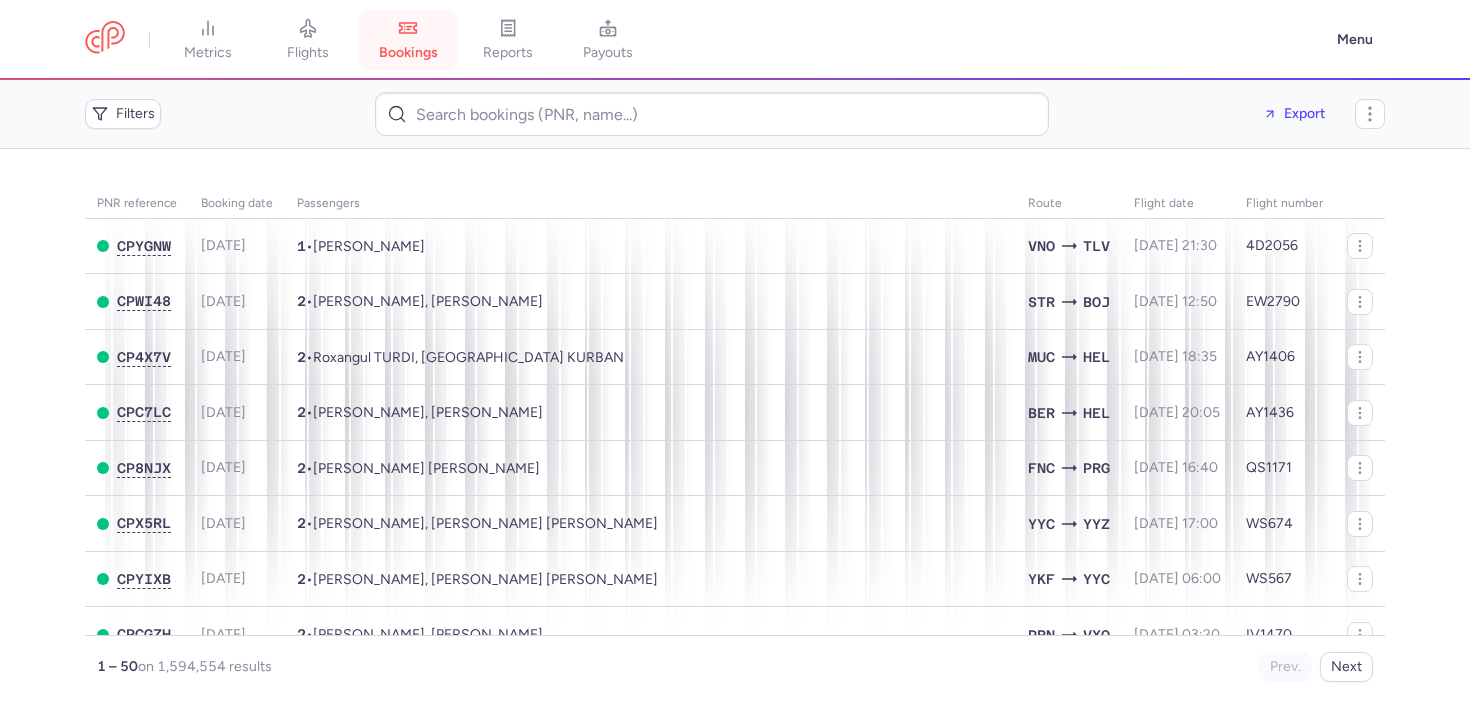 click on "bookings" at bounding box center [408, 53] 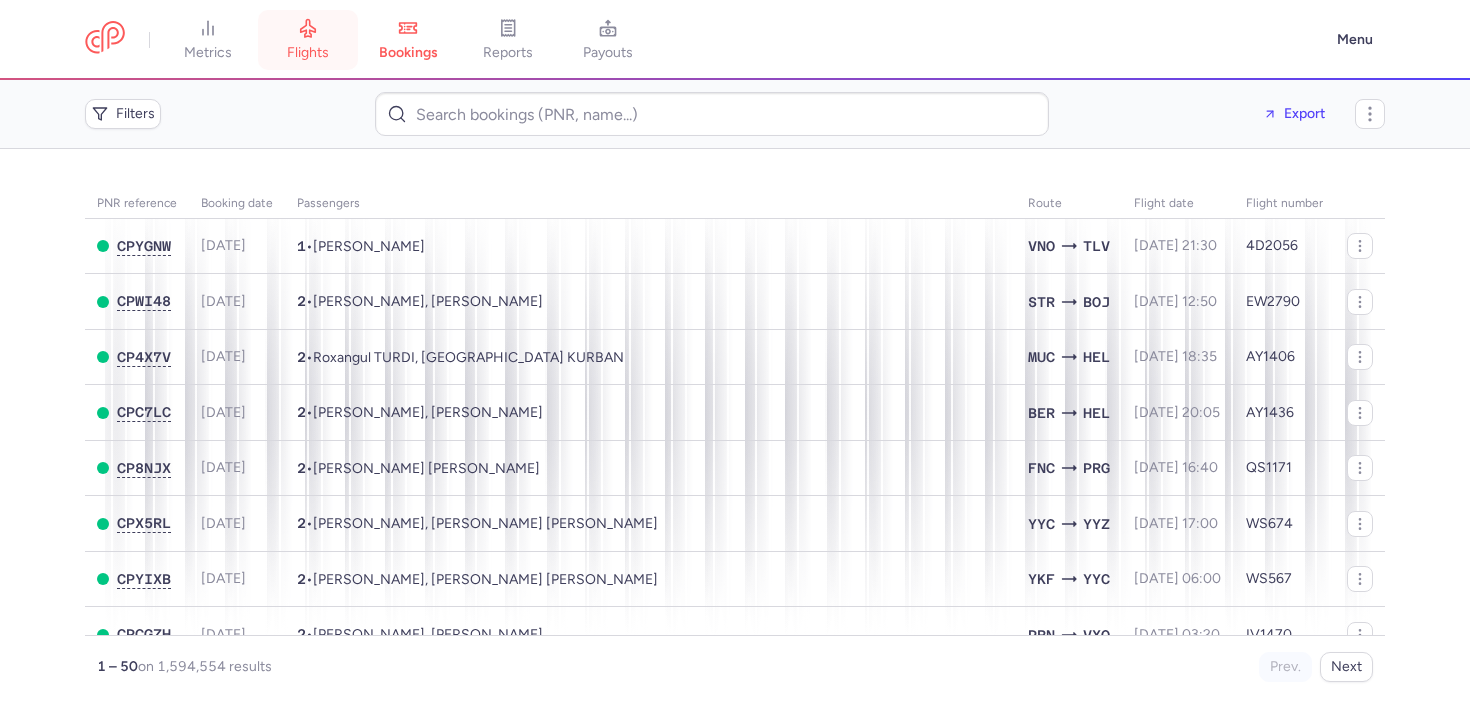 click on "flights" at bounding box center (308, 53) 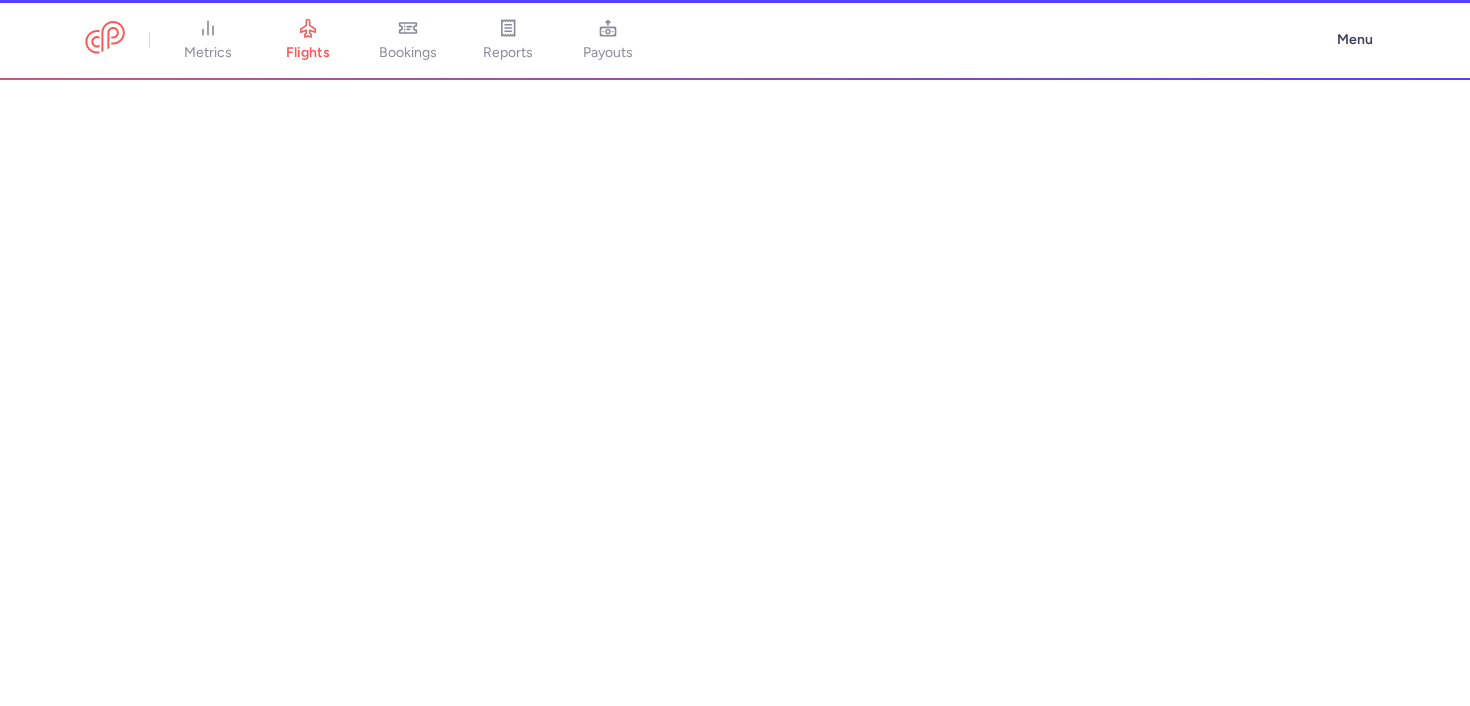 click on "bookings" at bounding box center [408, 40] 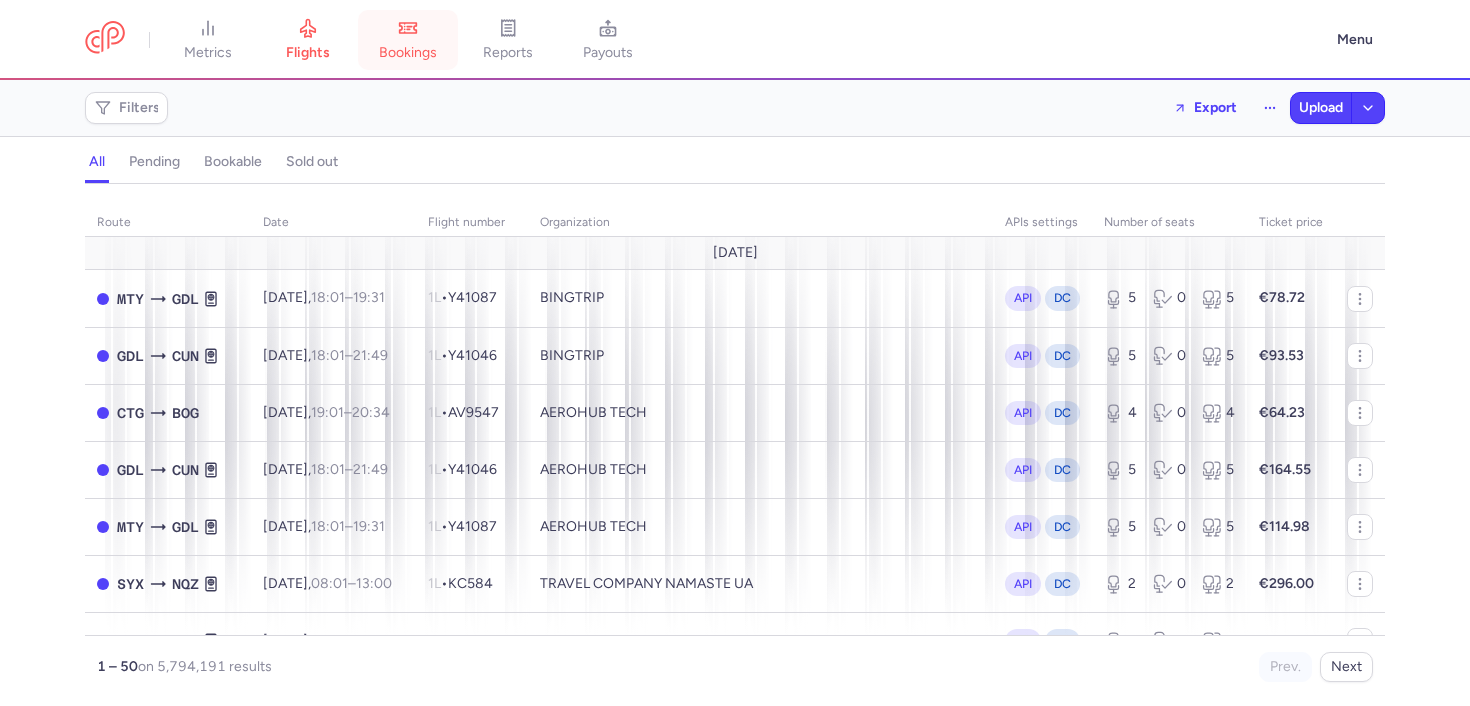 click on "bookings" at bounding box center (408, 53) 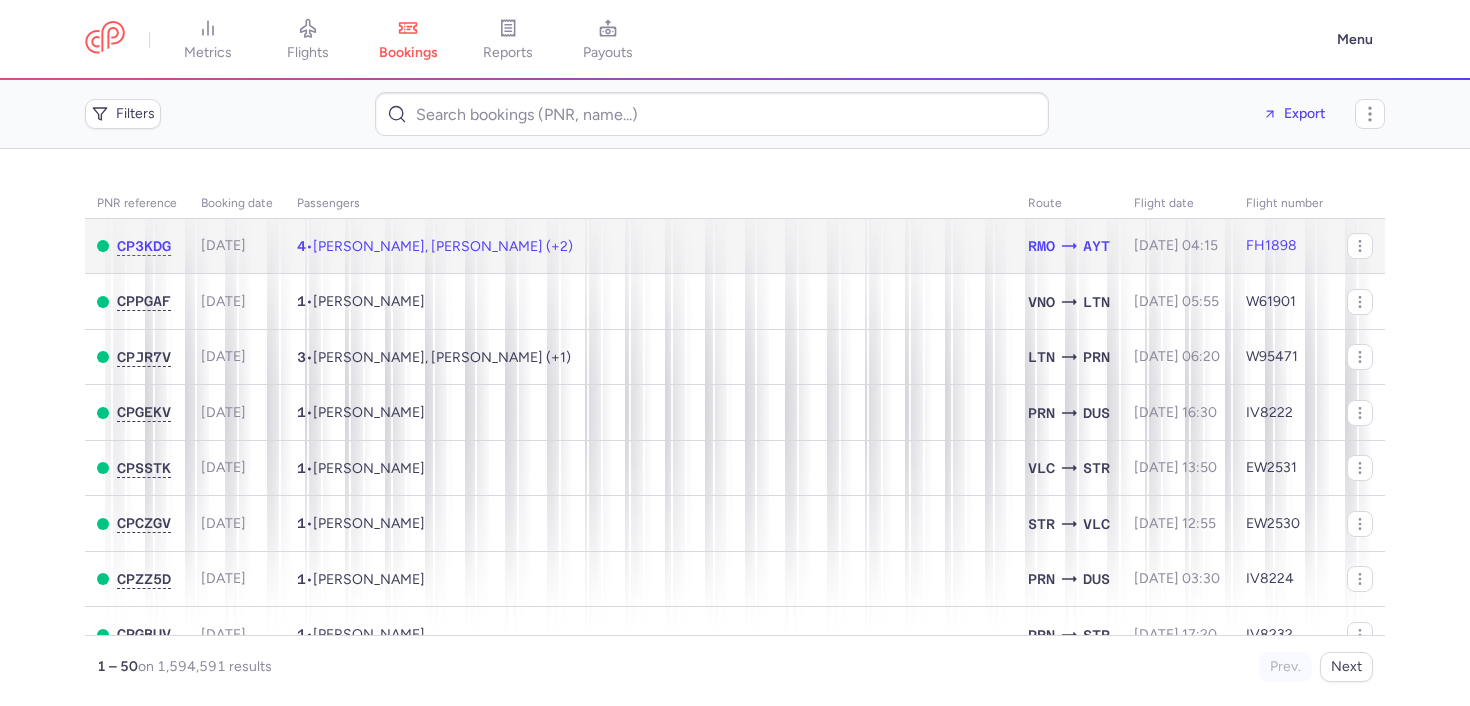 click on "2025-07-18" 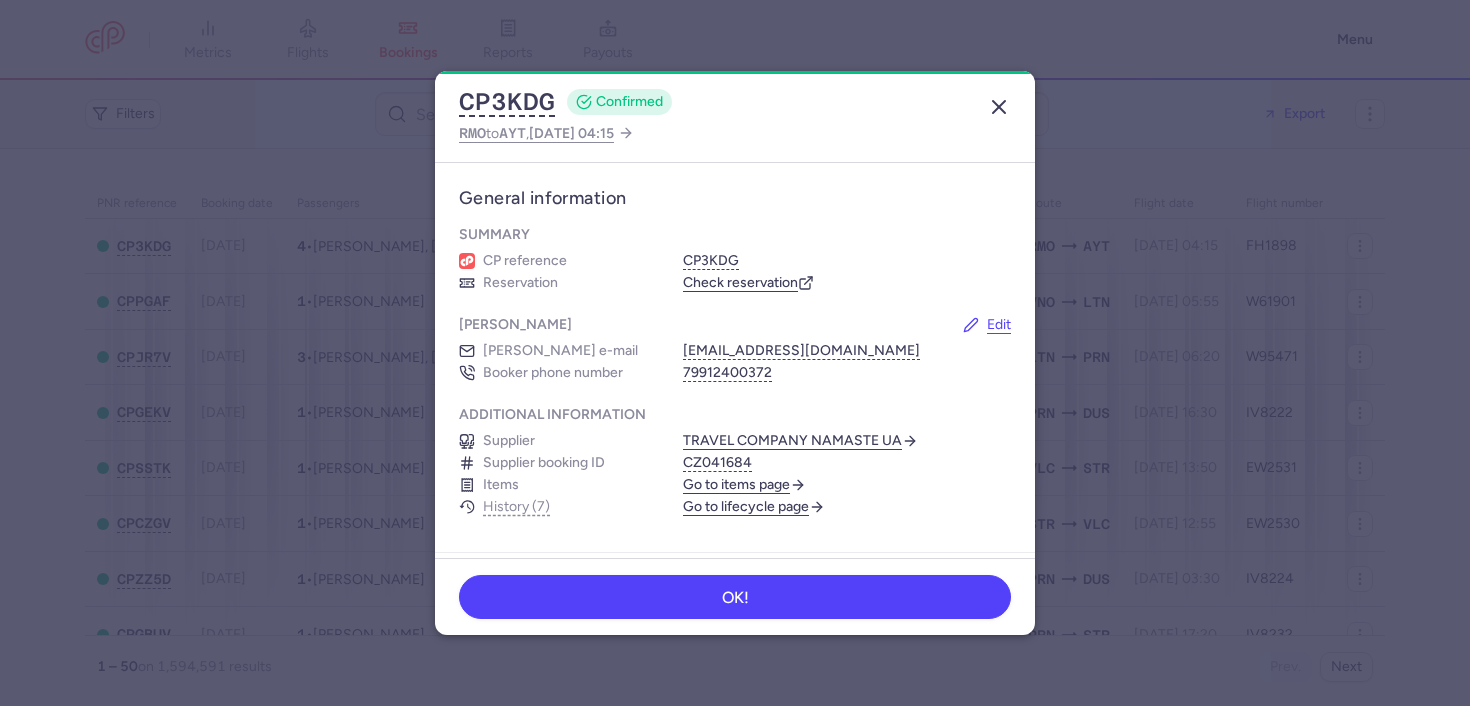 click 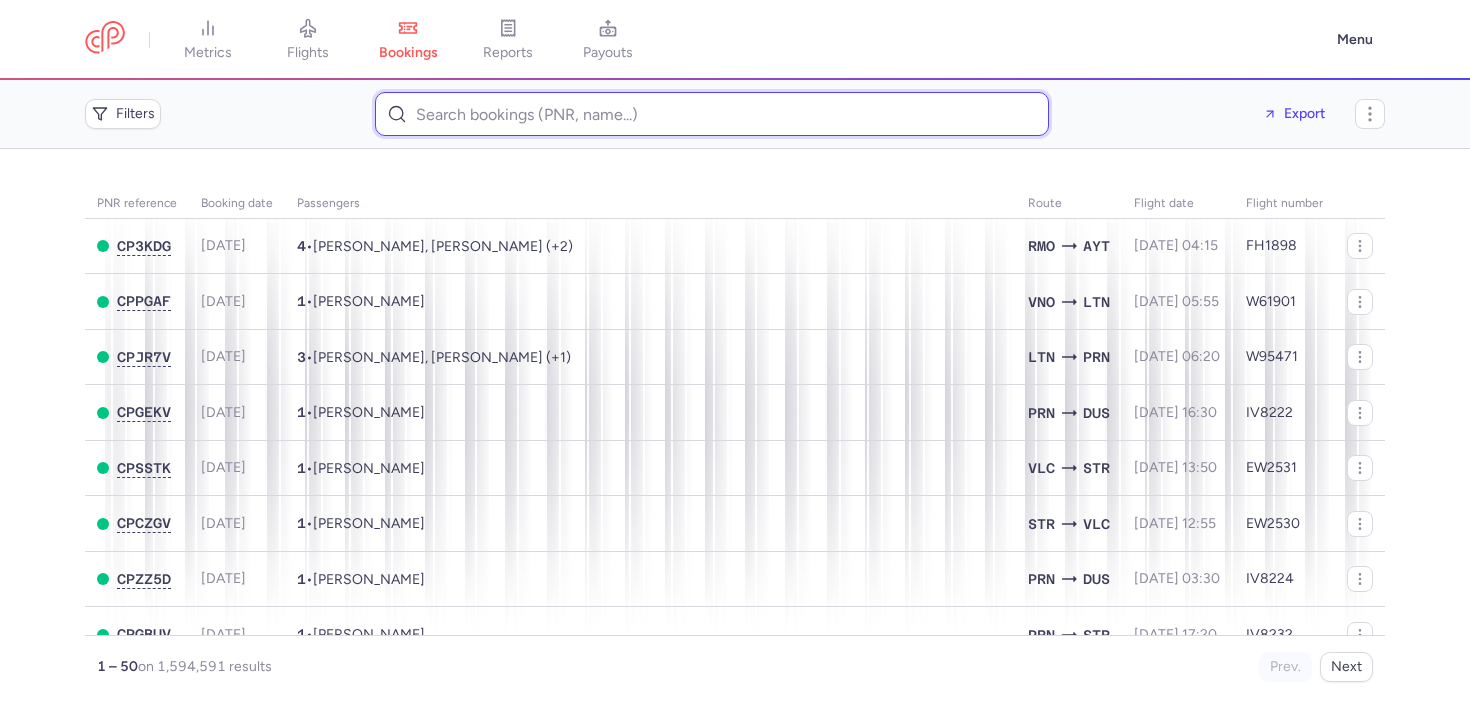click at bounding box center (712, 114) 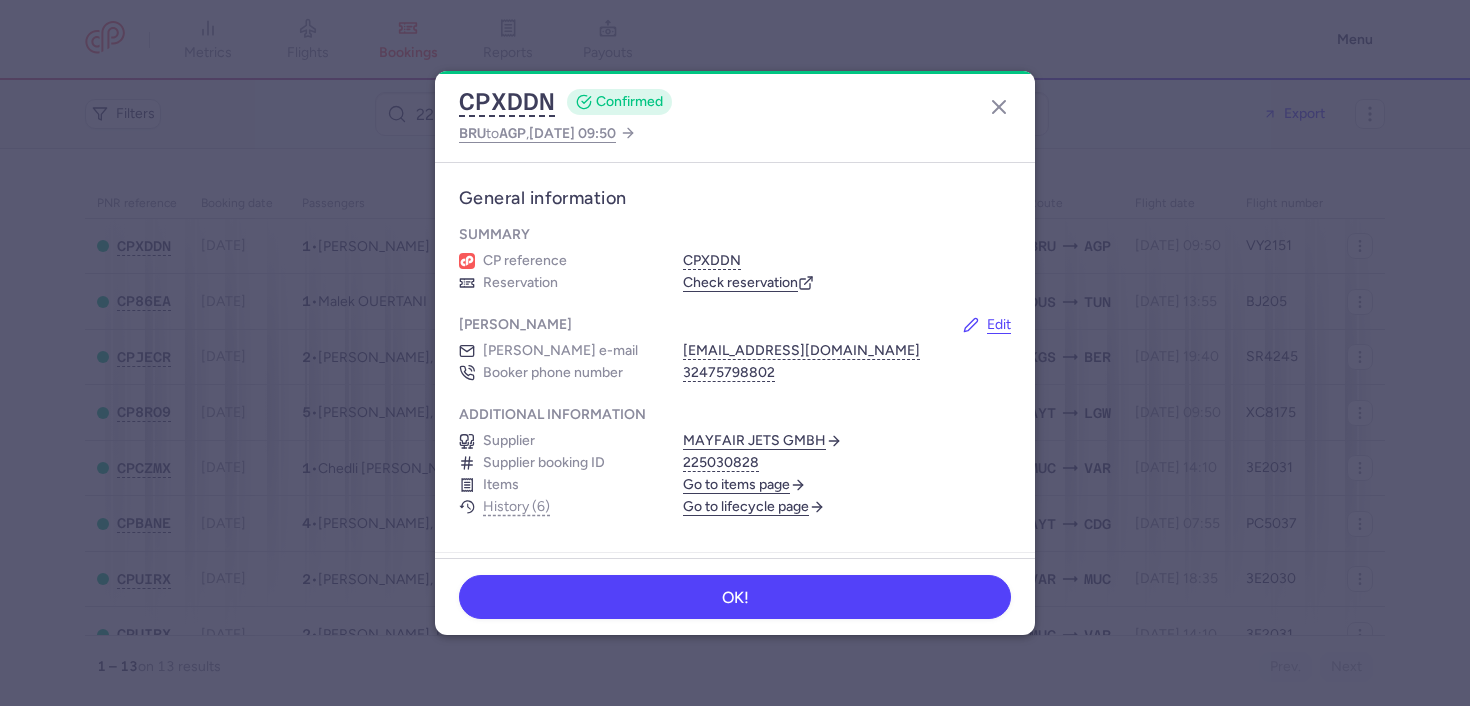 scroll, scrollTop: 0, scrollLeft: 0, axis: both 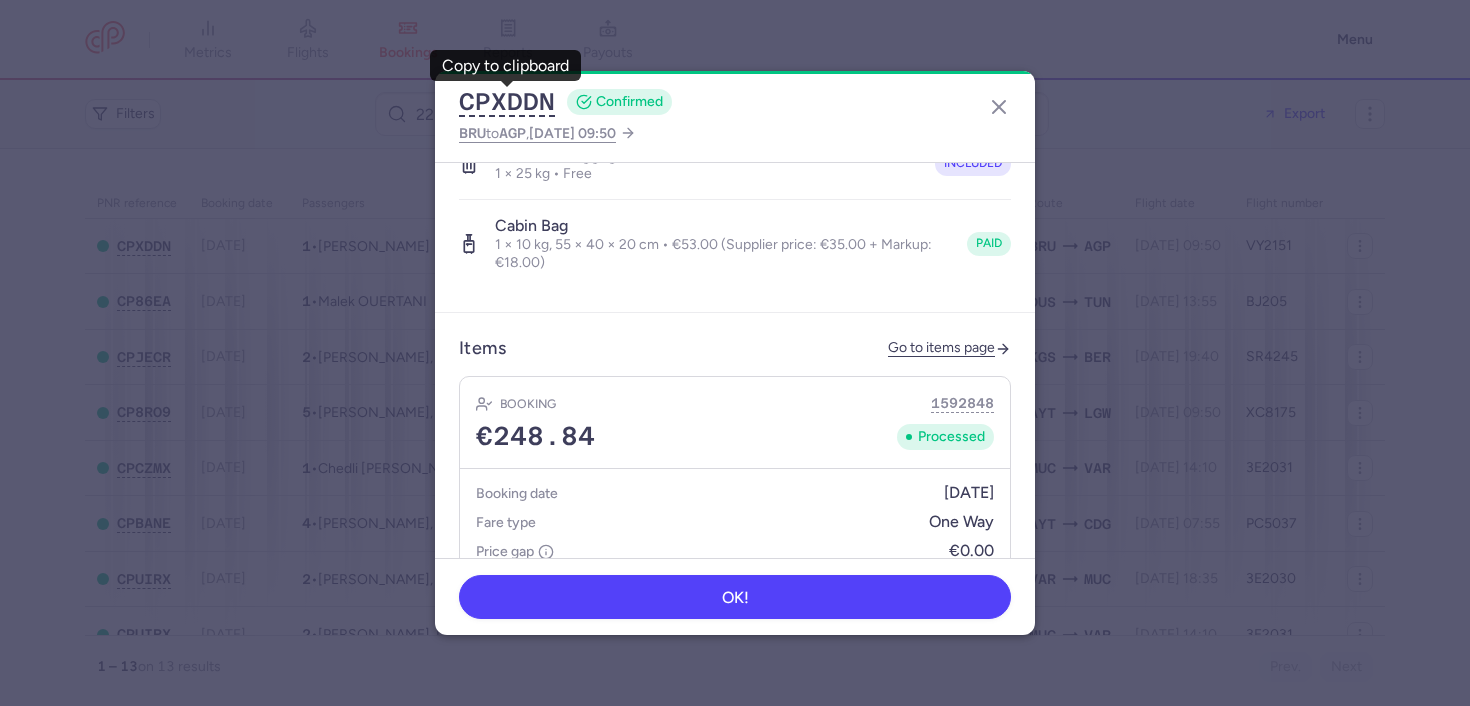 type 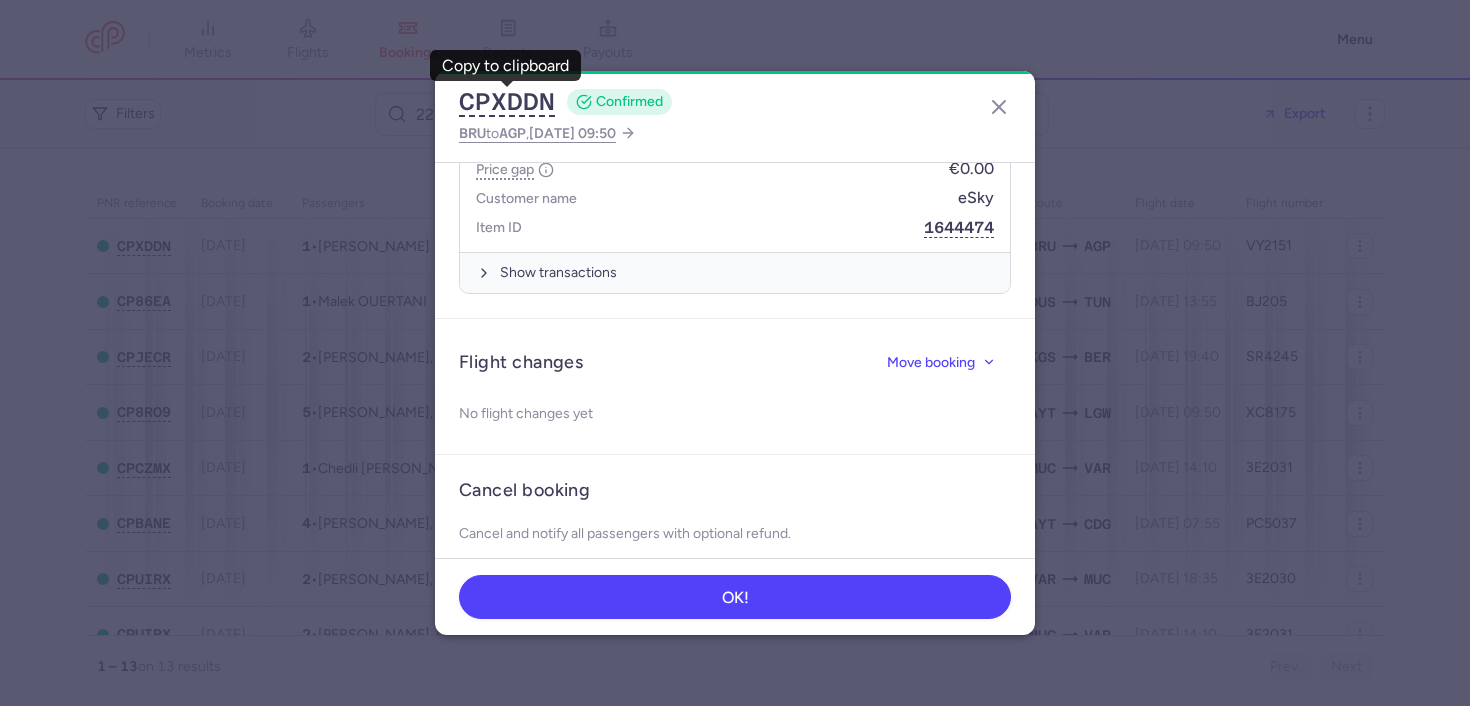 scroll, scrollTop: 748, scrollLeft: 0, axis: vertical 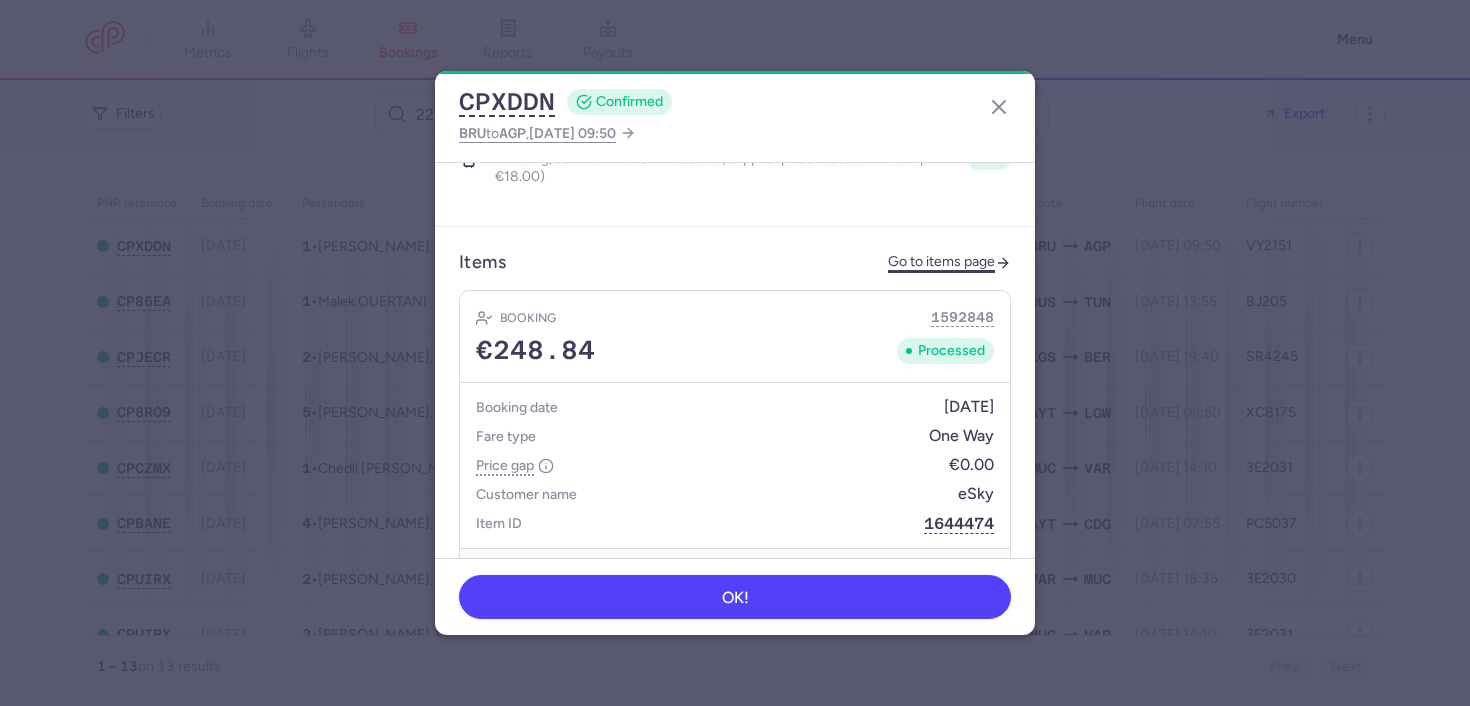 click on "Go to items page" 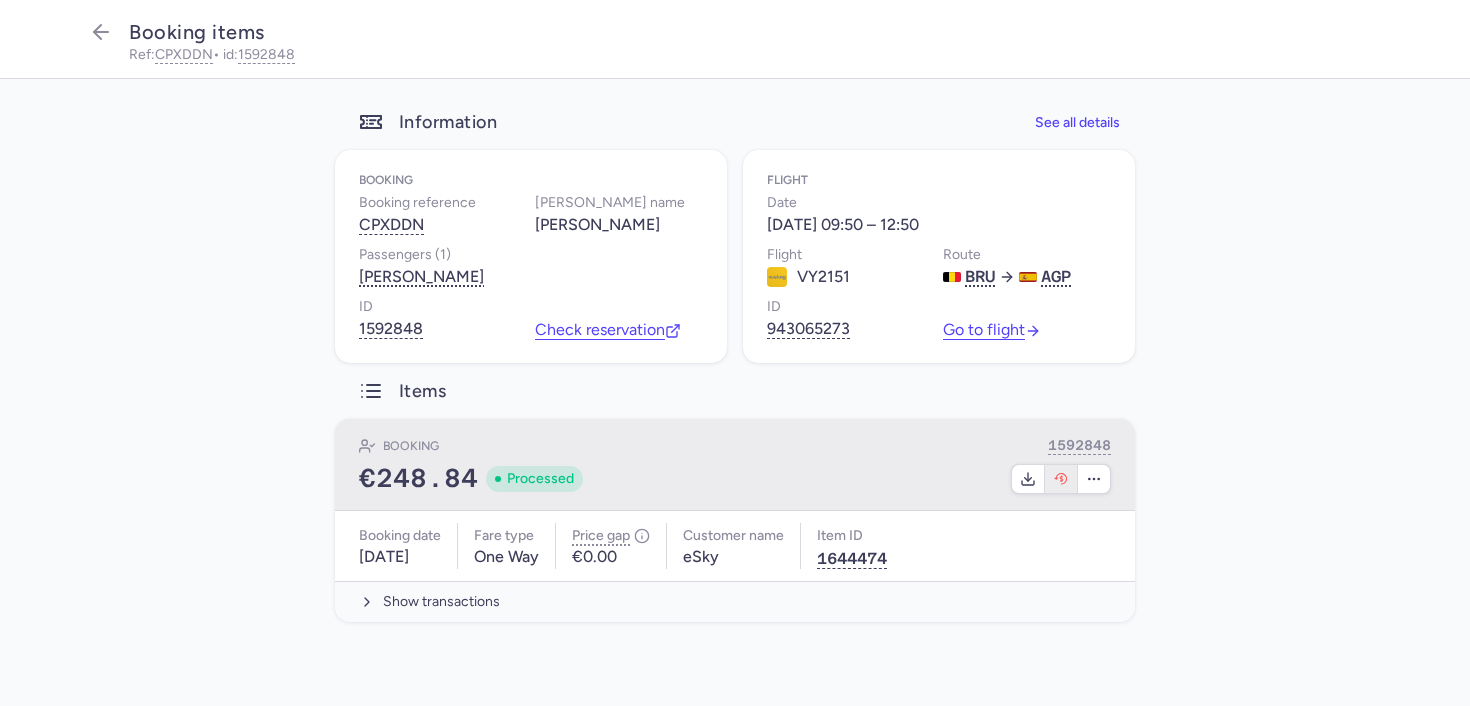 click 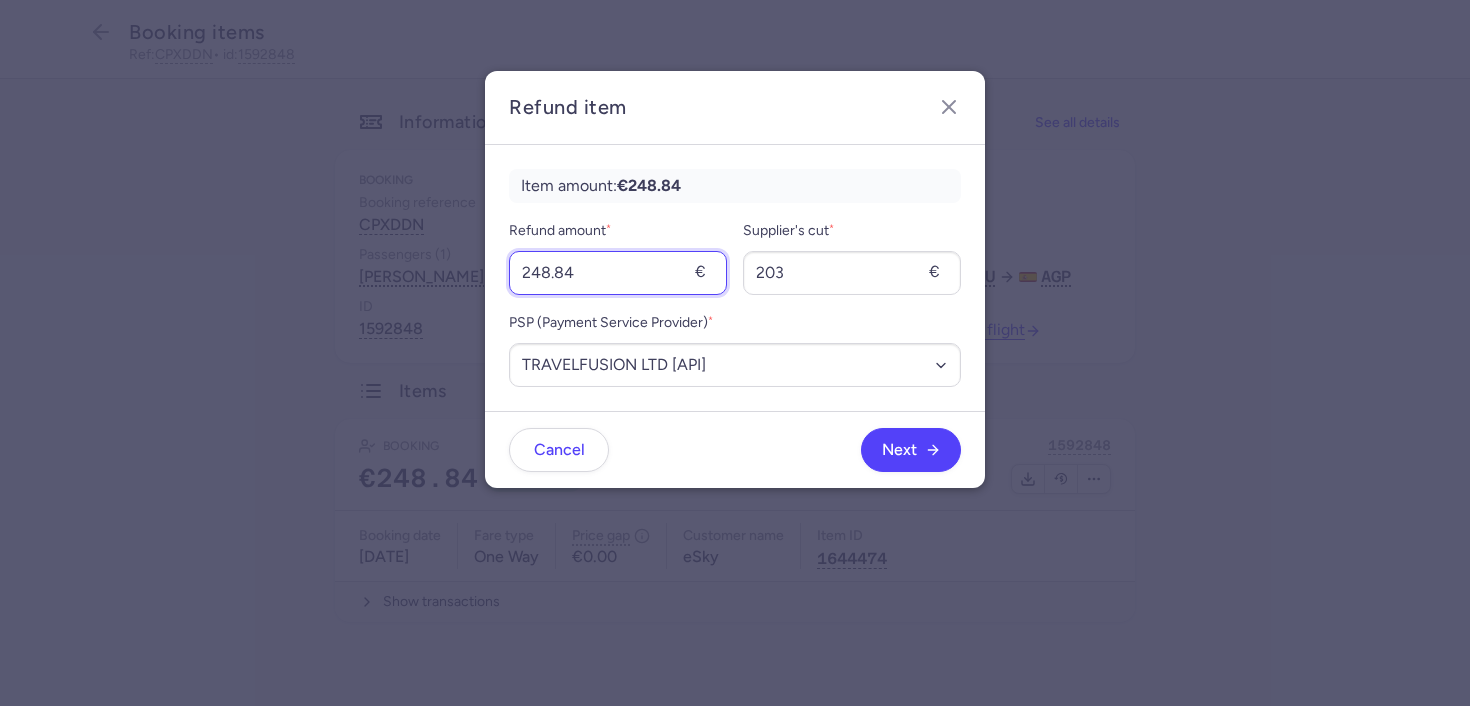 click on "248.84" at bounding box center (618, 273) 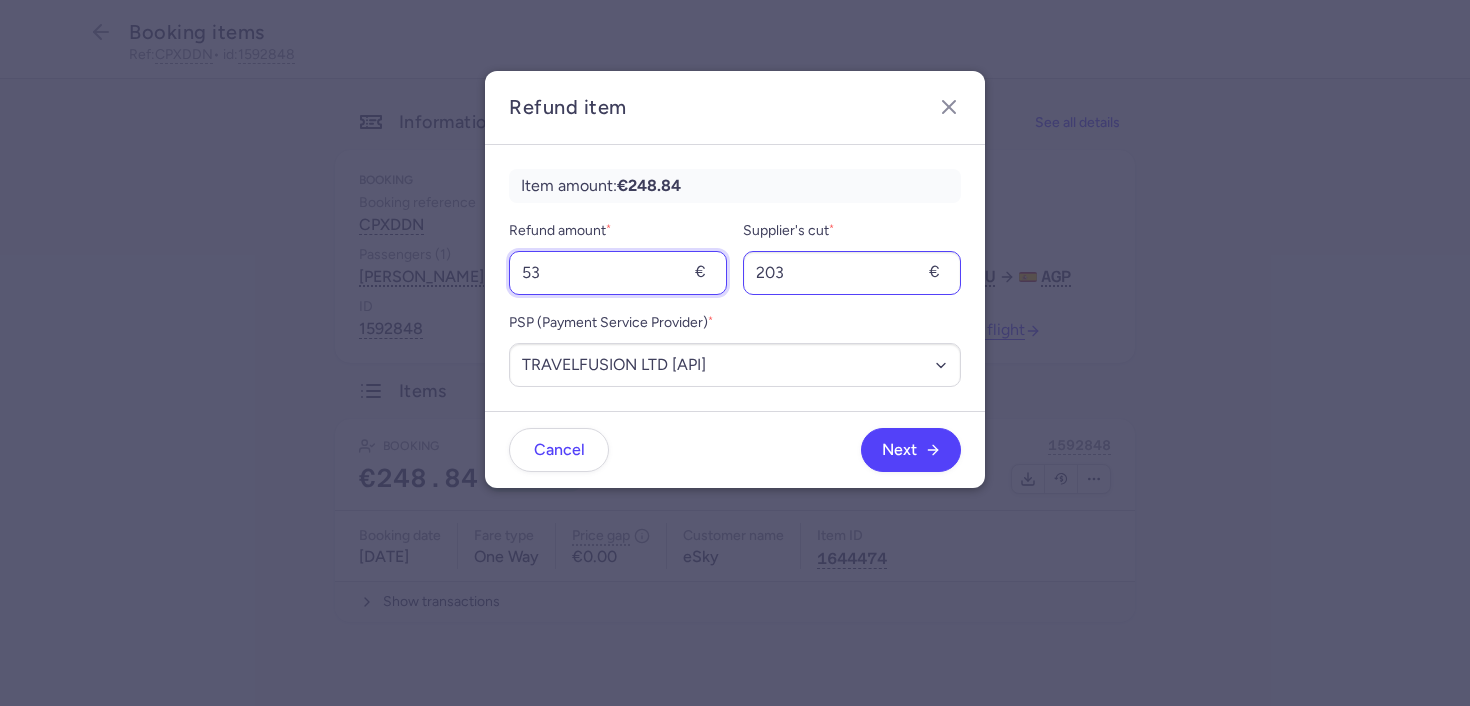 type on "53" 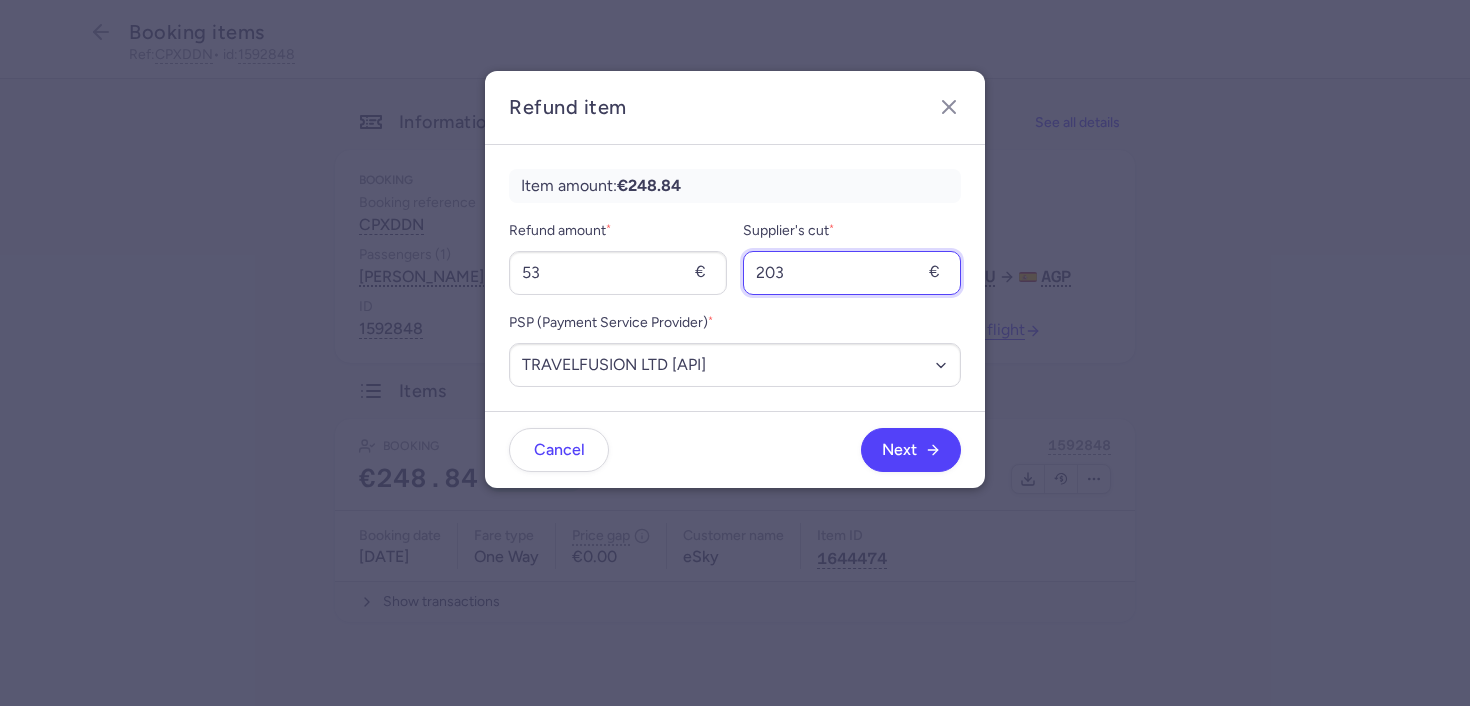 click on "203" at bounding box center [852, 273] 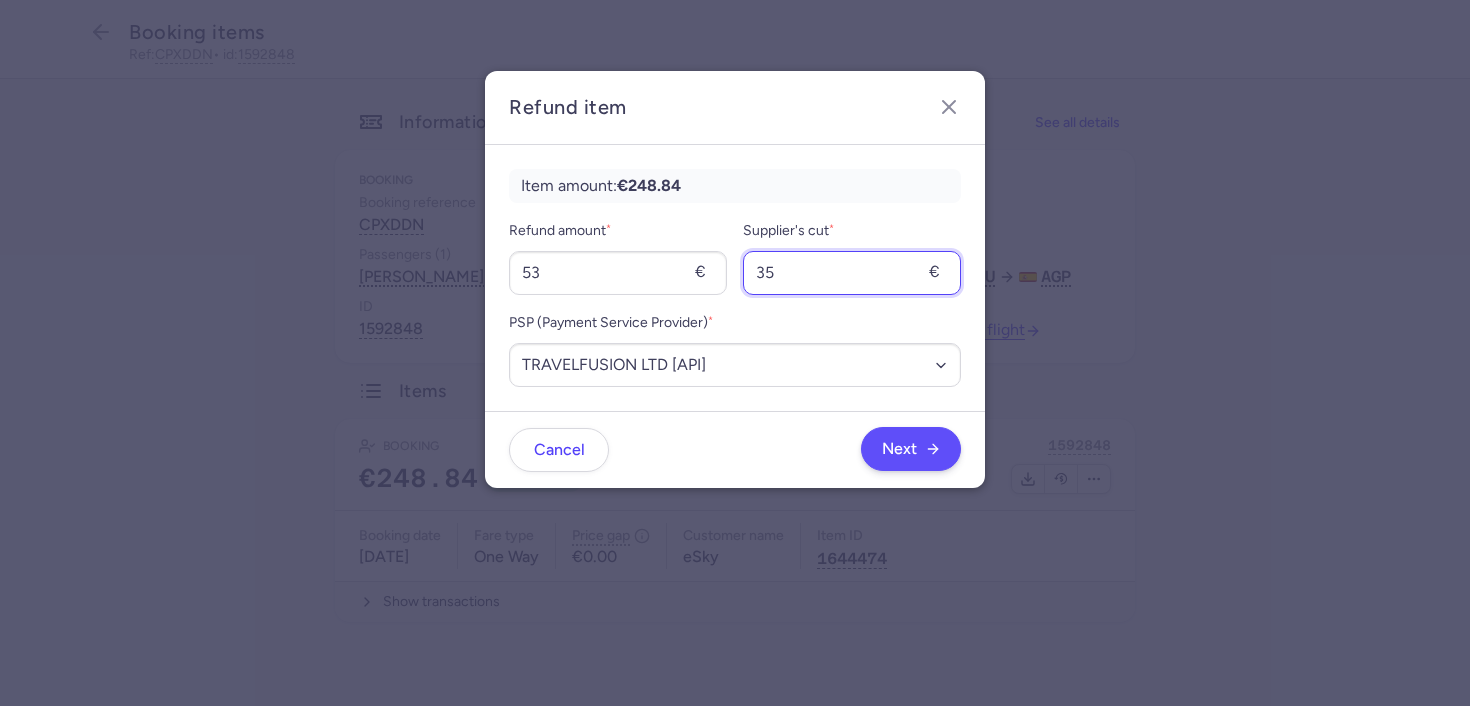 type on "35" 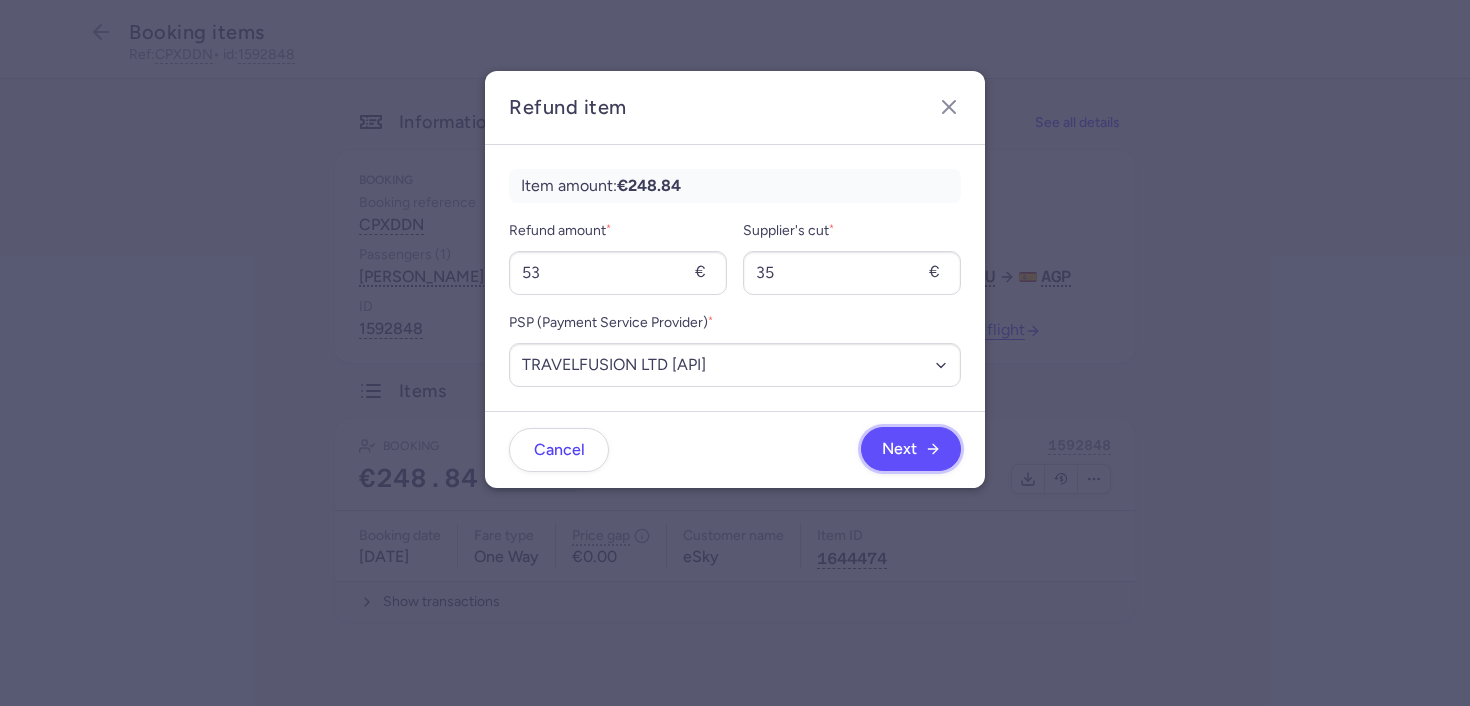 click on "Next" at bounding box center [899, 449] 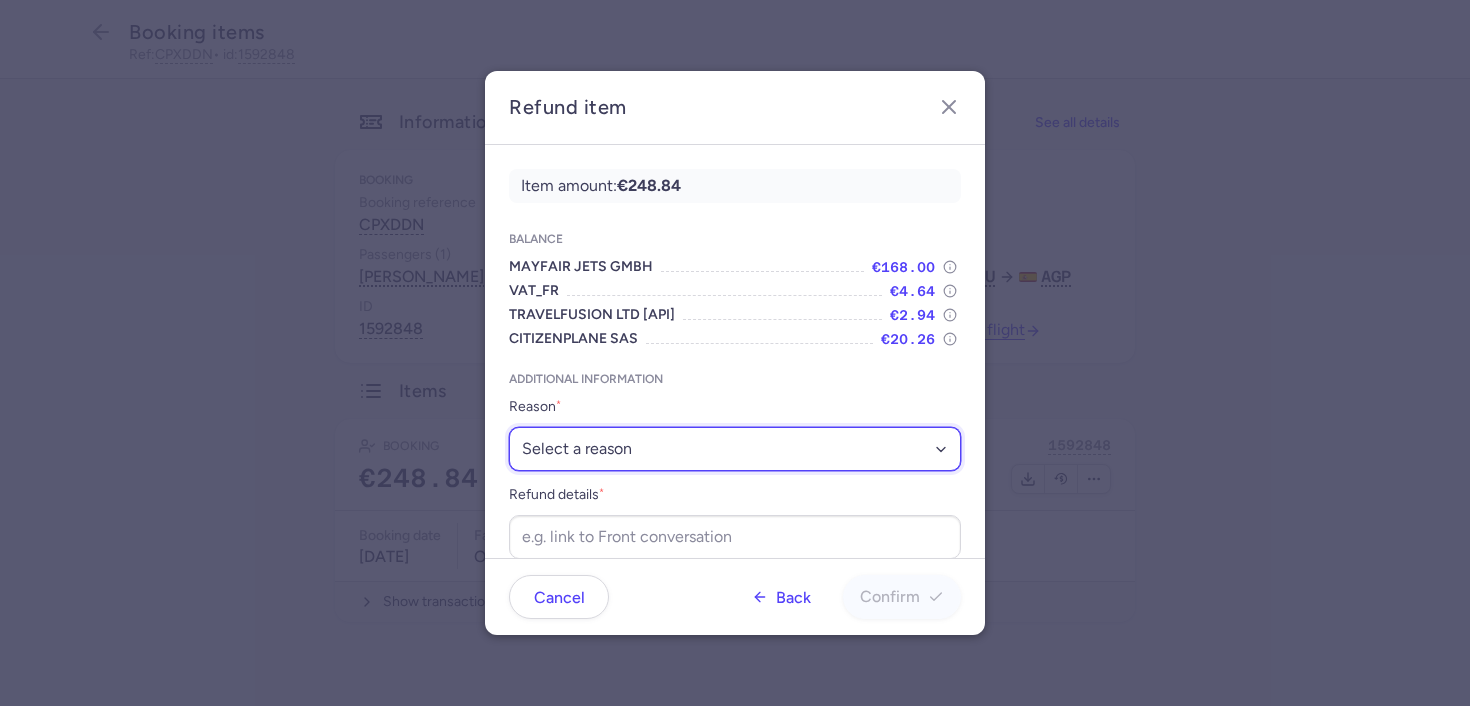 click on "Select a reason ✈️ Airline ceasing ops 💼 Ancillary issue 📄 APIS missing ⚙️ CitizenPlane error ⛔️ Denied boarding 🔁 Duplicate ❌ Flight canceled 🕵🏼‍♂️ Fraud 🎁 Goodwill 🎫 Goodwill allowance 🙃 Other 💺 Overbooking 💸 Refund with penalty 🙅 Schedule change not accepted 🤕 Supplier error 💵 Tax refund ❓ Unconfirmed booking" at bounding box center (735, 449) 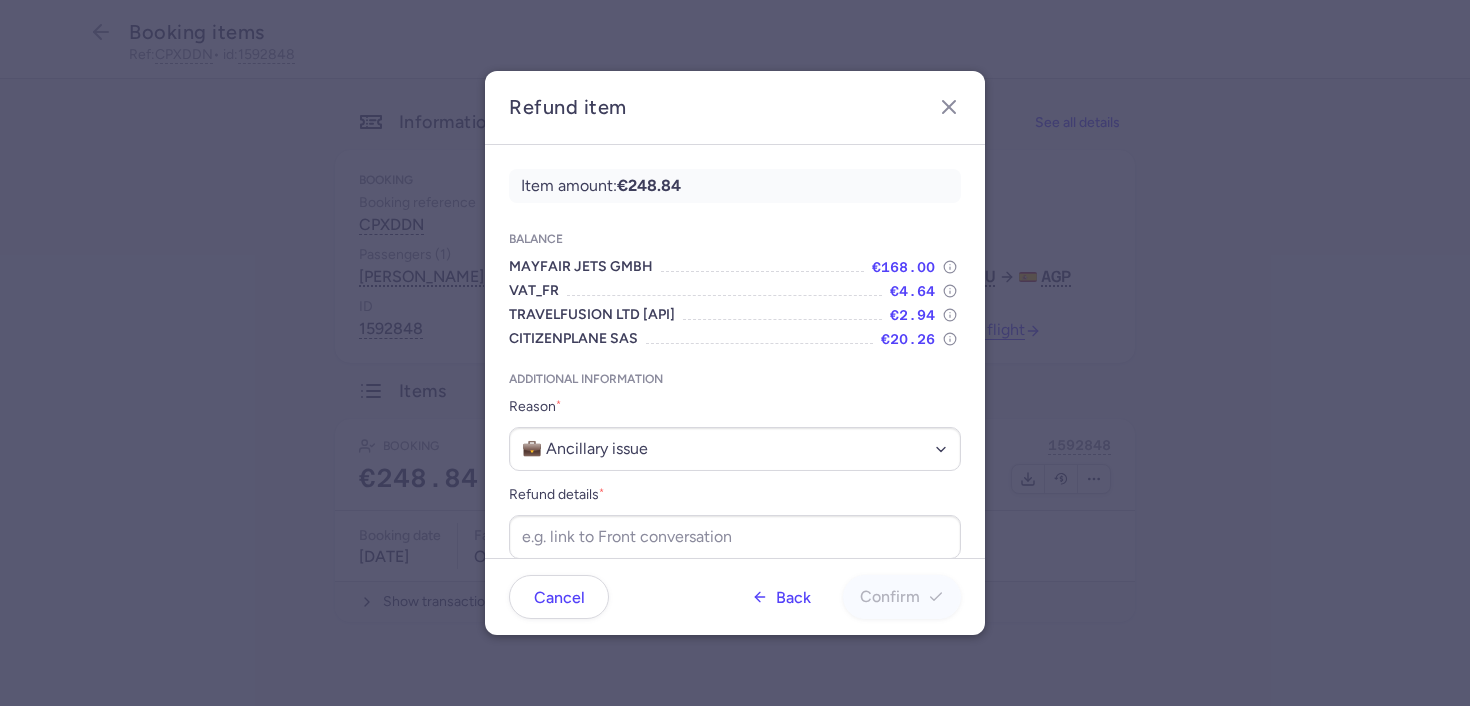 click on "Refund details  *" at bounding box center [735, 521] 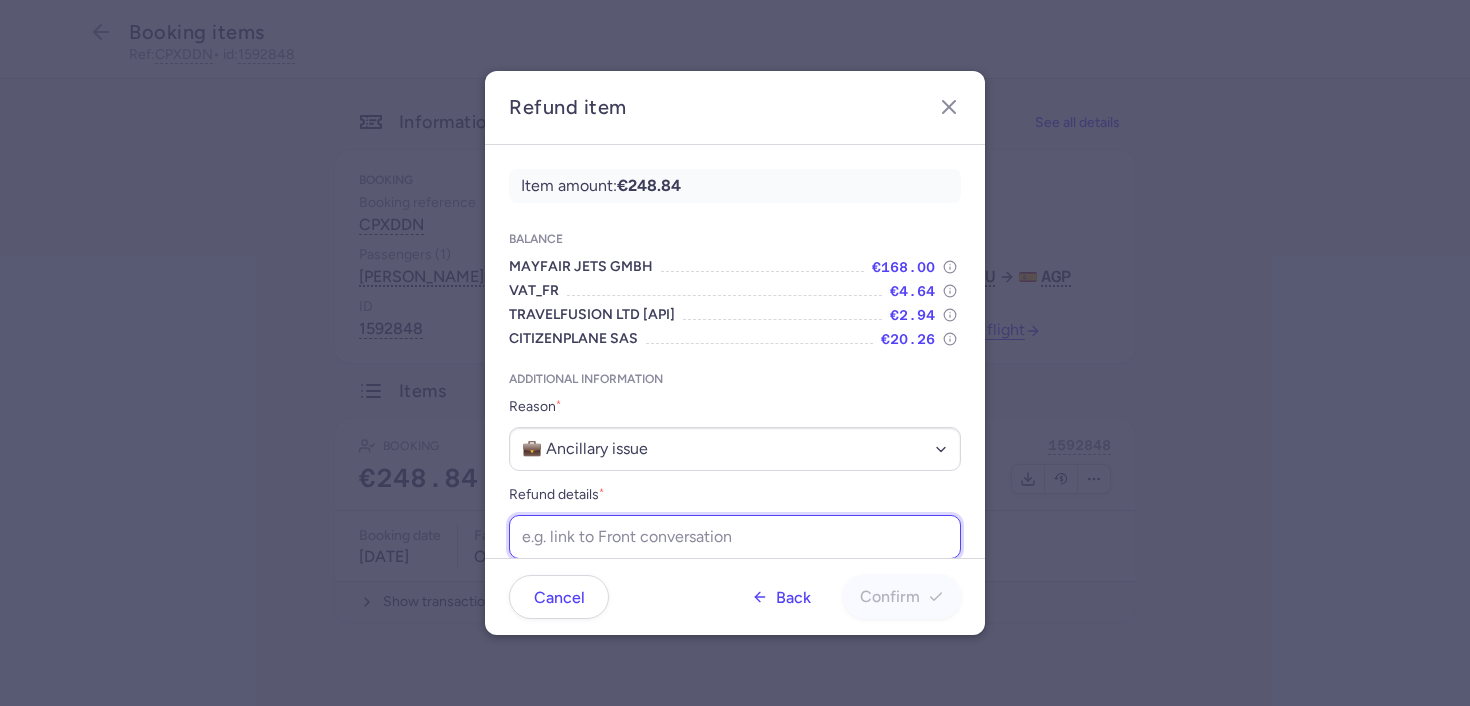 scroll, scrollTop: 1, scrollLeft: 0, axis: vertical 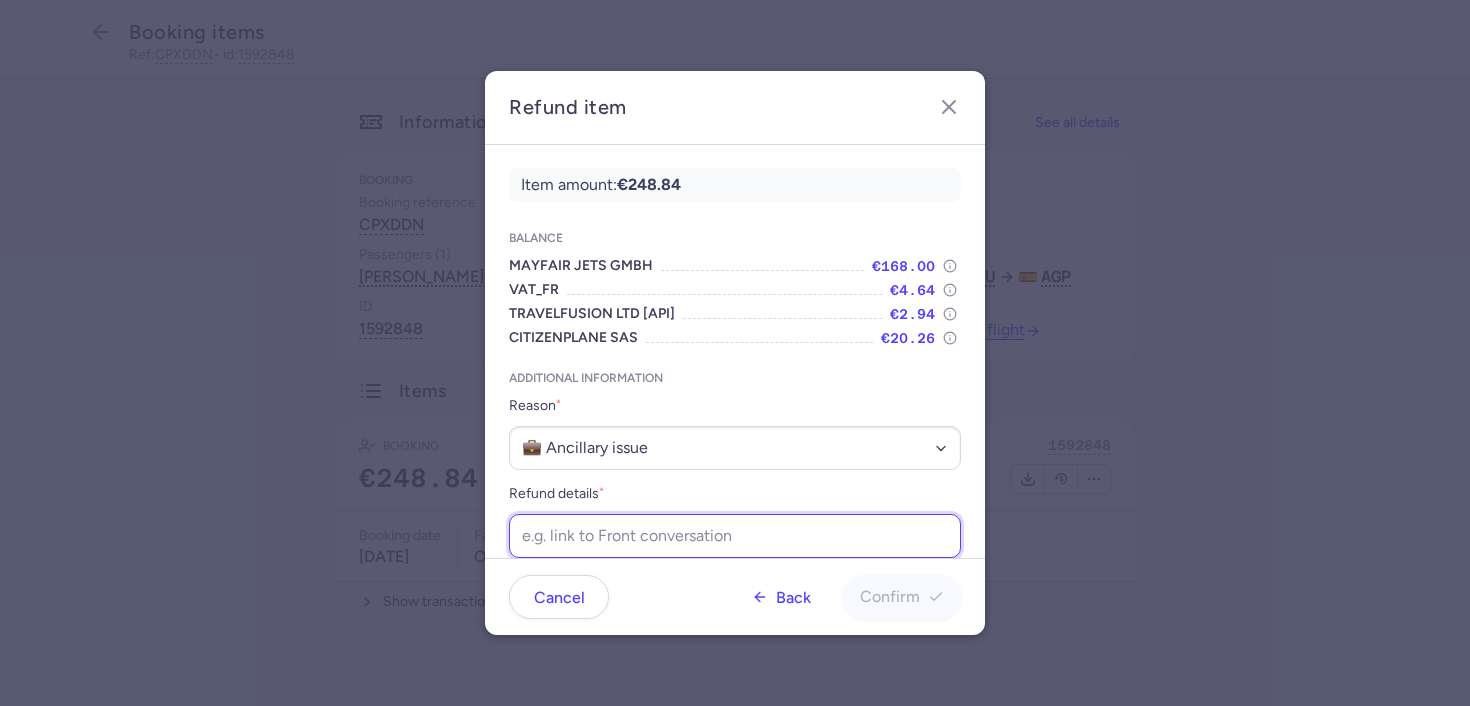 click on "Refund details  *" at bounding box center [735, 536] 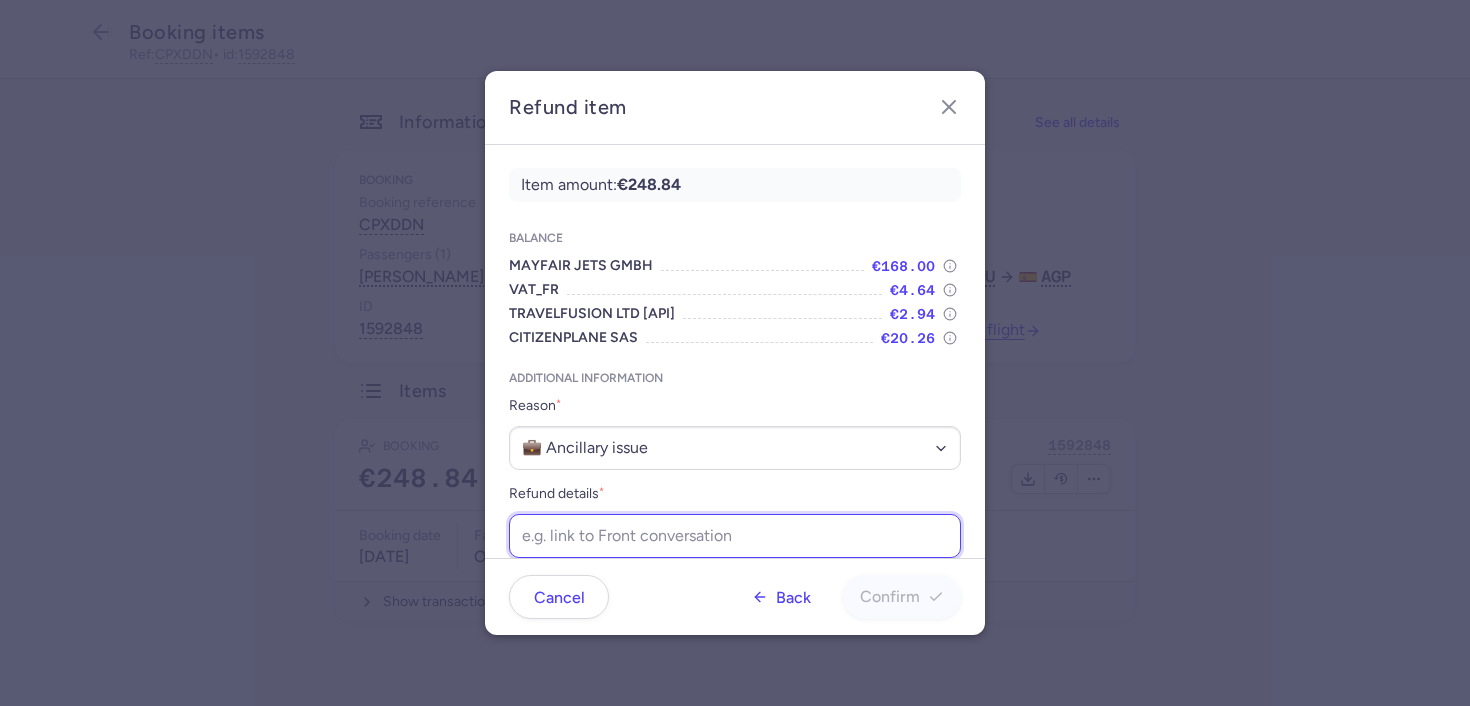 paste on "https://app.frontapp.com/open/cnv_ez0e9aa?key=aneSSgO7b0jlrGIZW2LJAFeI3NJKX5va" 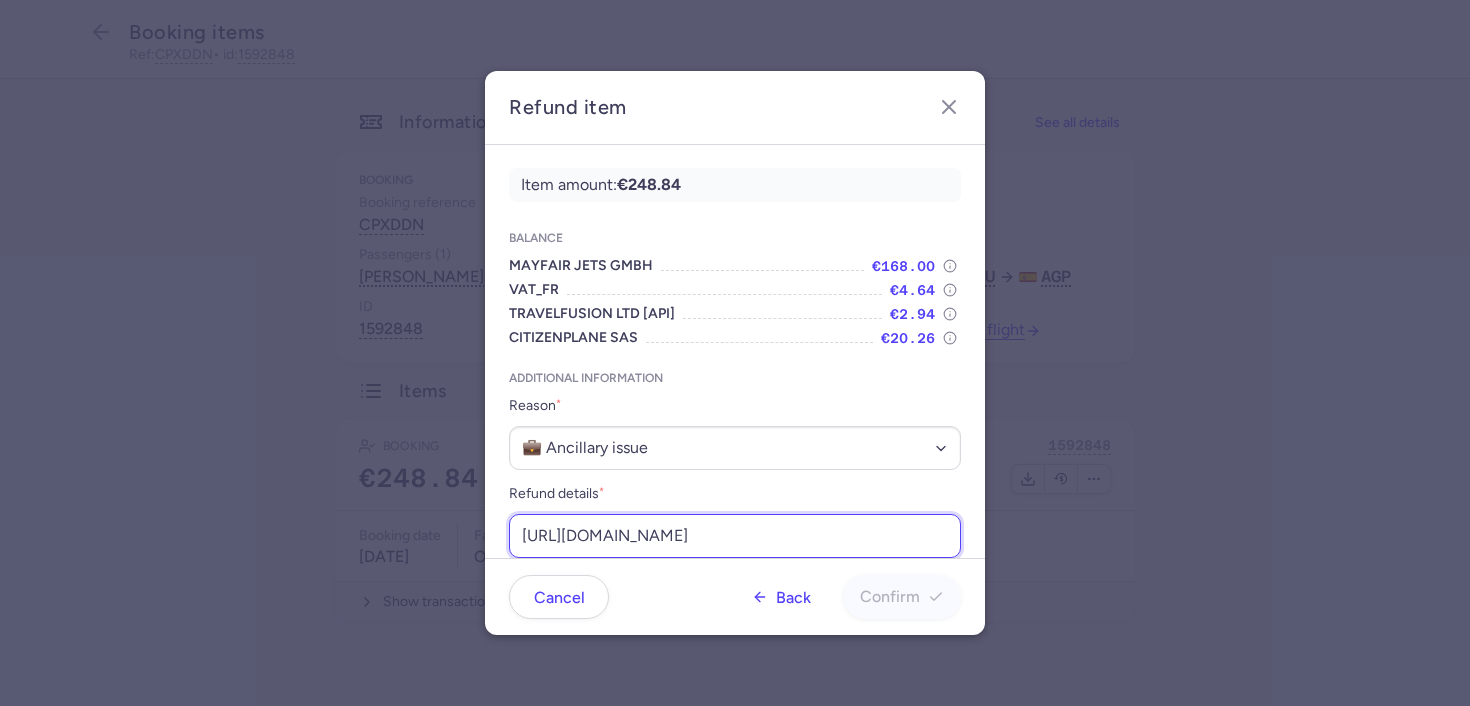 scroll, scrollTop: 0, scrollLeft: 239, axis: horizontal 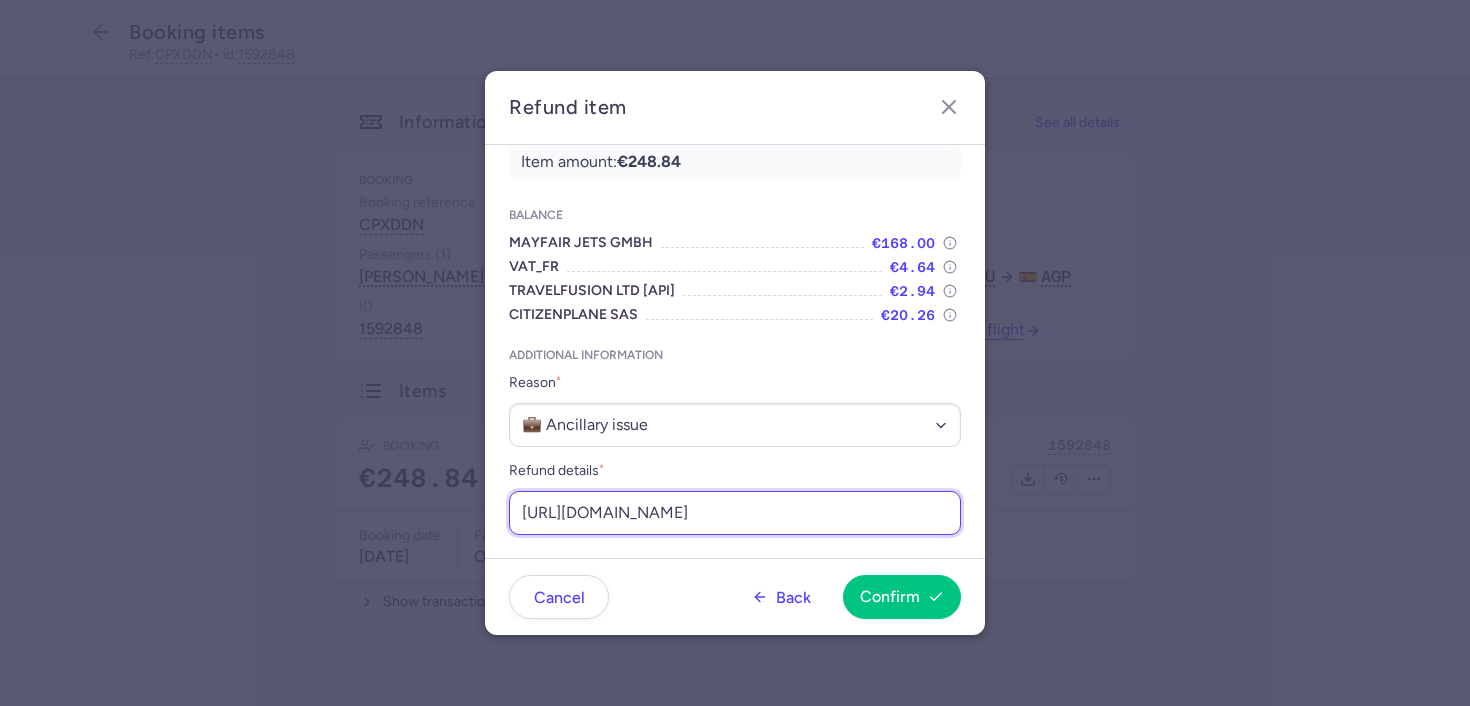 type on "https://app.frontapp.com/open/cnv_ez0e9aa?key=aneSSgO7b0jlrGIZW2LJAFeI3NJKX5va" 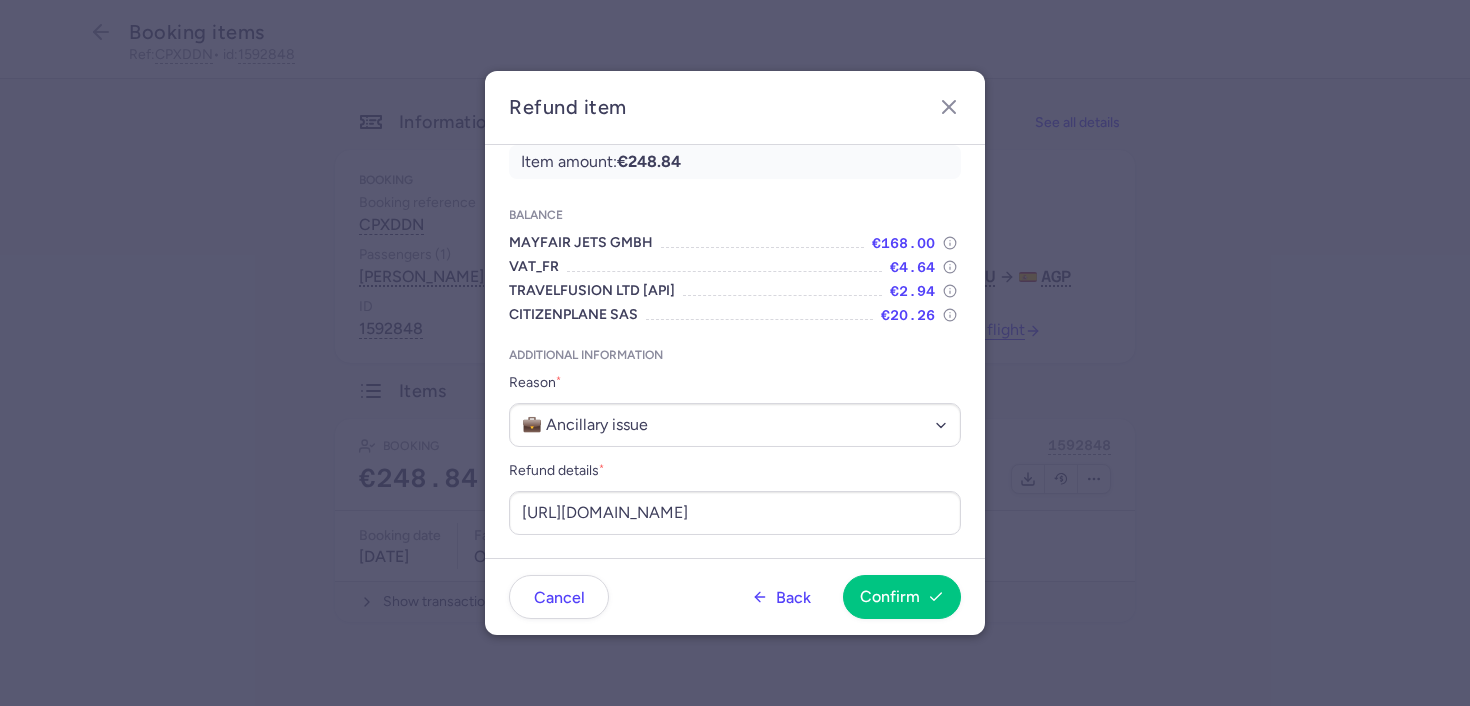 click on "Cancel  Back  Confirm" 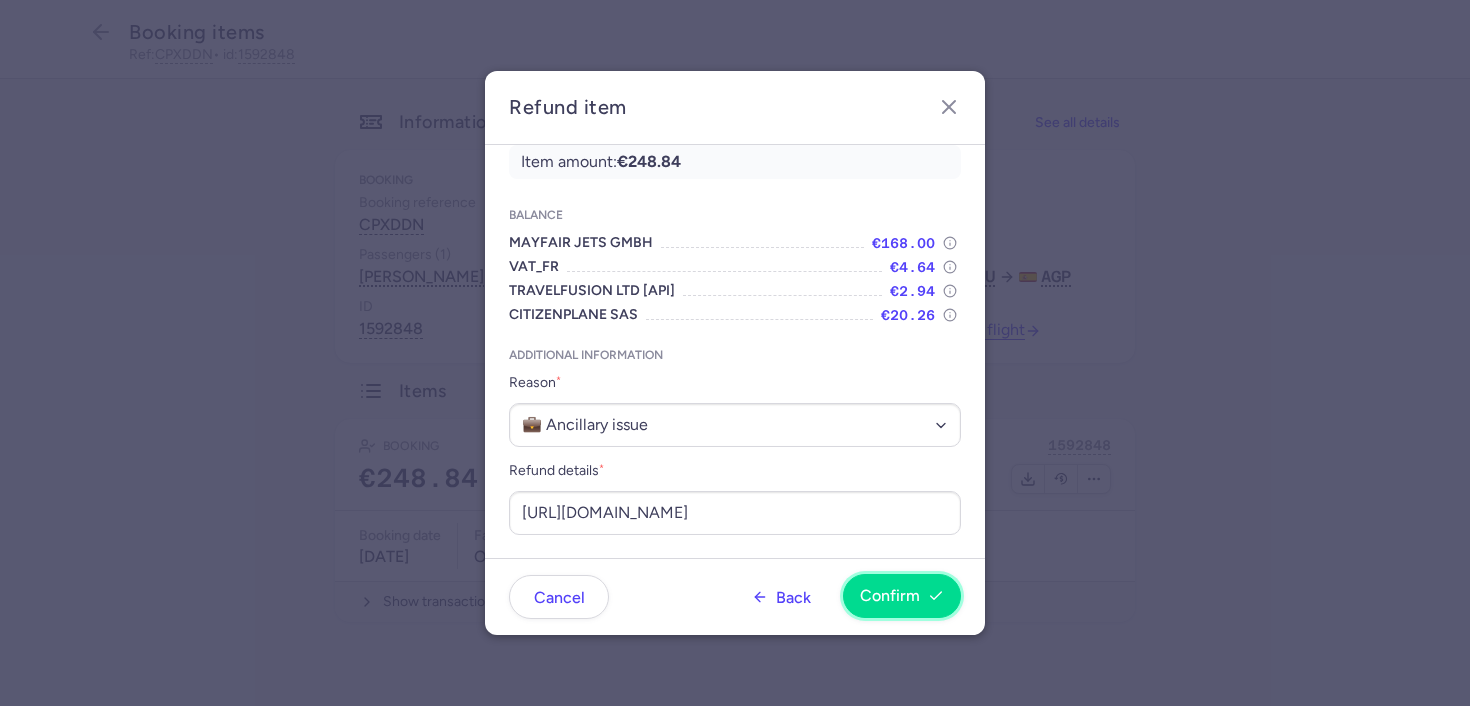 click on "Confirm" at bounding box center (902, 596) 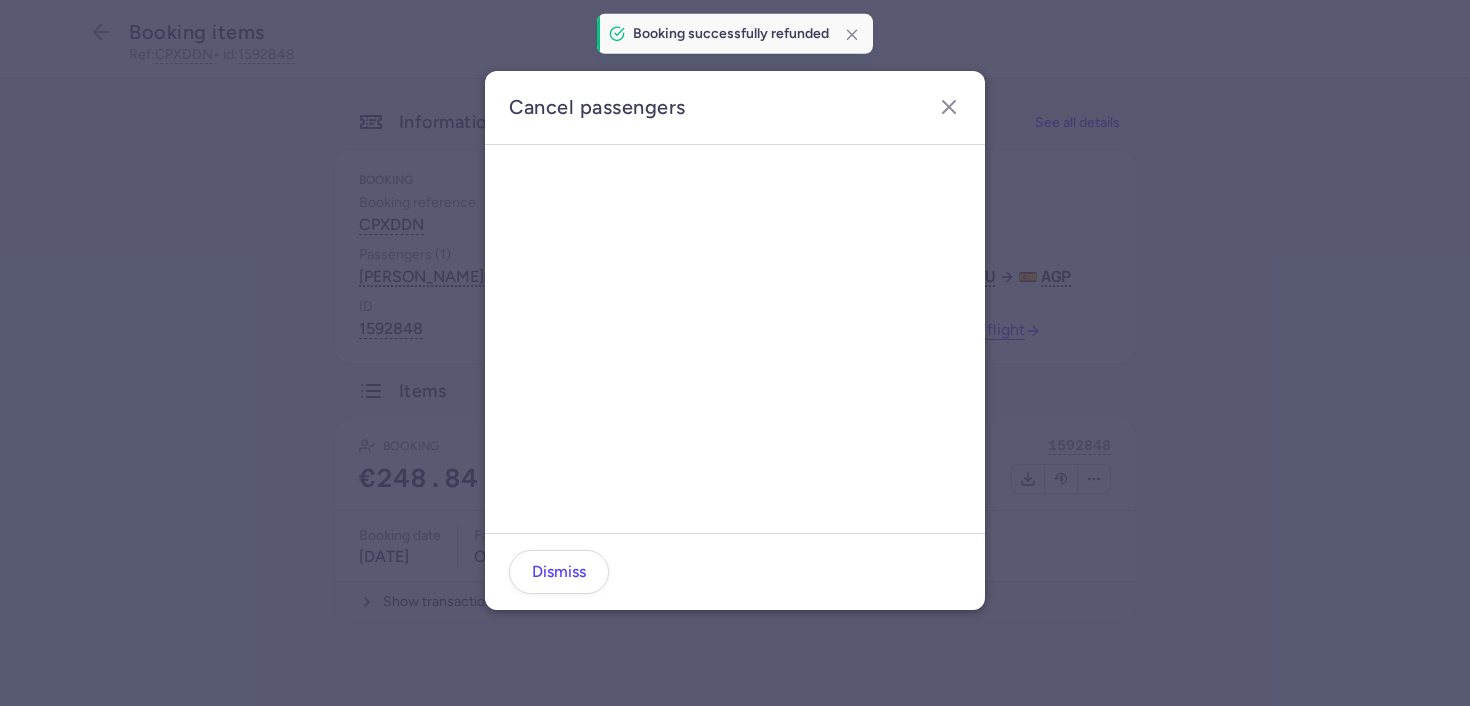 scroll, scrollTop: 0, scrollLeft: 0, axis: both 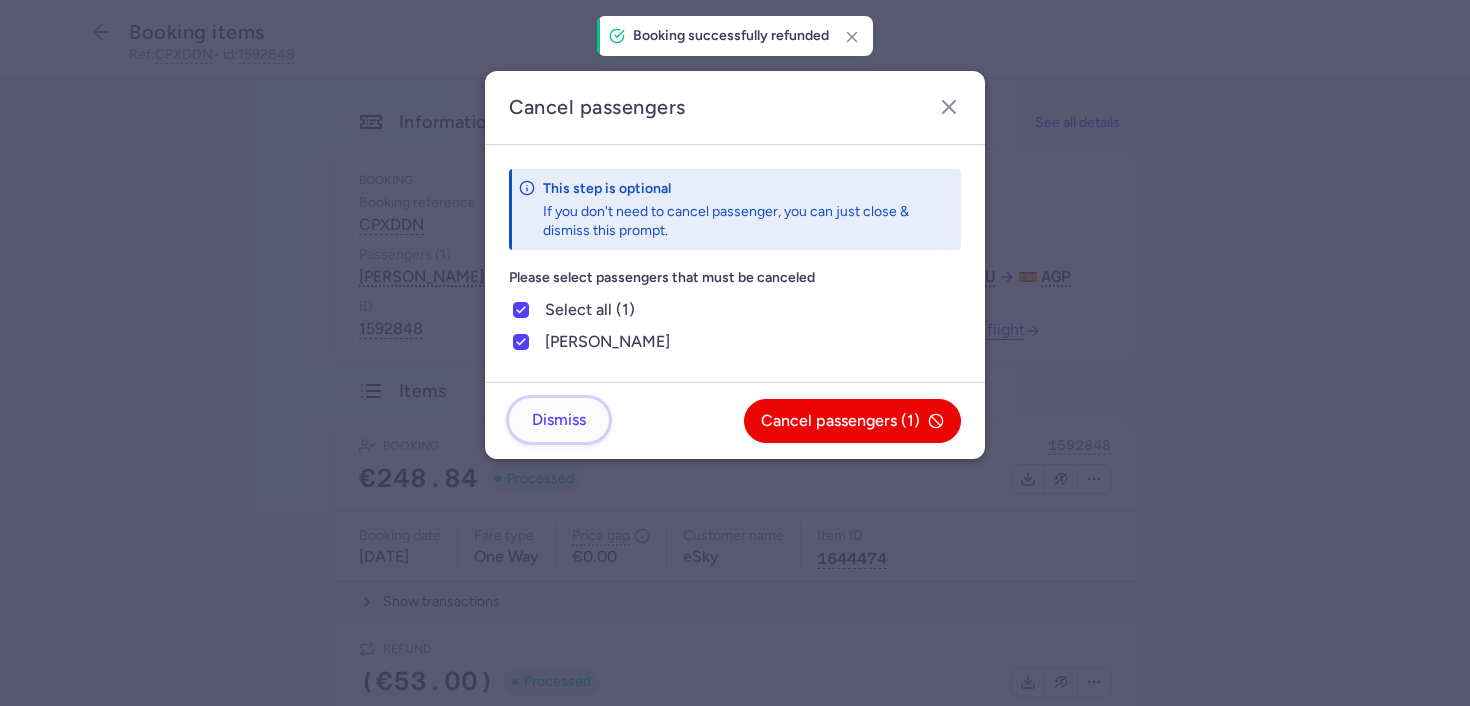 click on "Dismiss" 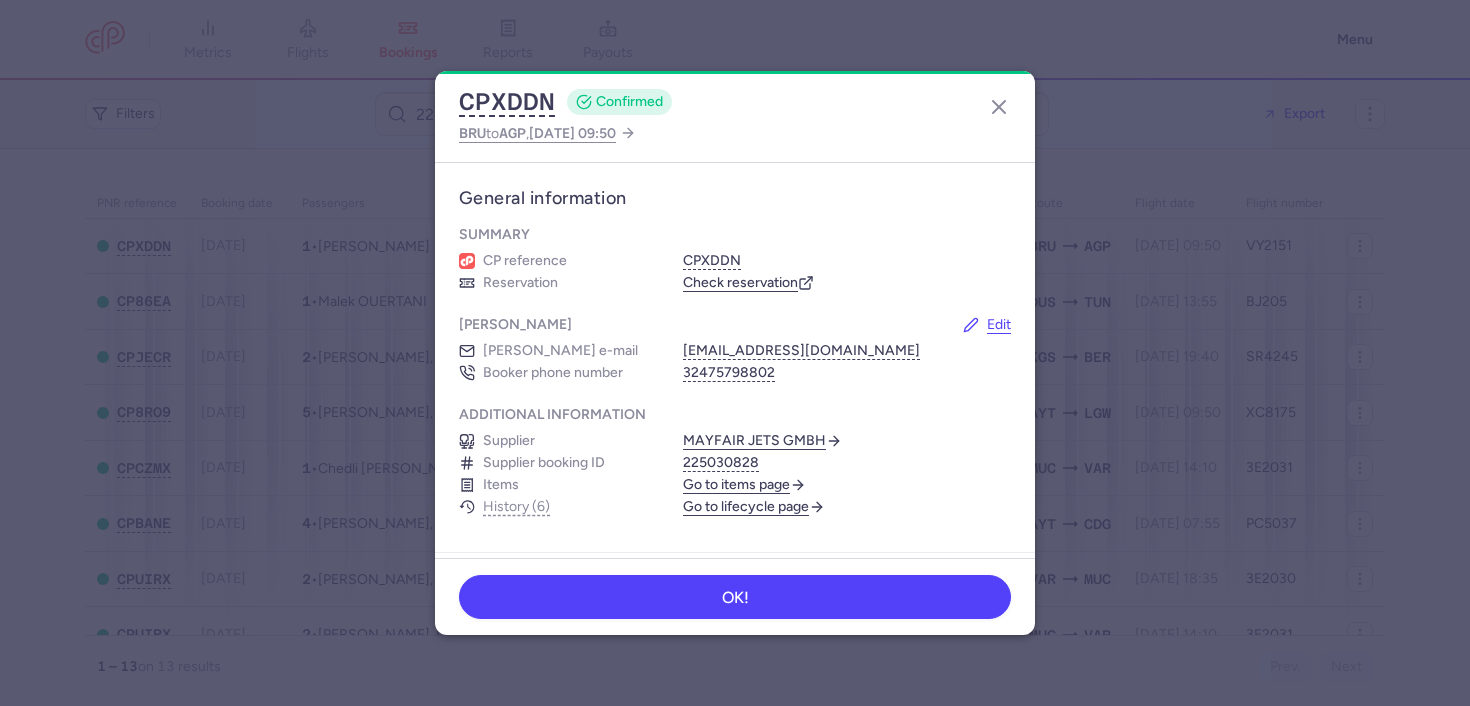 scroll, scrollTop: 0, scrollLeft: 0, axis: both 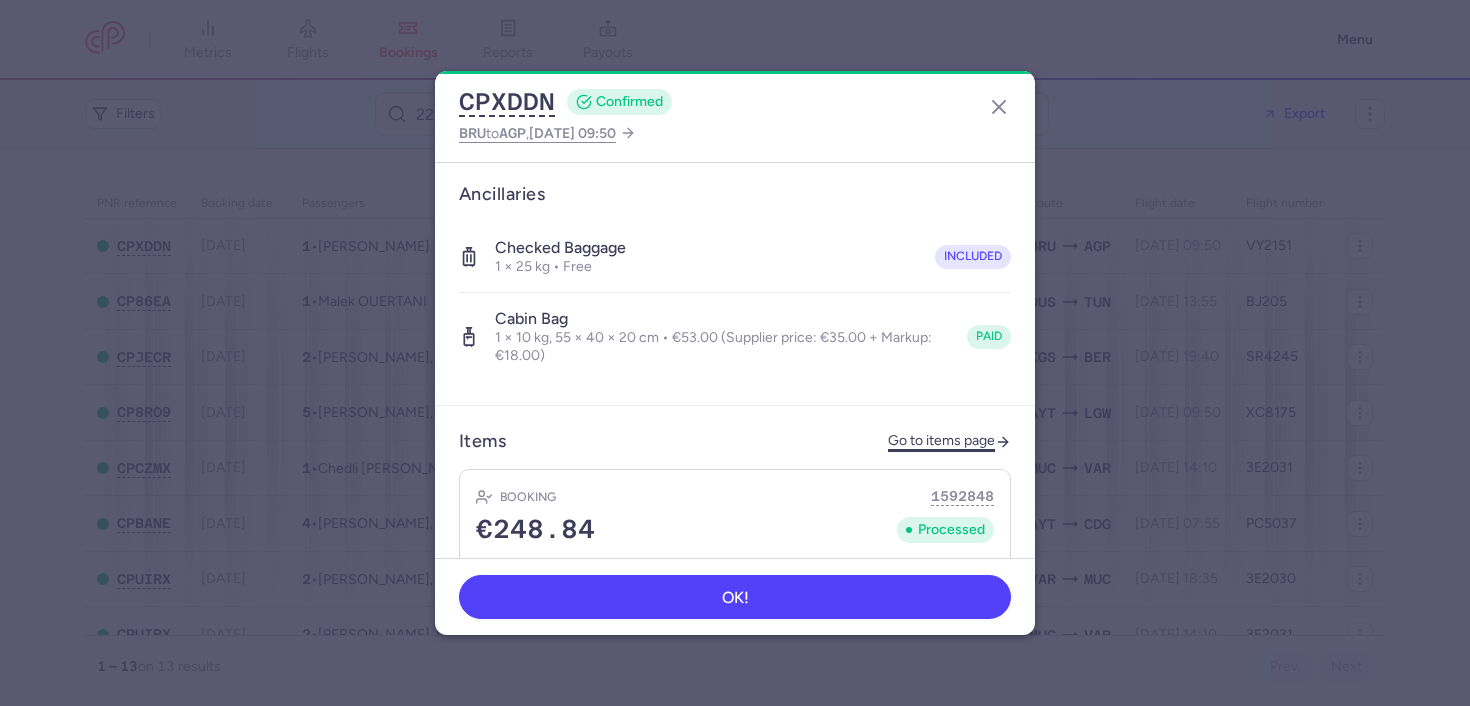 click on "Go to items page" 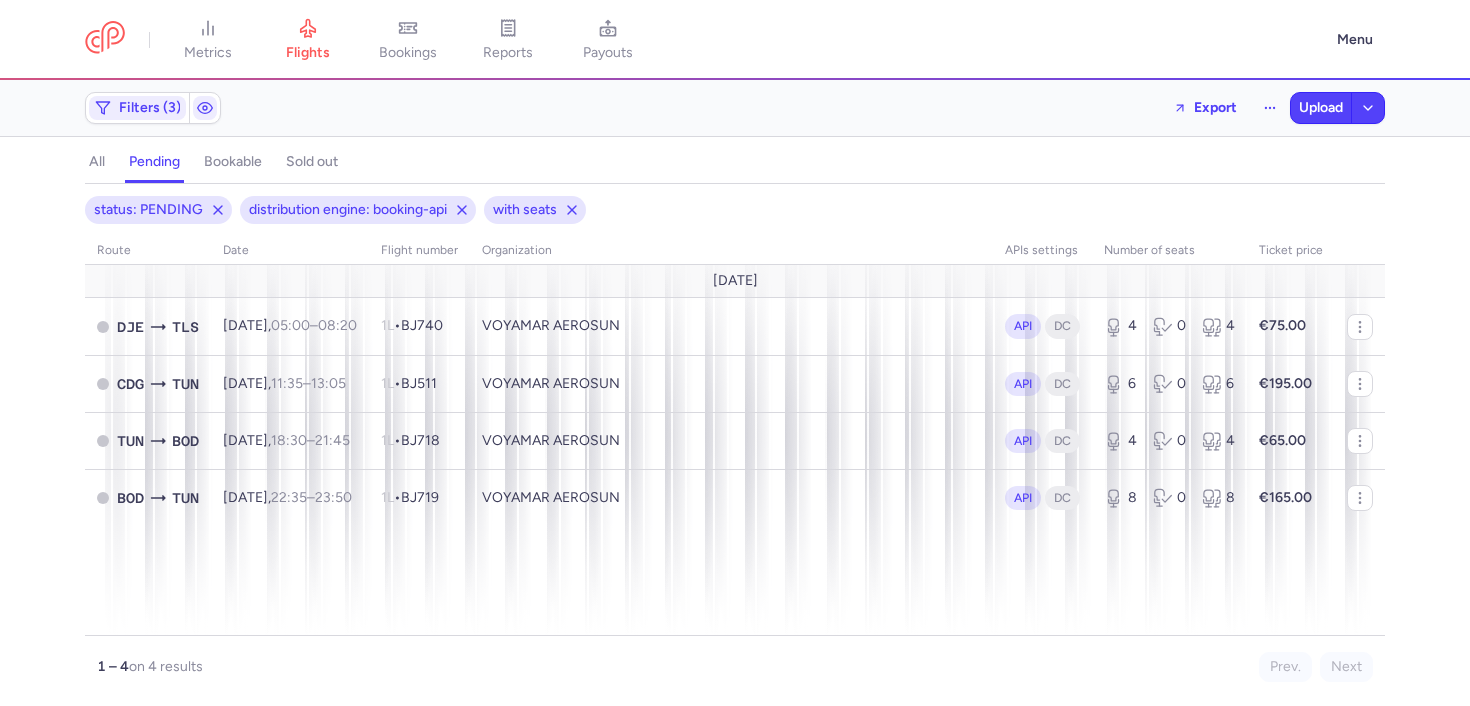 scroll, scrollTop: 0, scrollLeft: 0, axis: both 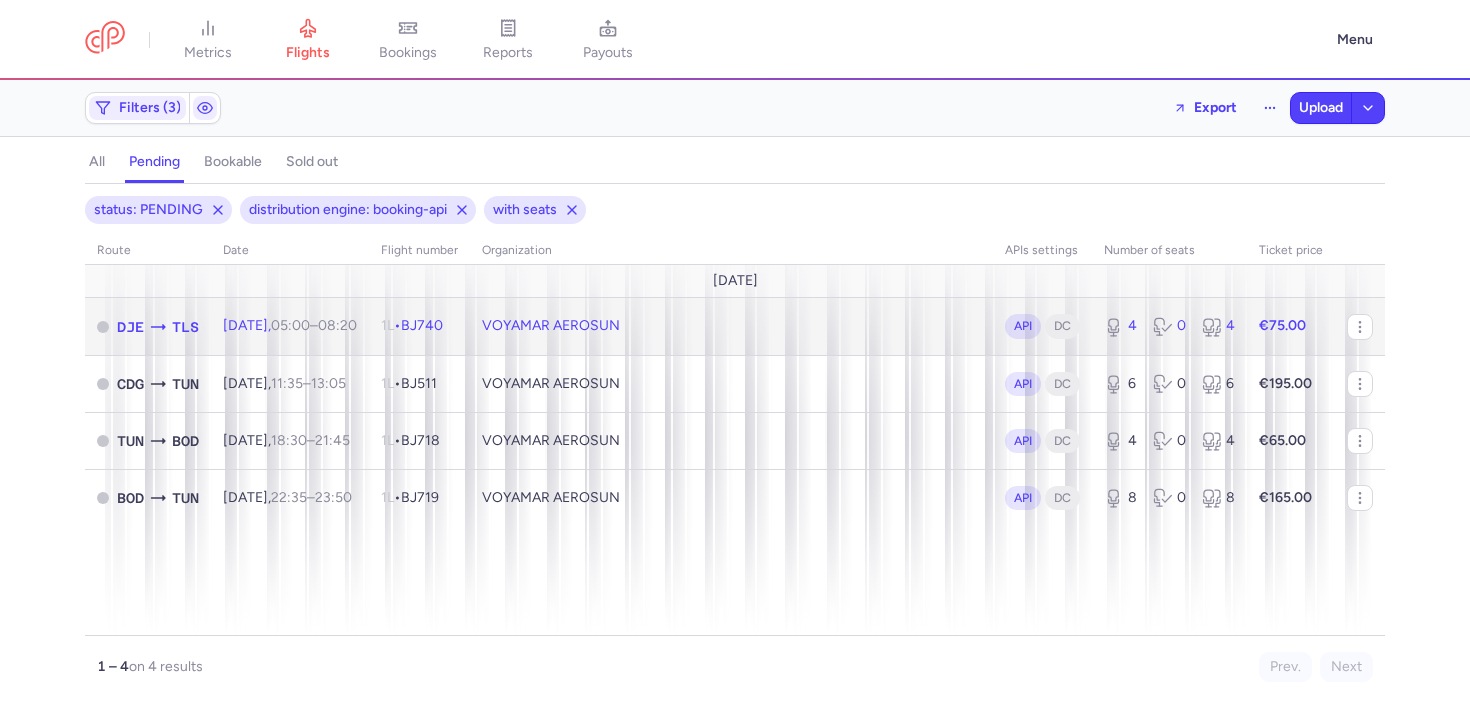 click on "1L  •   BJ740" at bounding box center (412, 325) 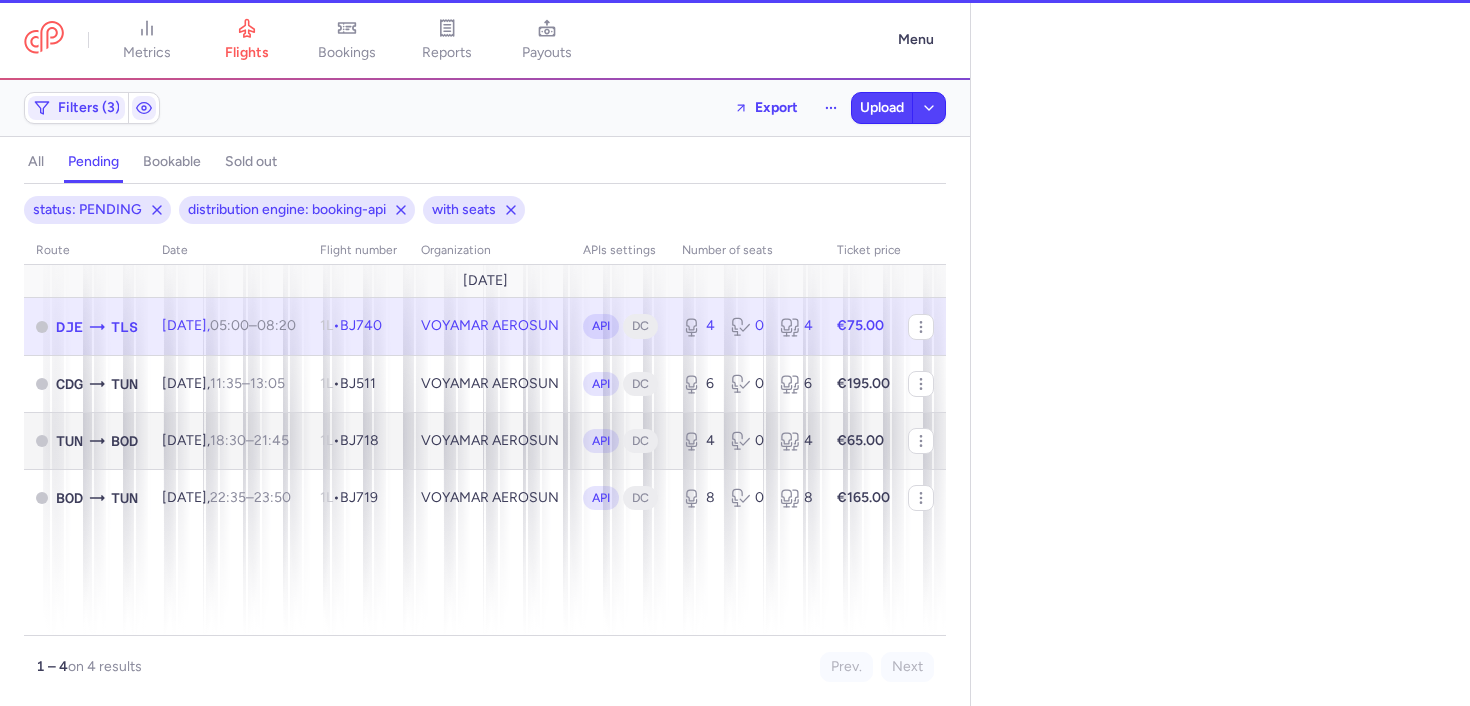 select on "hours" 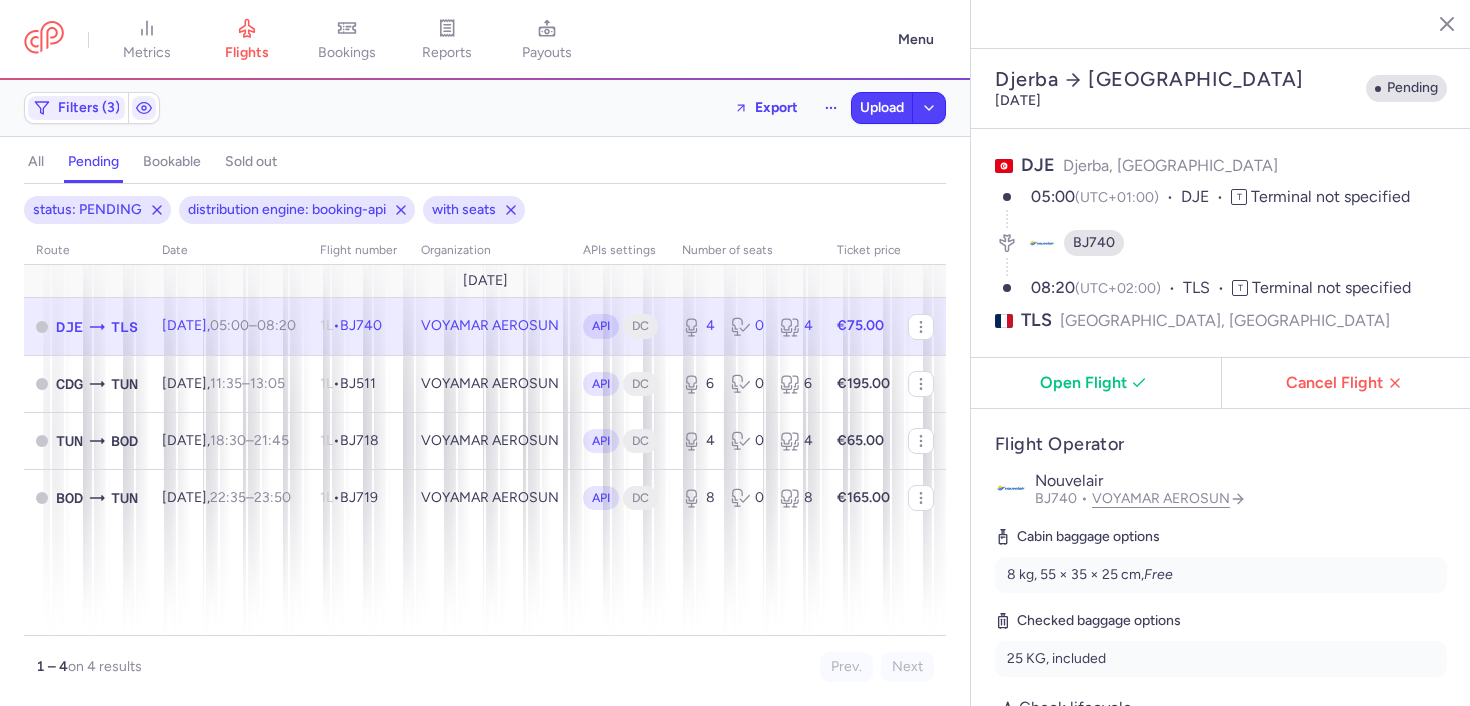 click on "Check lifecycle" at bounding box center (1066, 707) 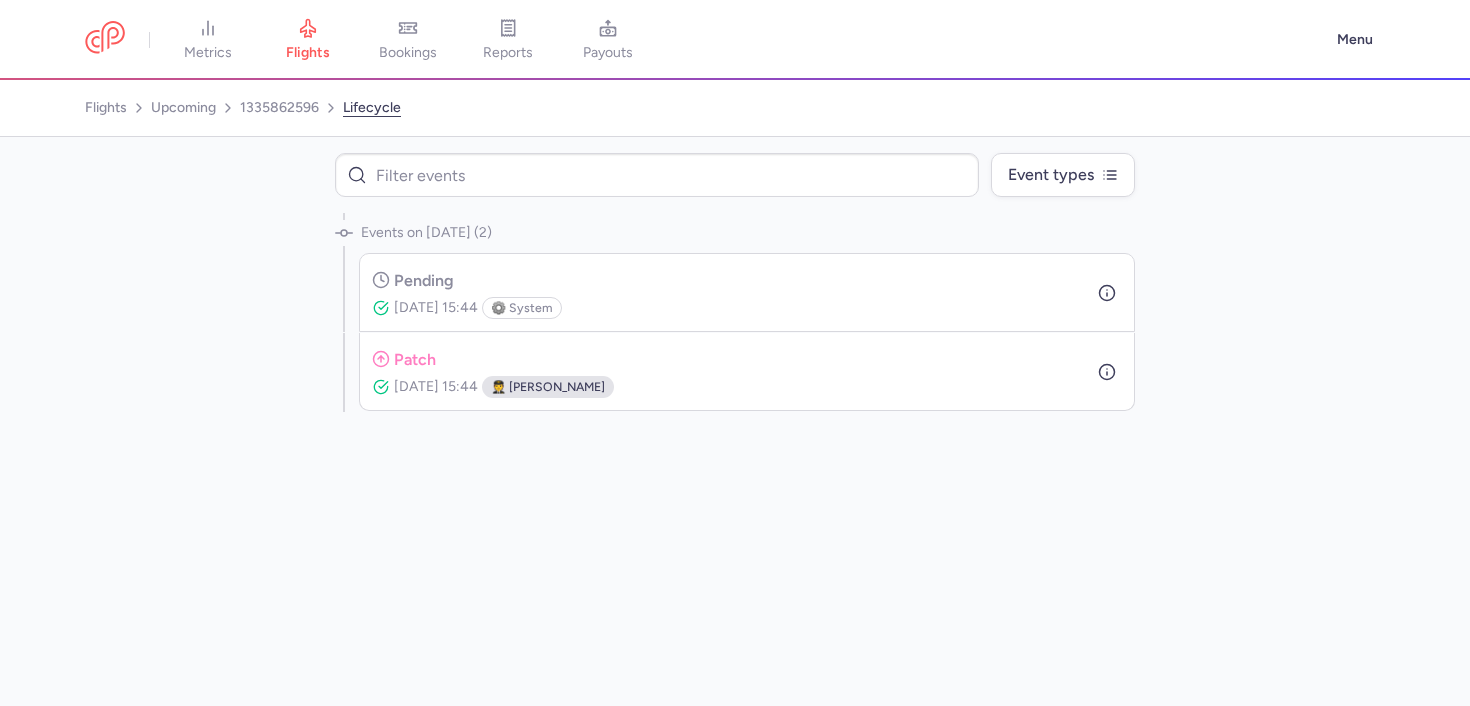 select on "hours" 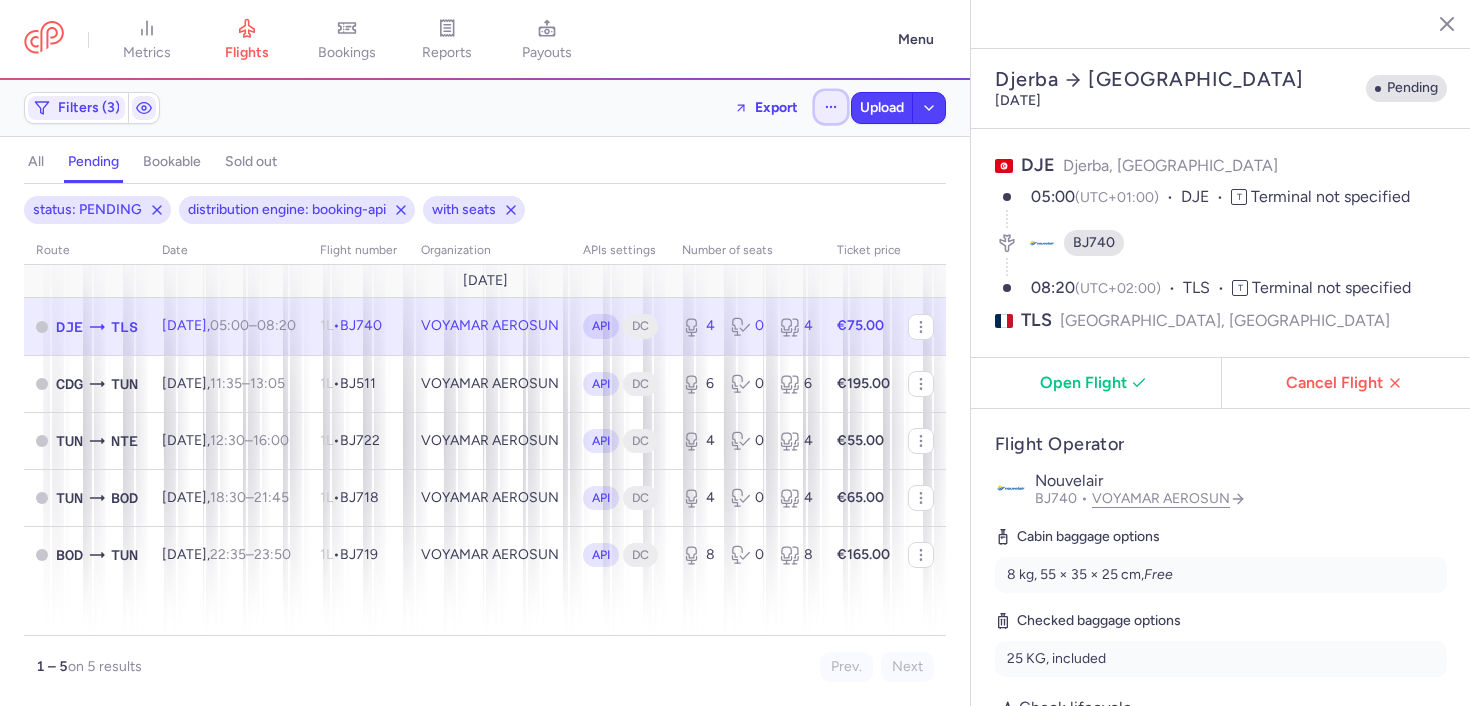 click at bounding box center (831, 107) 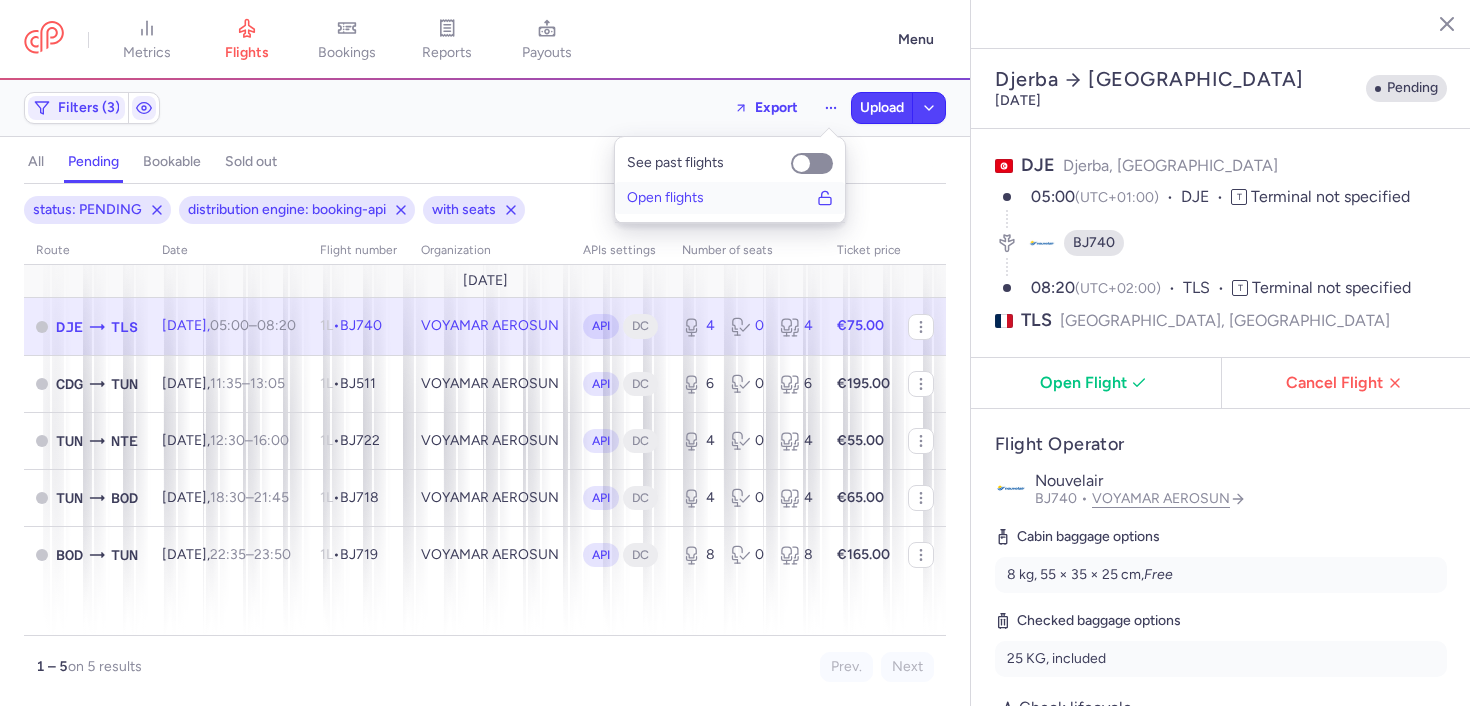 click on "Open flights" at bounding box center [730, 198] 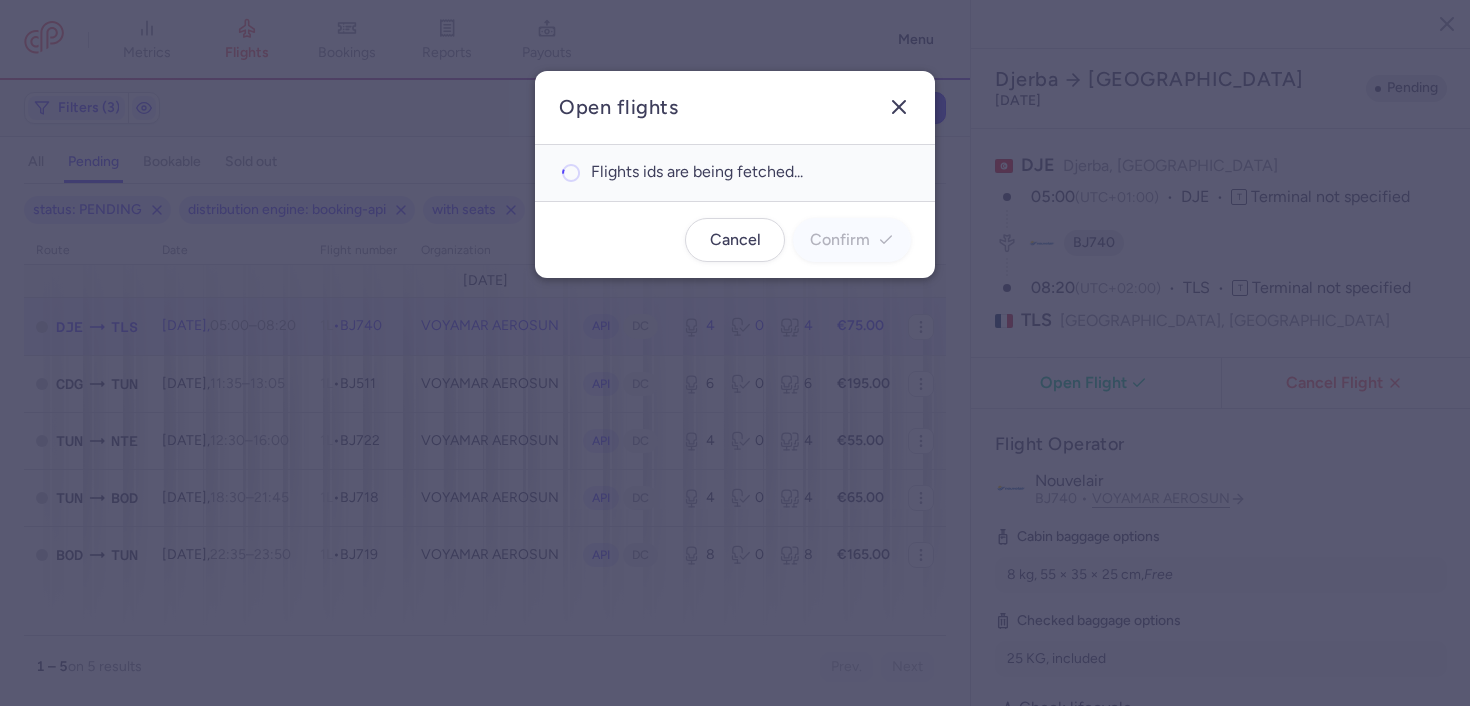 click 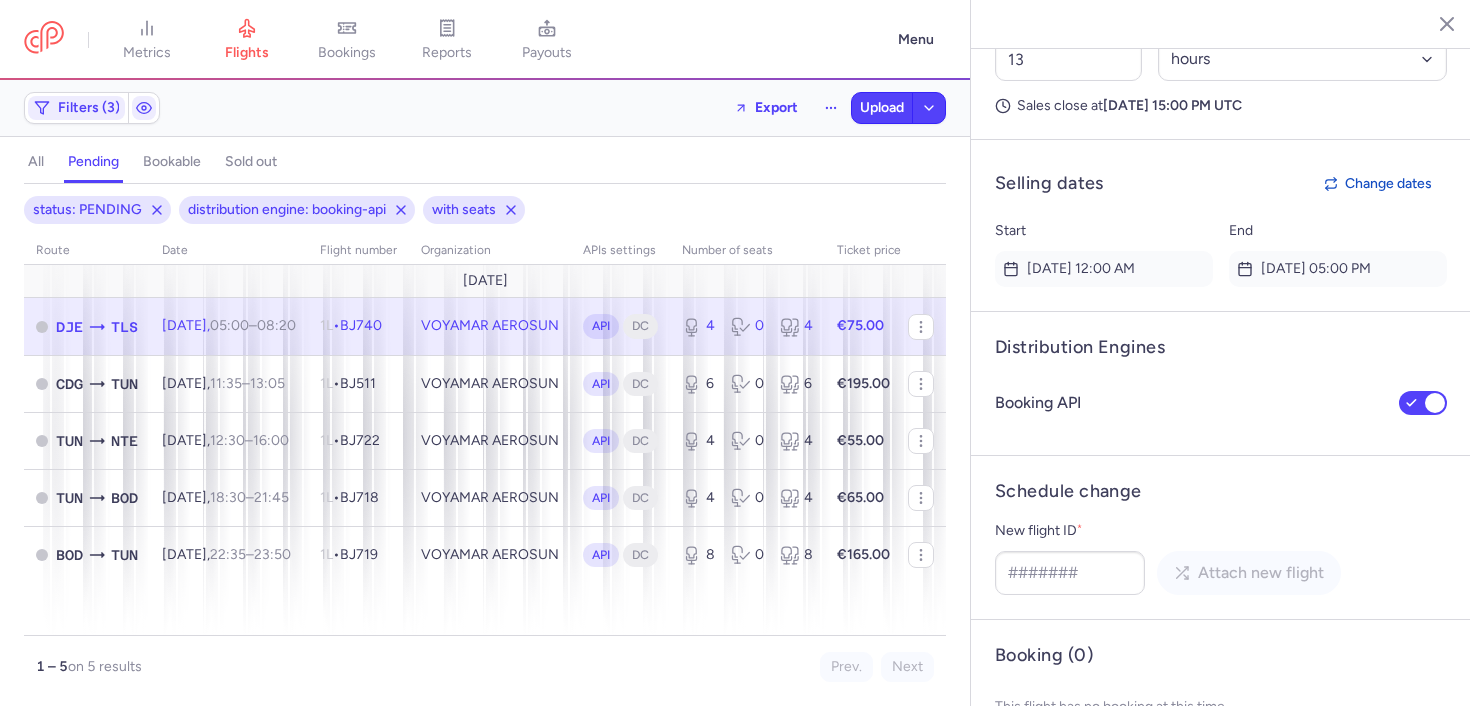 scroll, scrollTop: 1331, scrollLeft: 0, axis: vertical 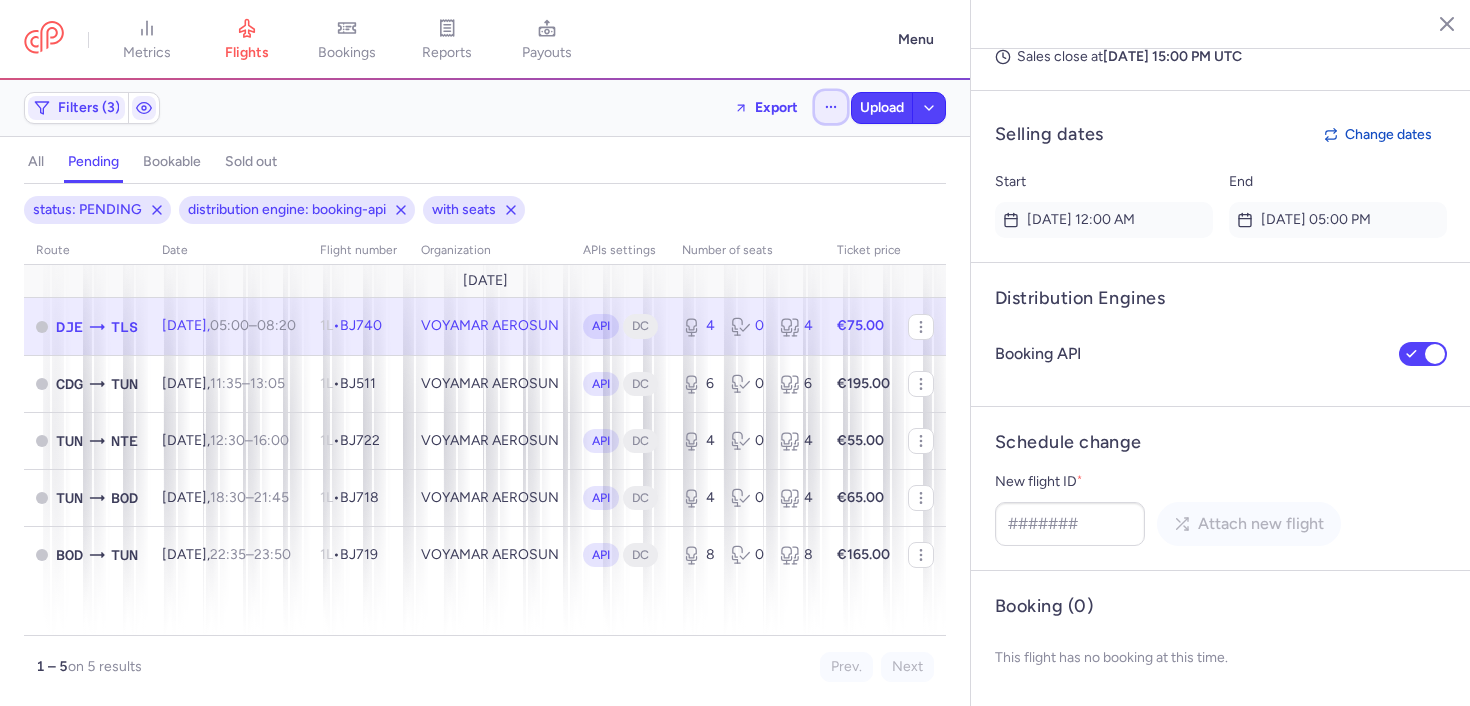 click at bounding box center [831, 107] 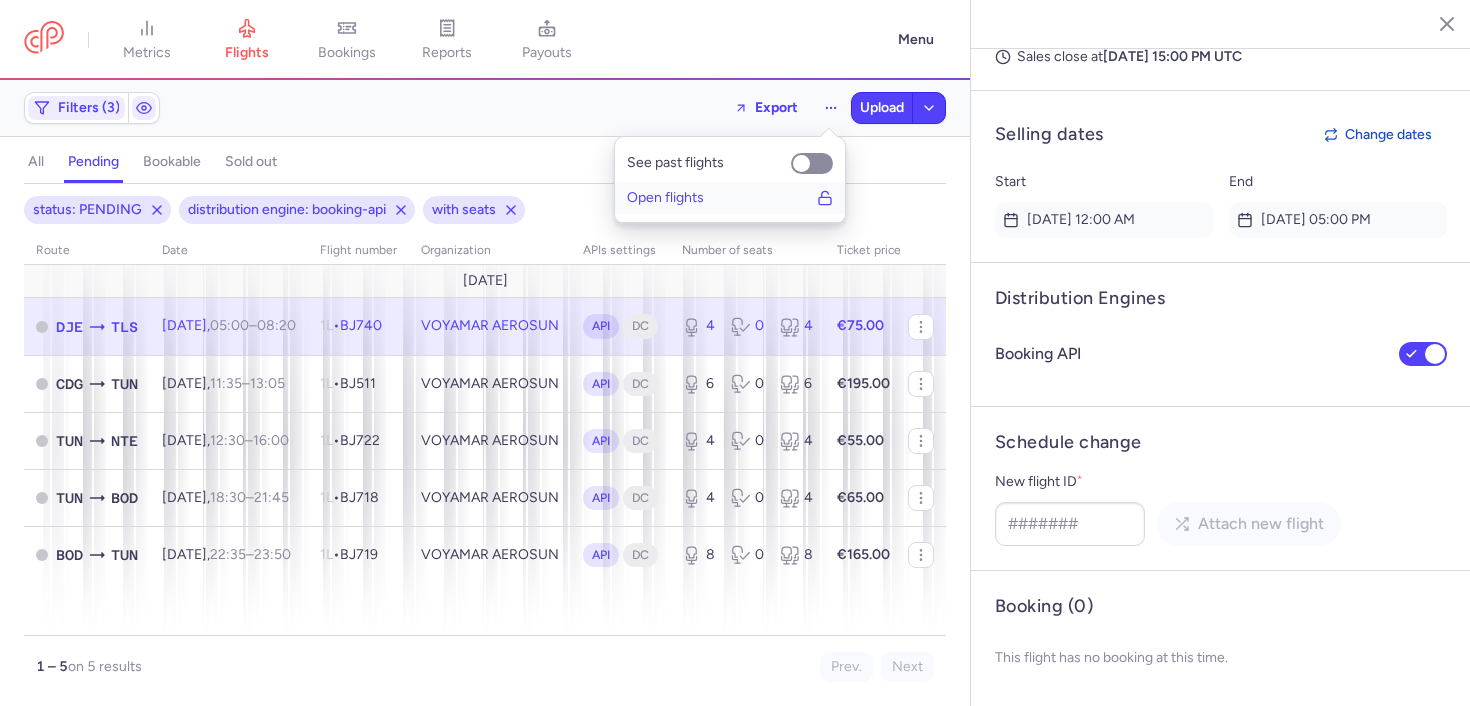 click on "Open flights" at bounding box center (730, 198) 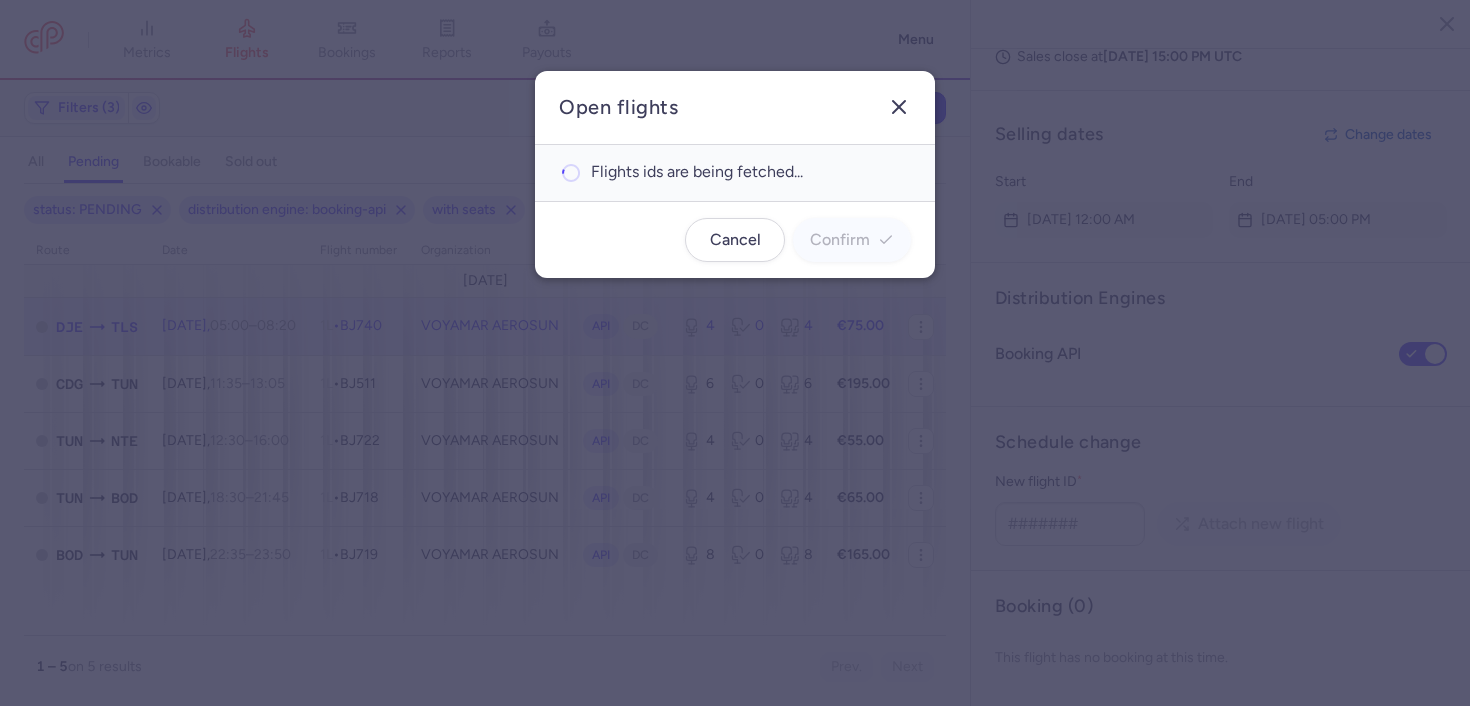click 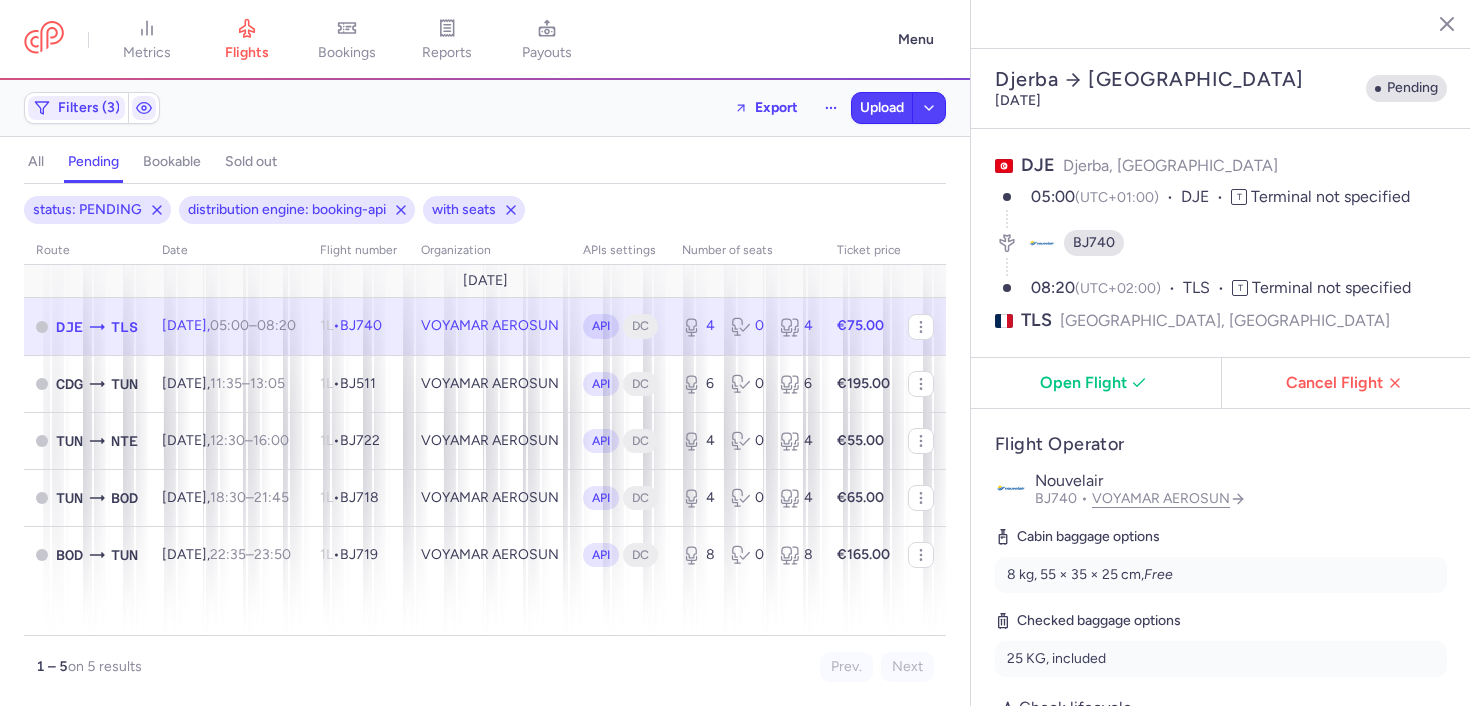 select on "hours" 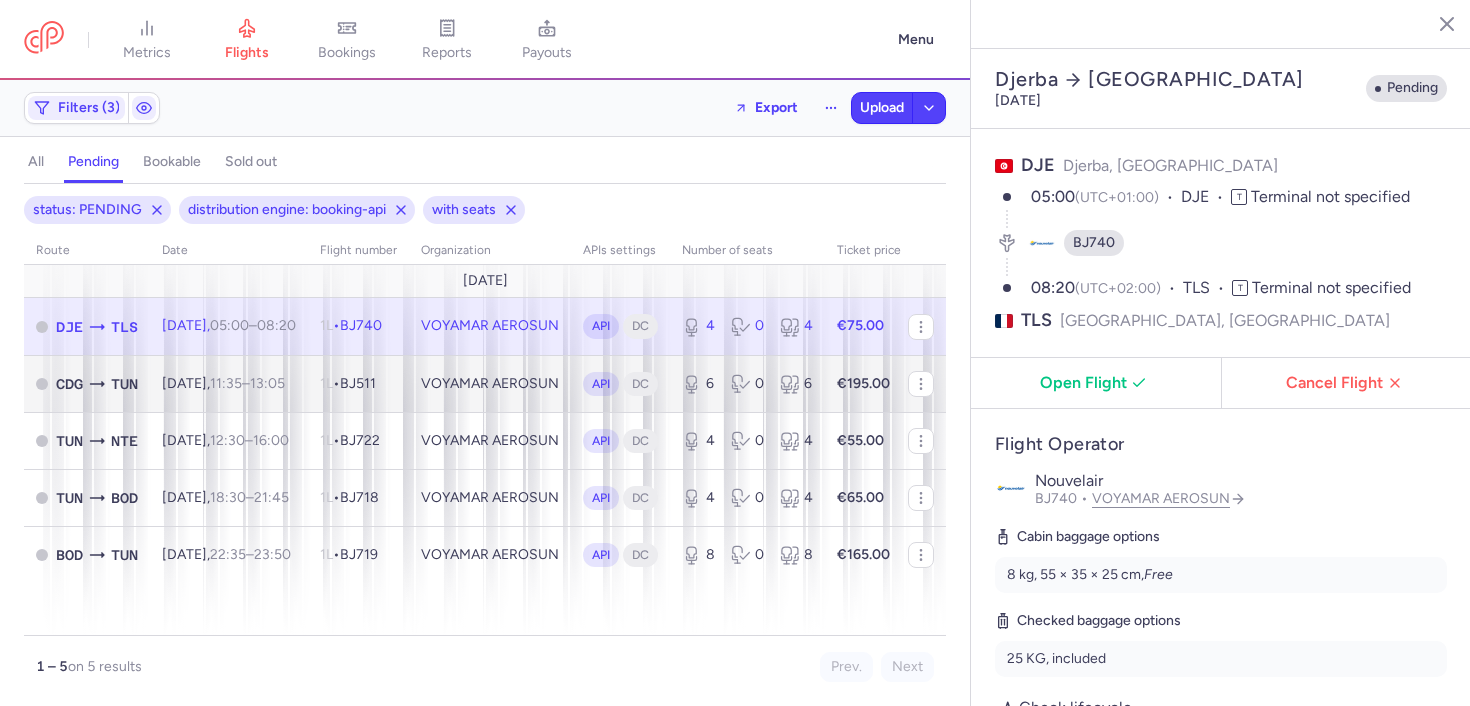 scroll, scrollTop: 0, scrollLeft: 0, axis: both 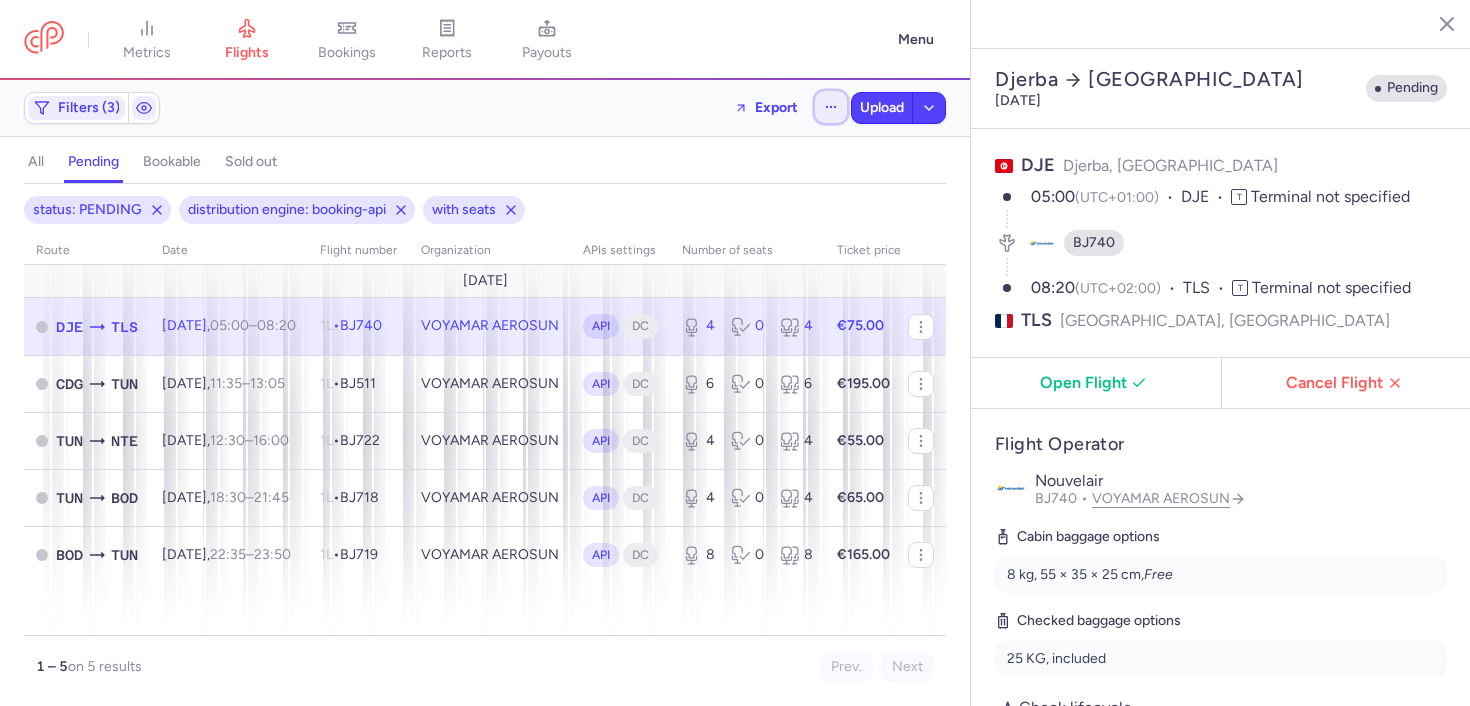 click 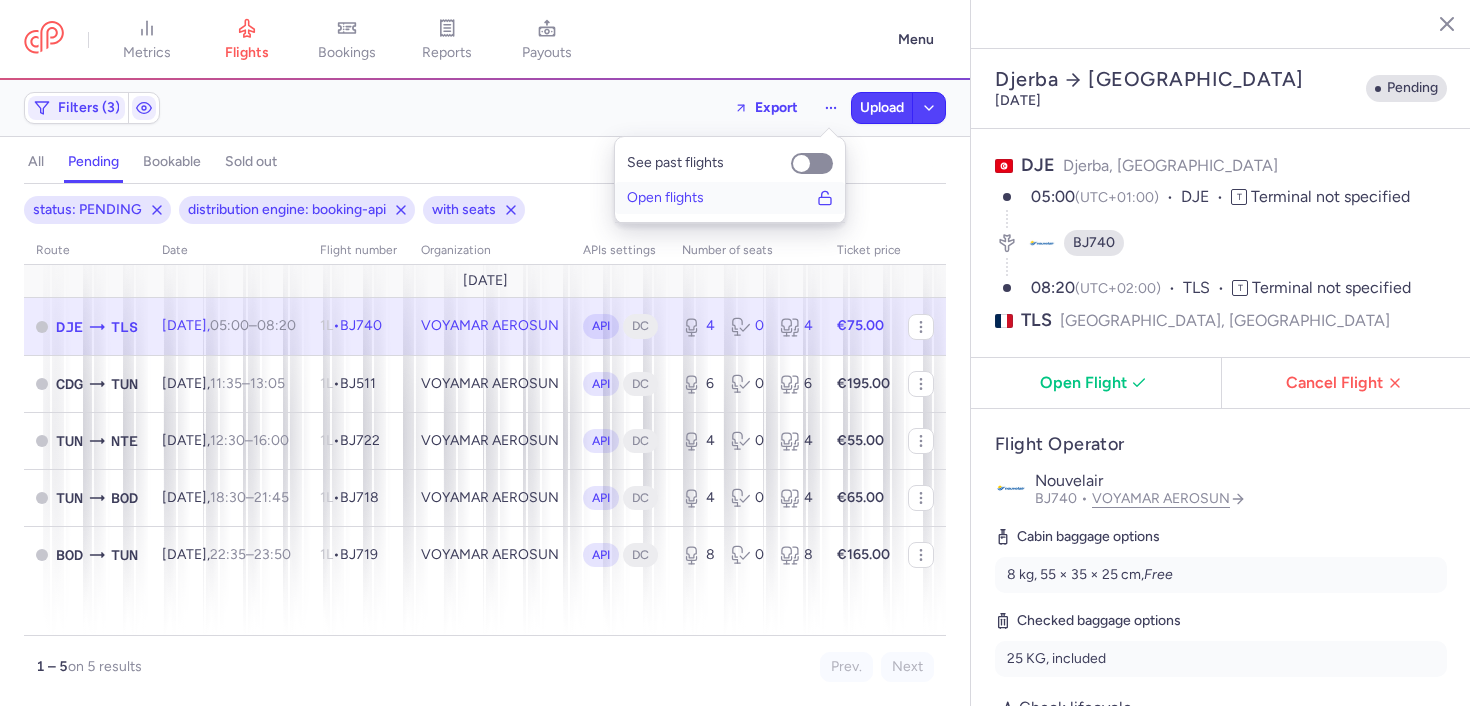 click on "Open flights" at bounding box center (730, 198) 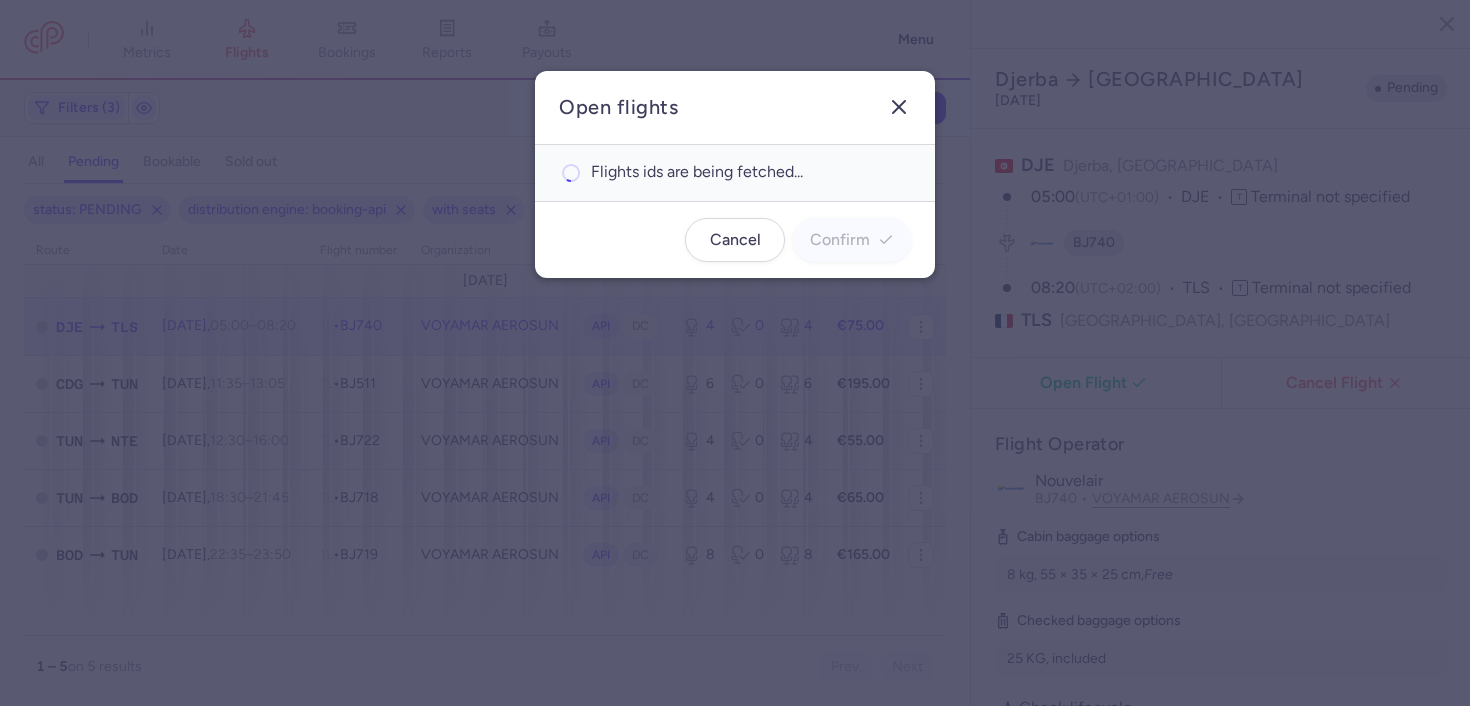 click 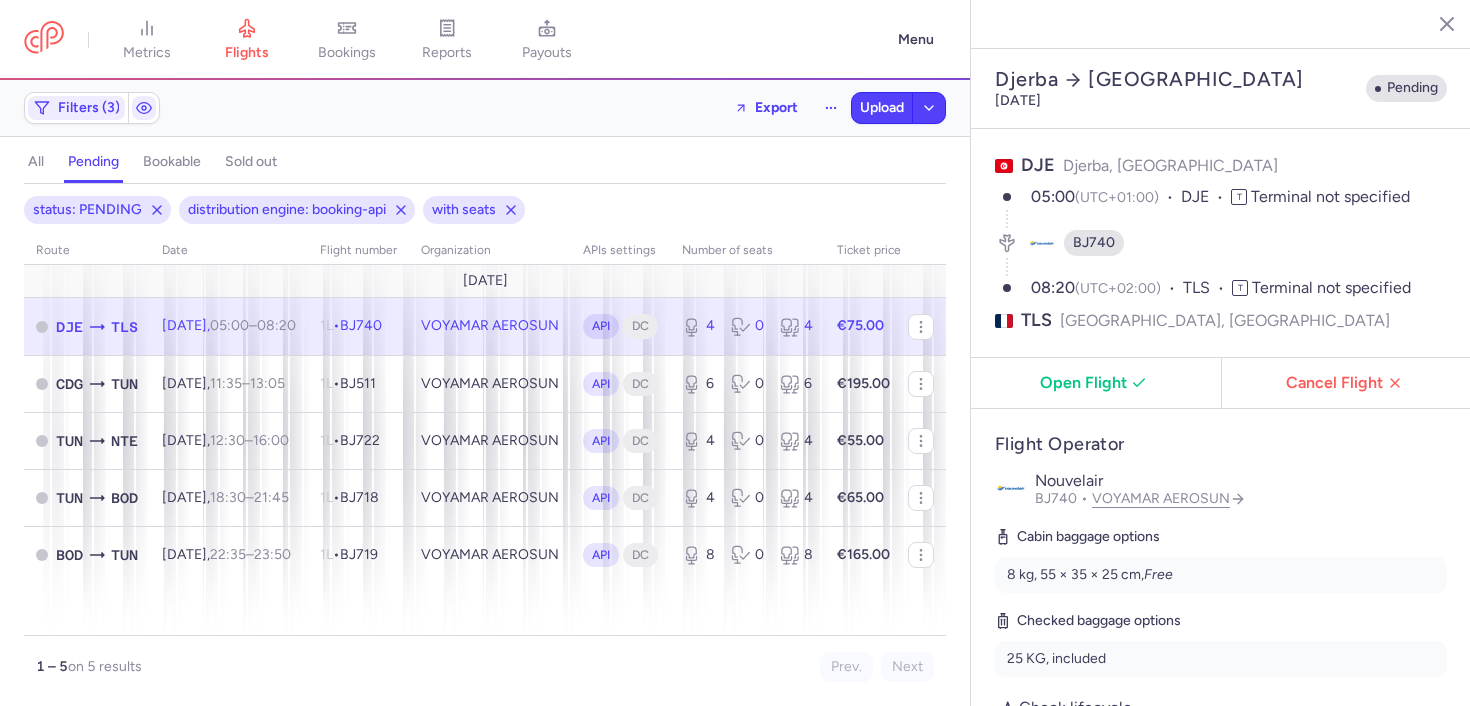 click on "API DC" at bounding box center [620, 326] 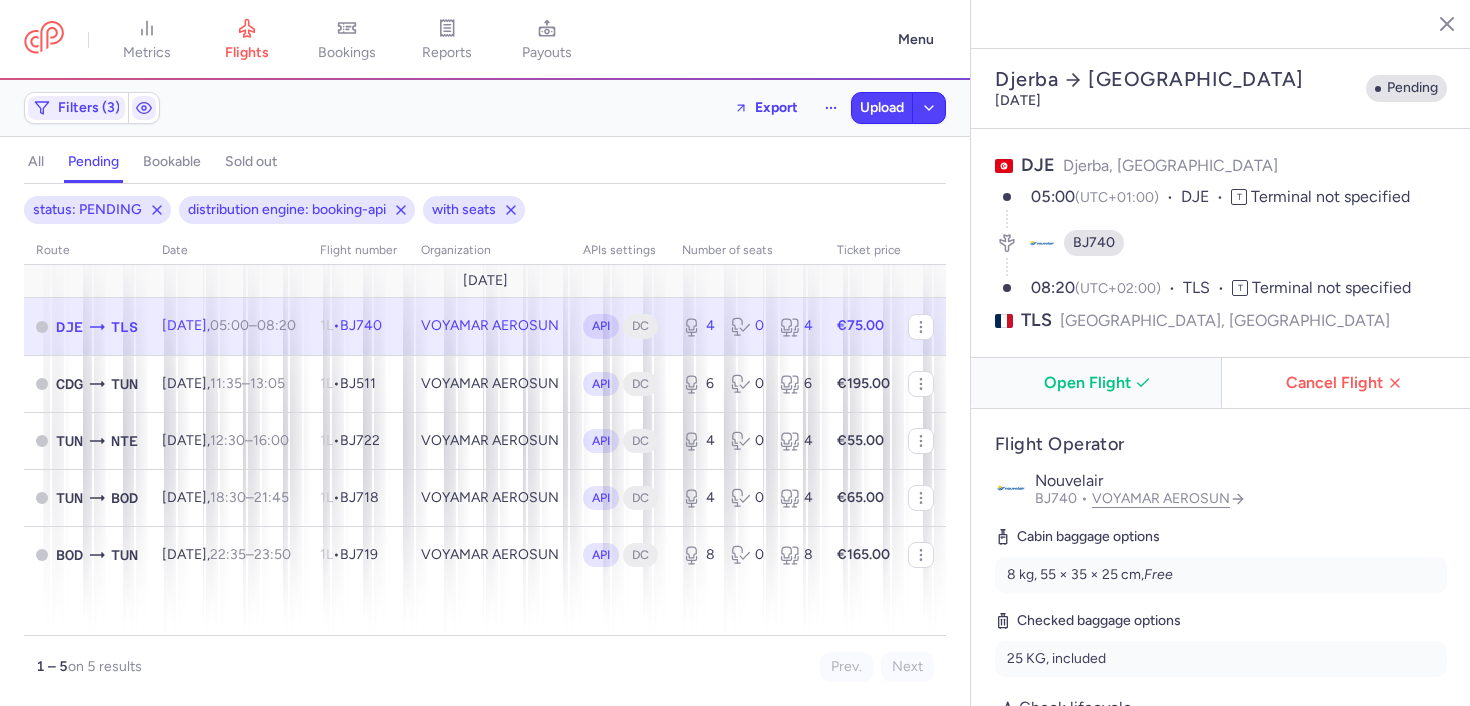 click on "Open Flight" 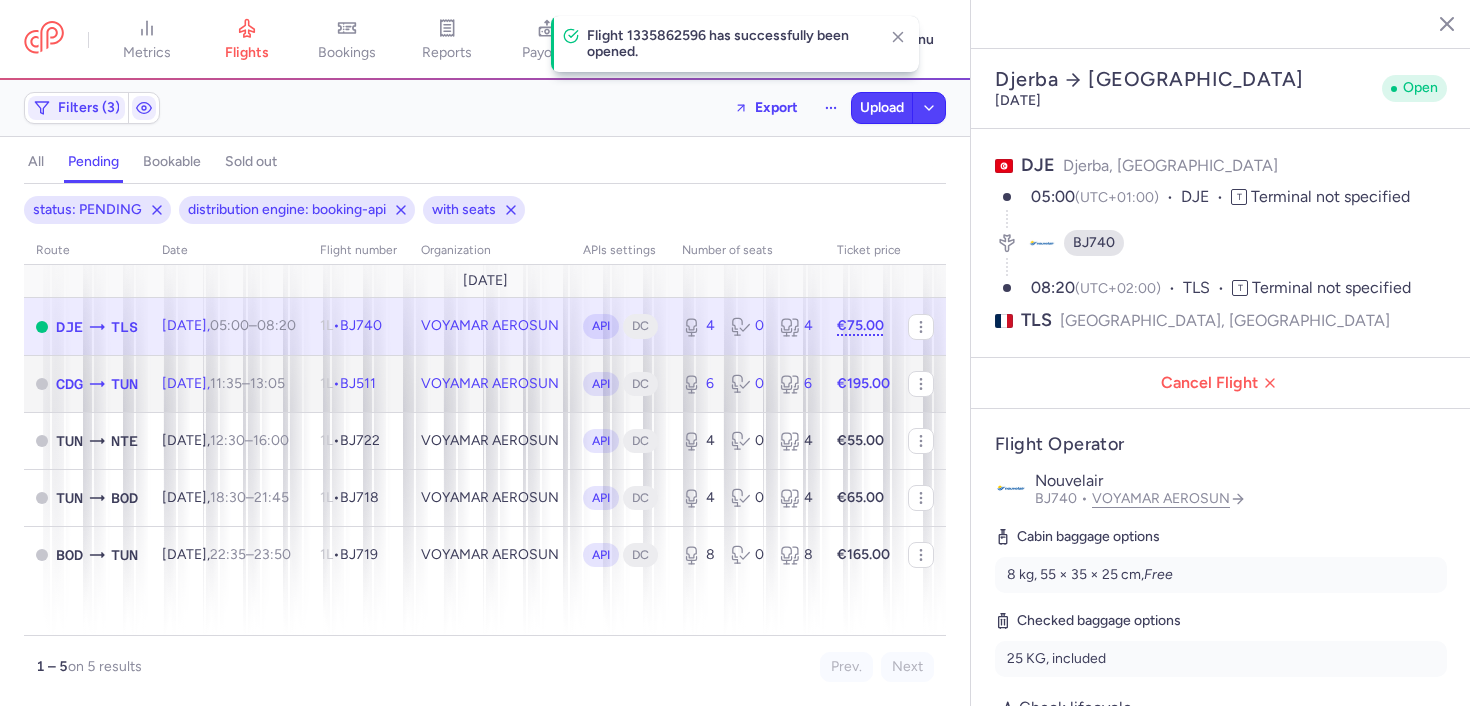 click on "VOYAMAR AEROSUN" at bounding box center (490, 383) 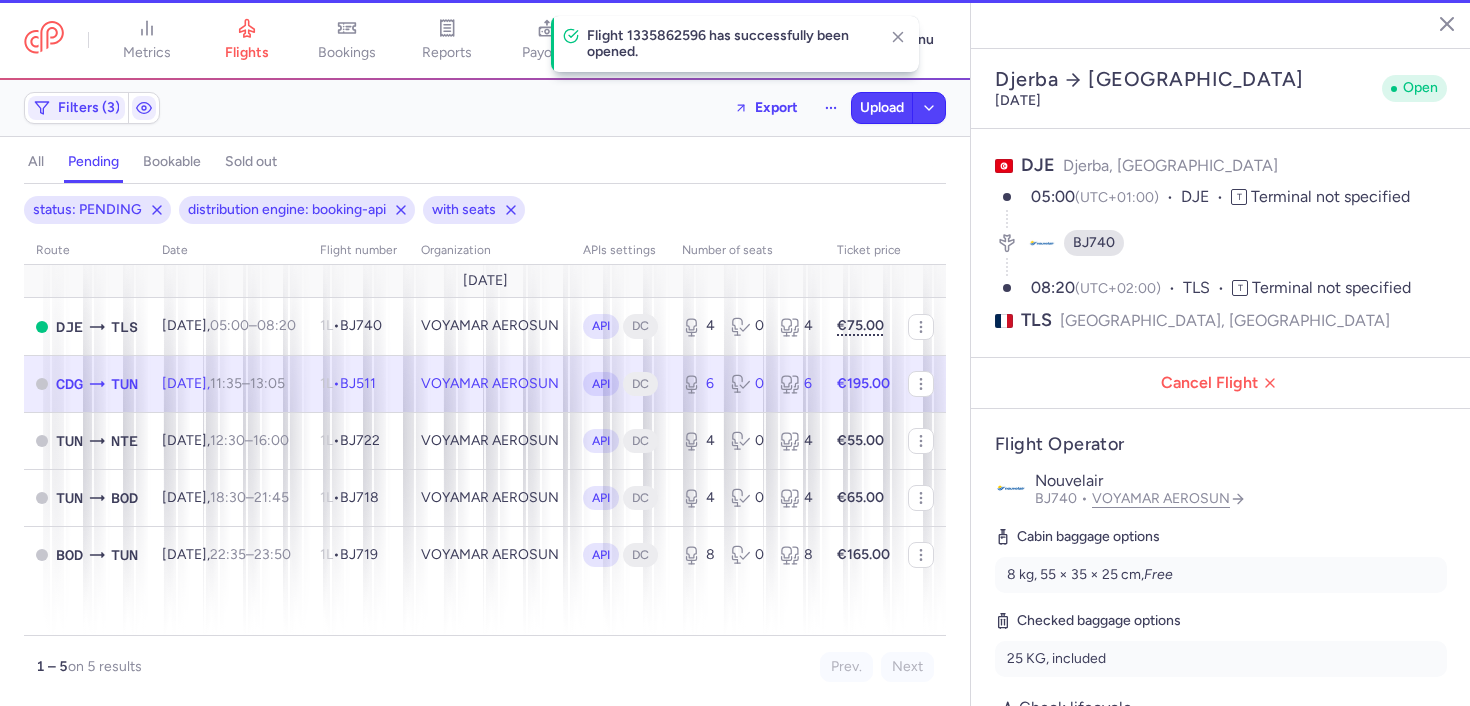 type on "6" 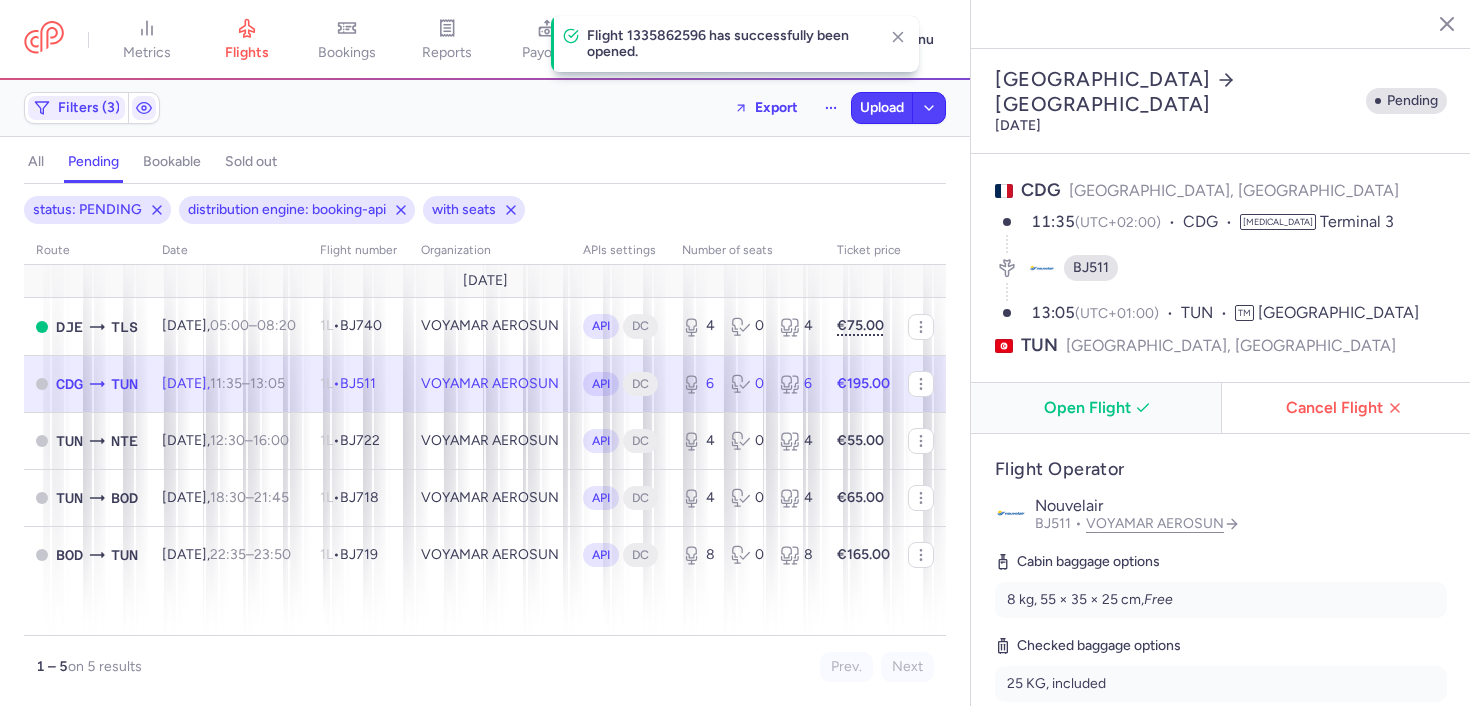 click on "Open Flight" 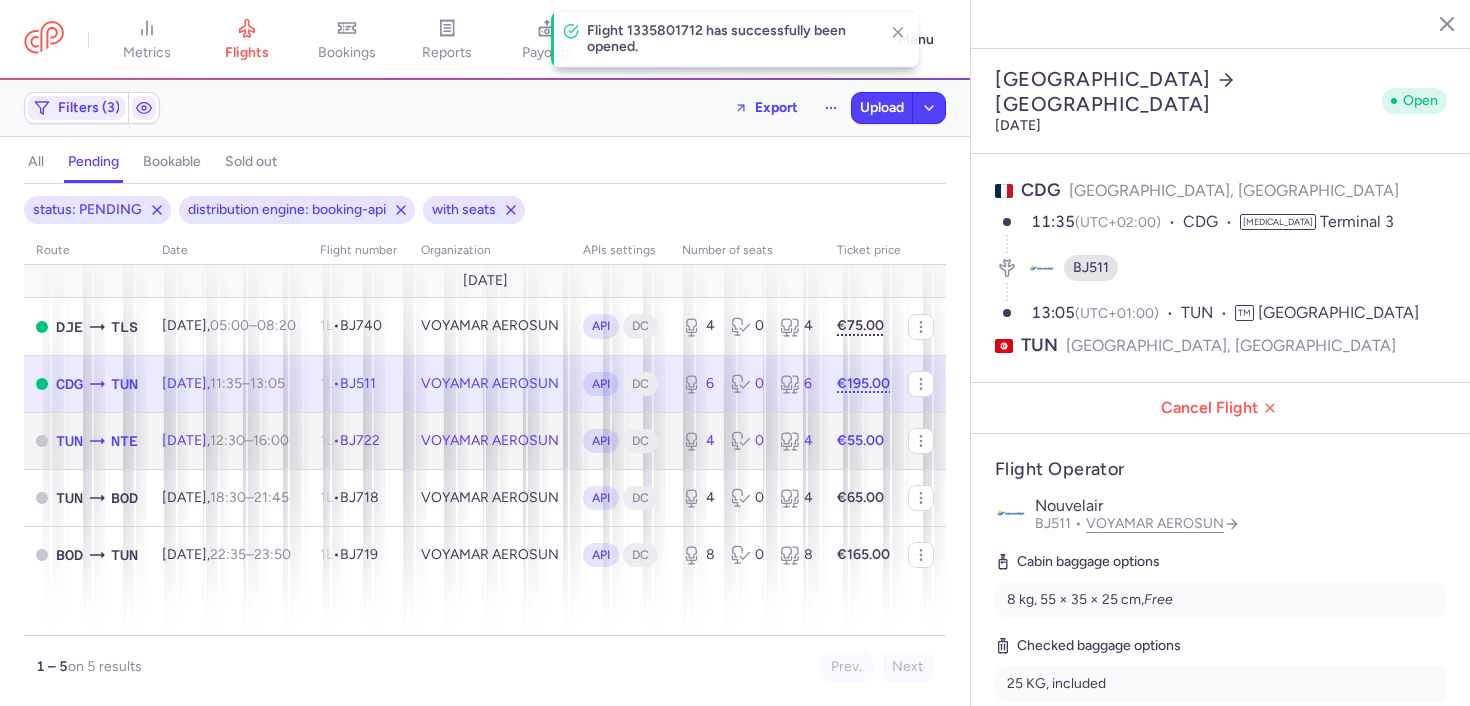 click on "VOYAMAR AEROSUN" at bounding box center (490, 440) 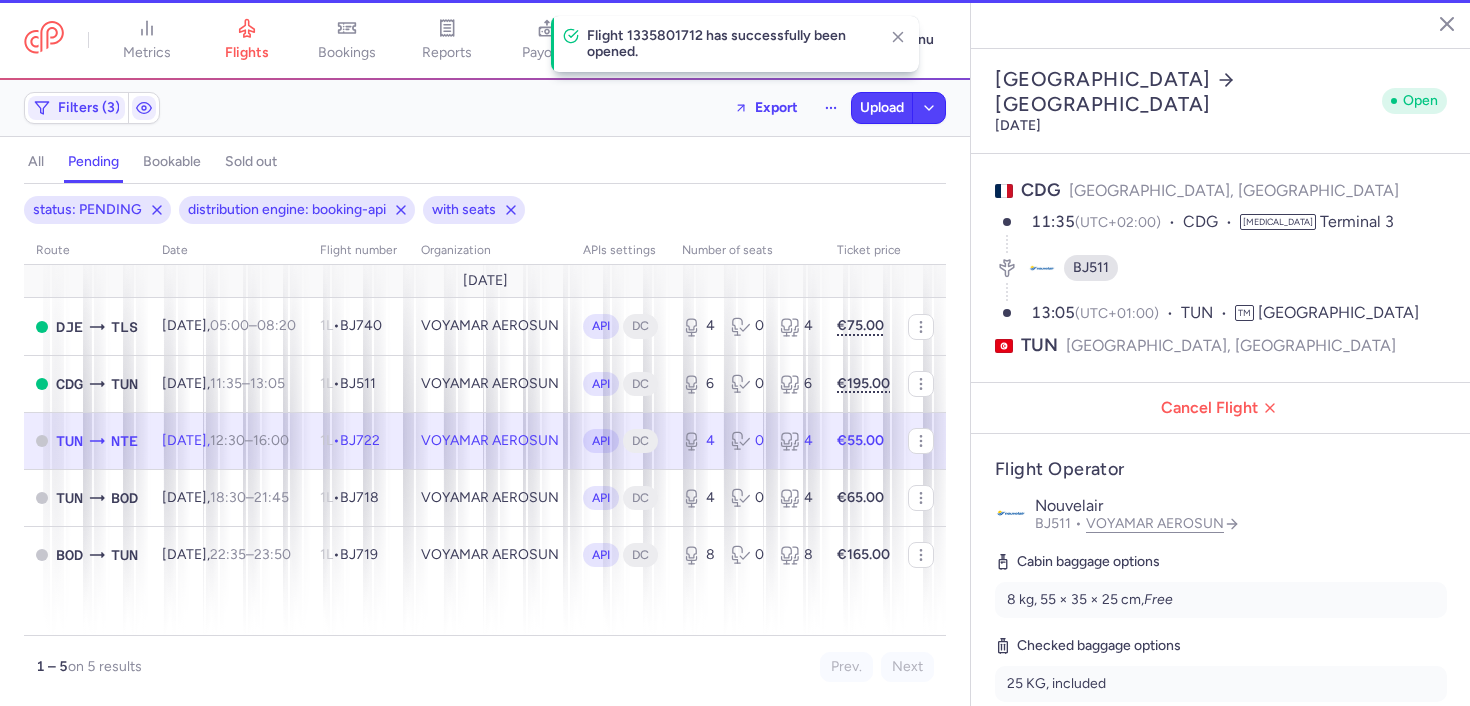 type on "4" 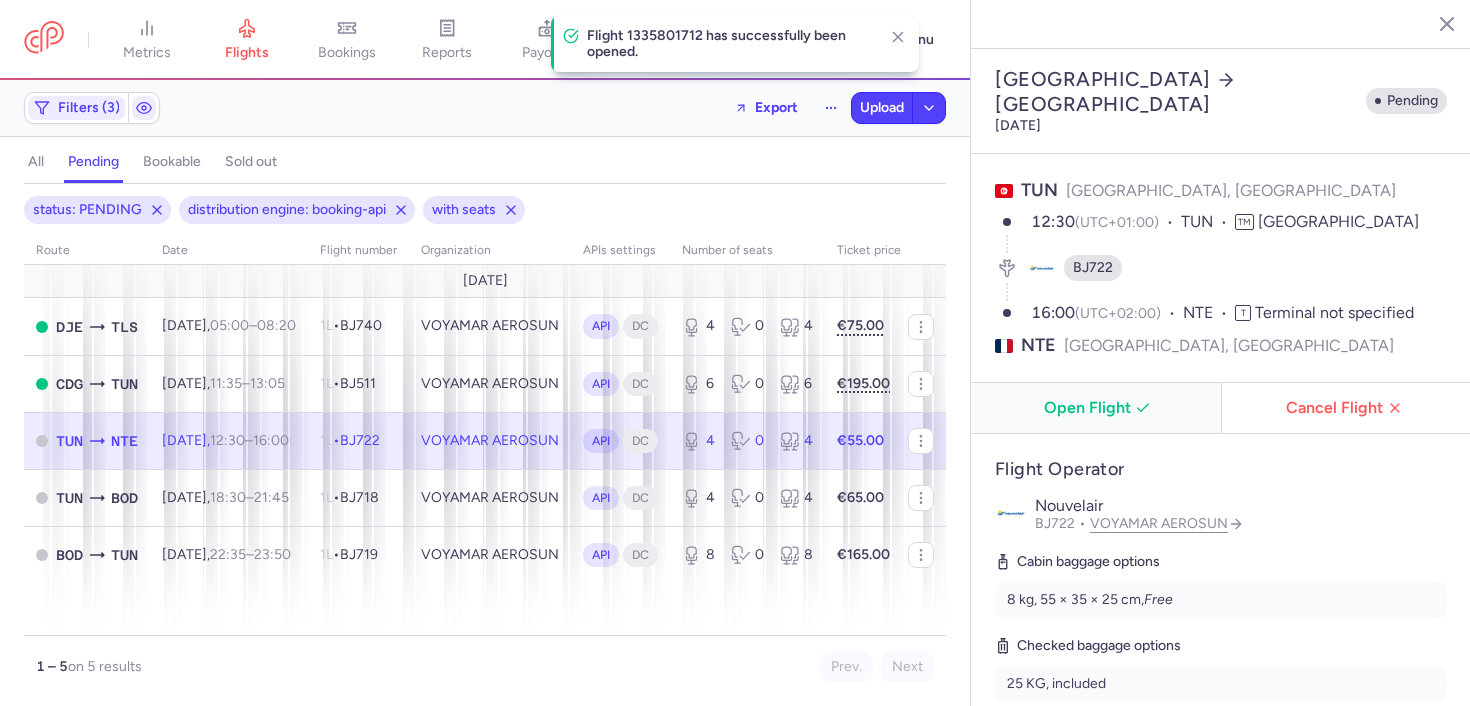 click on "Open Flight" 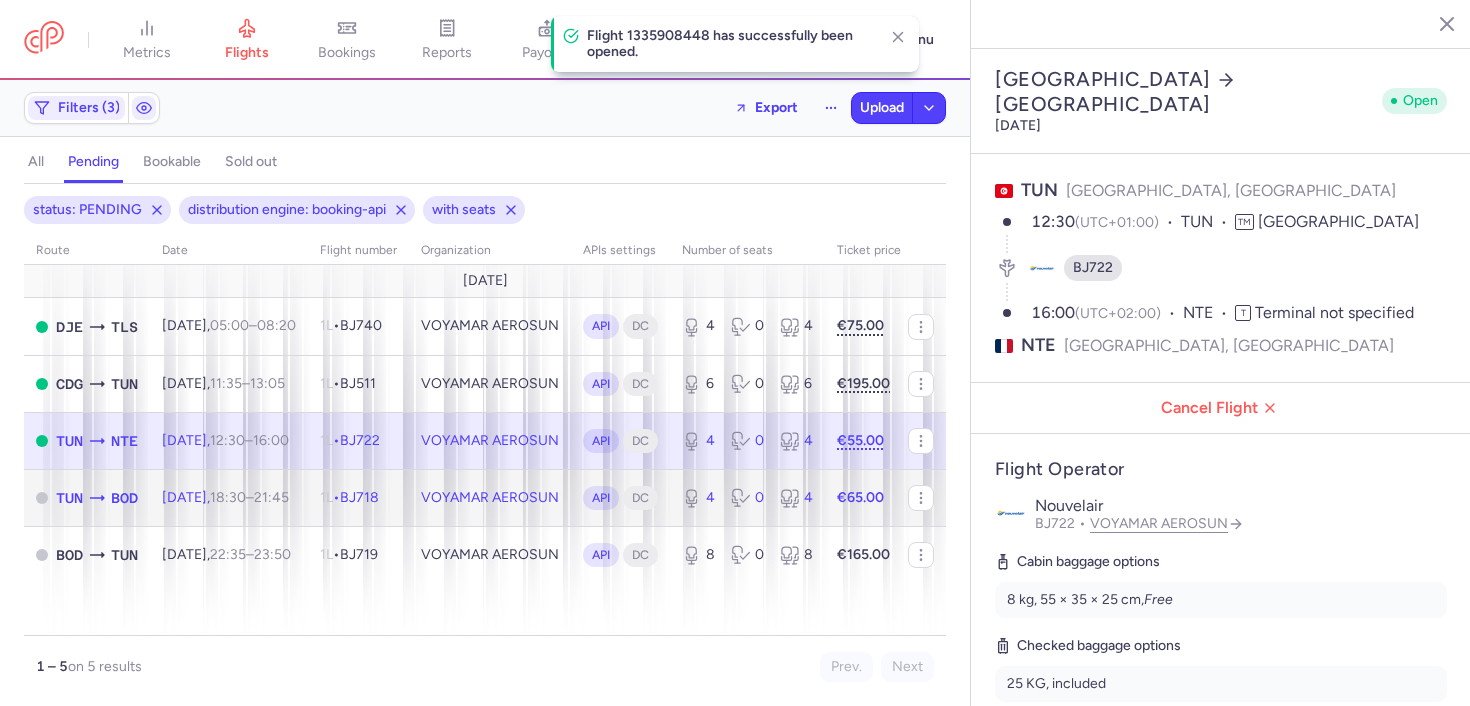 click on "API DC" at bounding box center [620, 497] 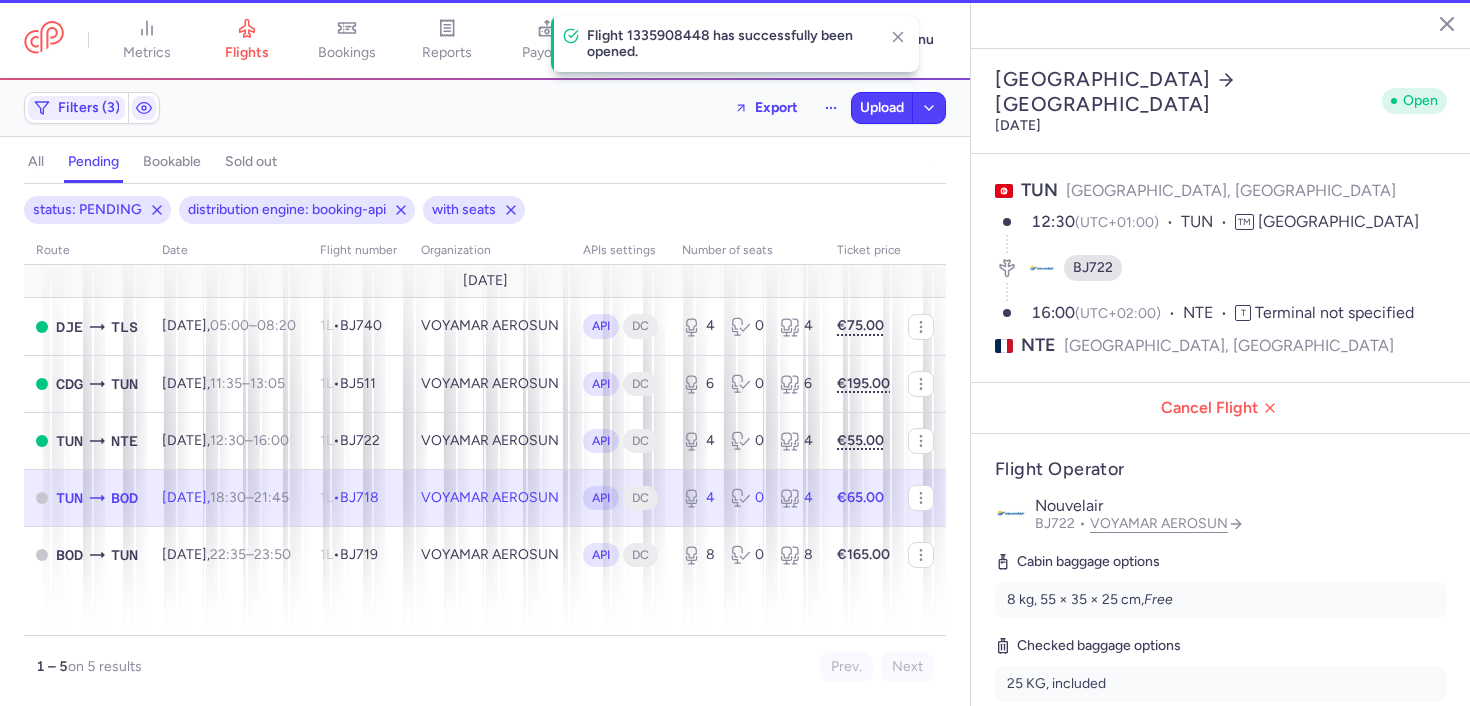 type on "4" 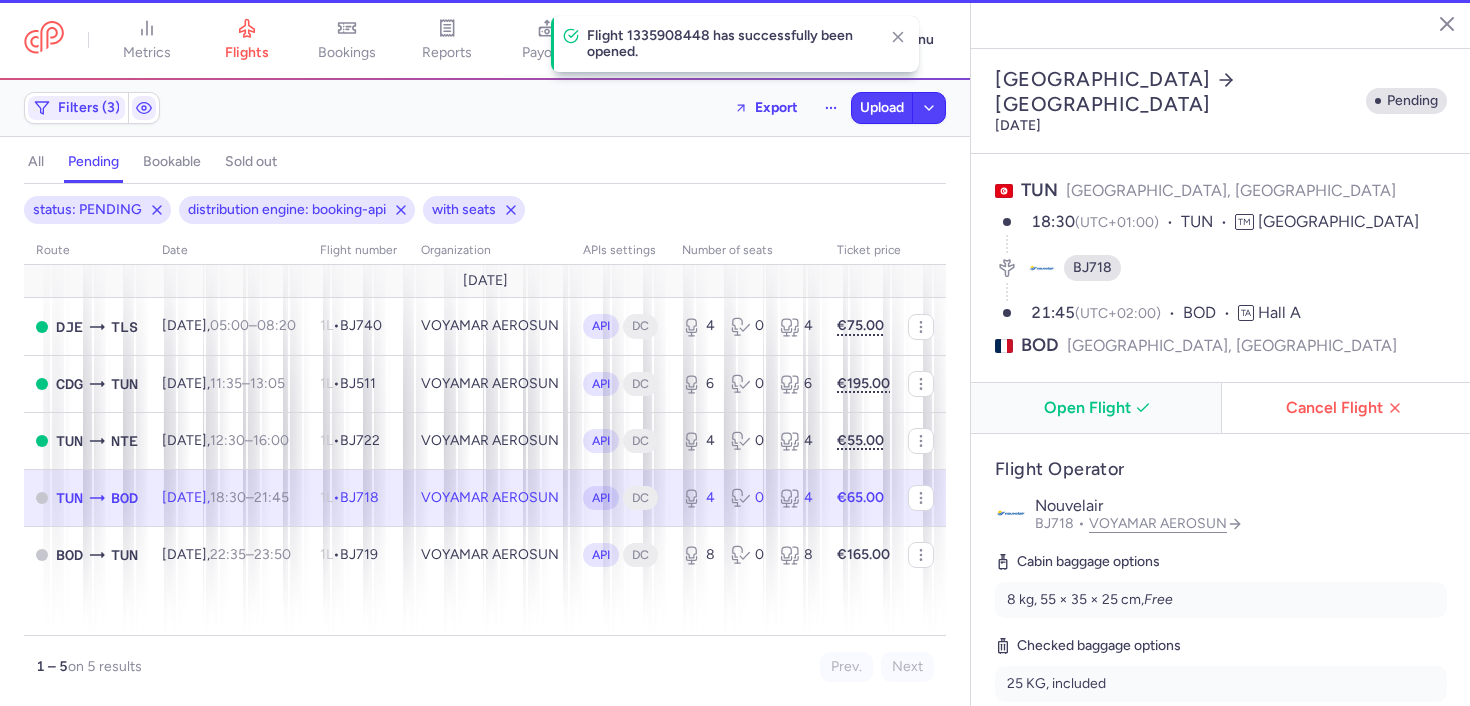 click 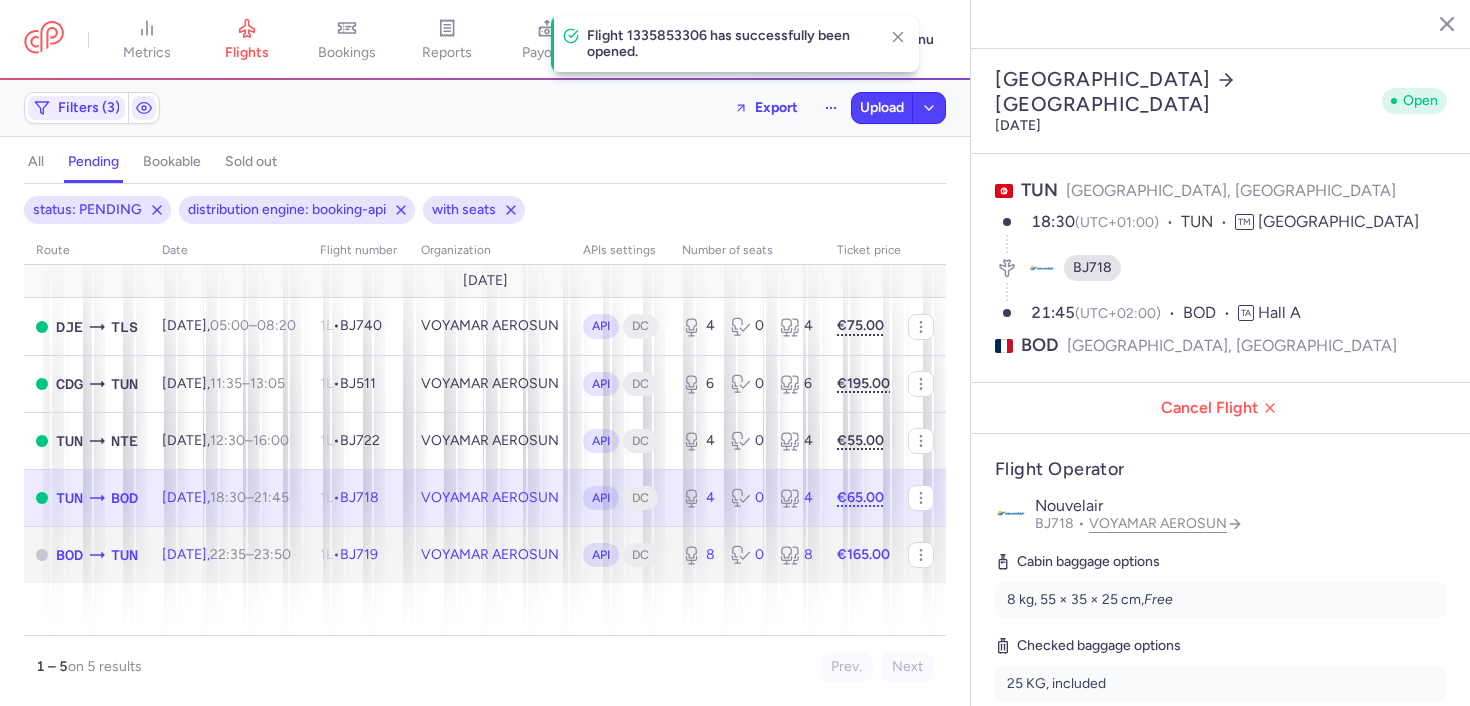 click on "API" at bounding box center [601, 555] 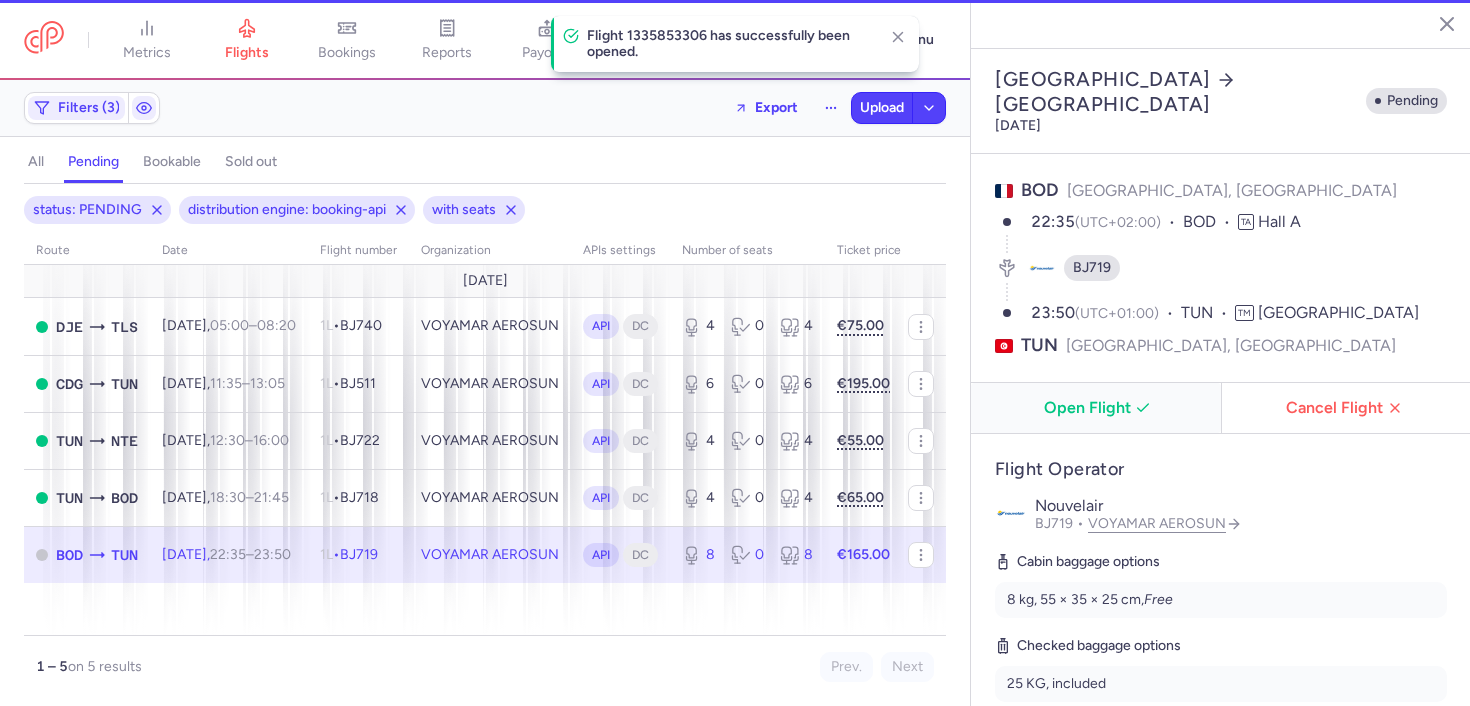 click on "Open Flight" at bounding box center [1100, 408] 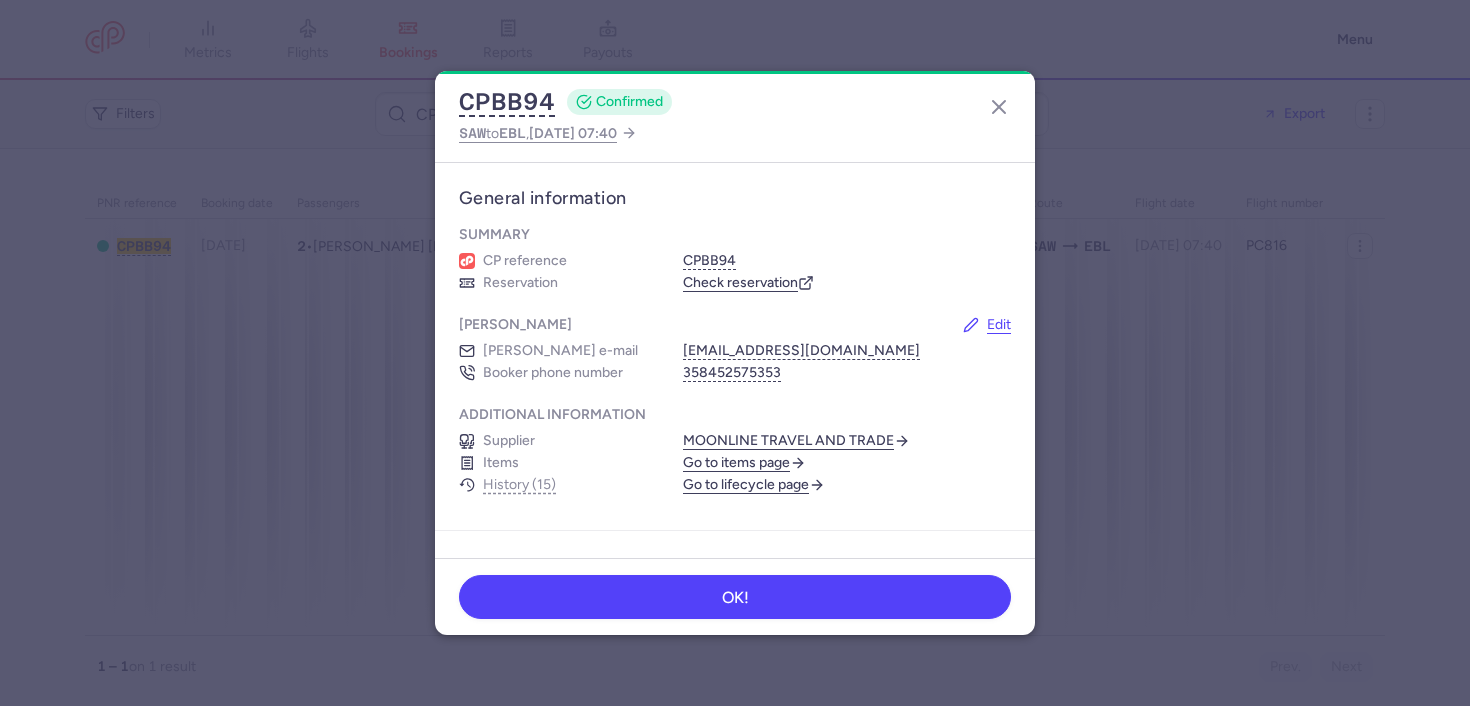 scroll, scrollTop: 0, scrollLeft: 0, axis: both 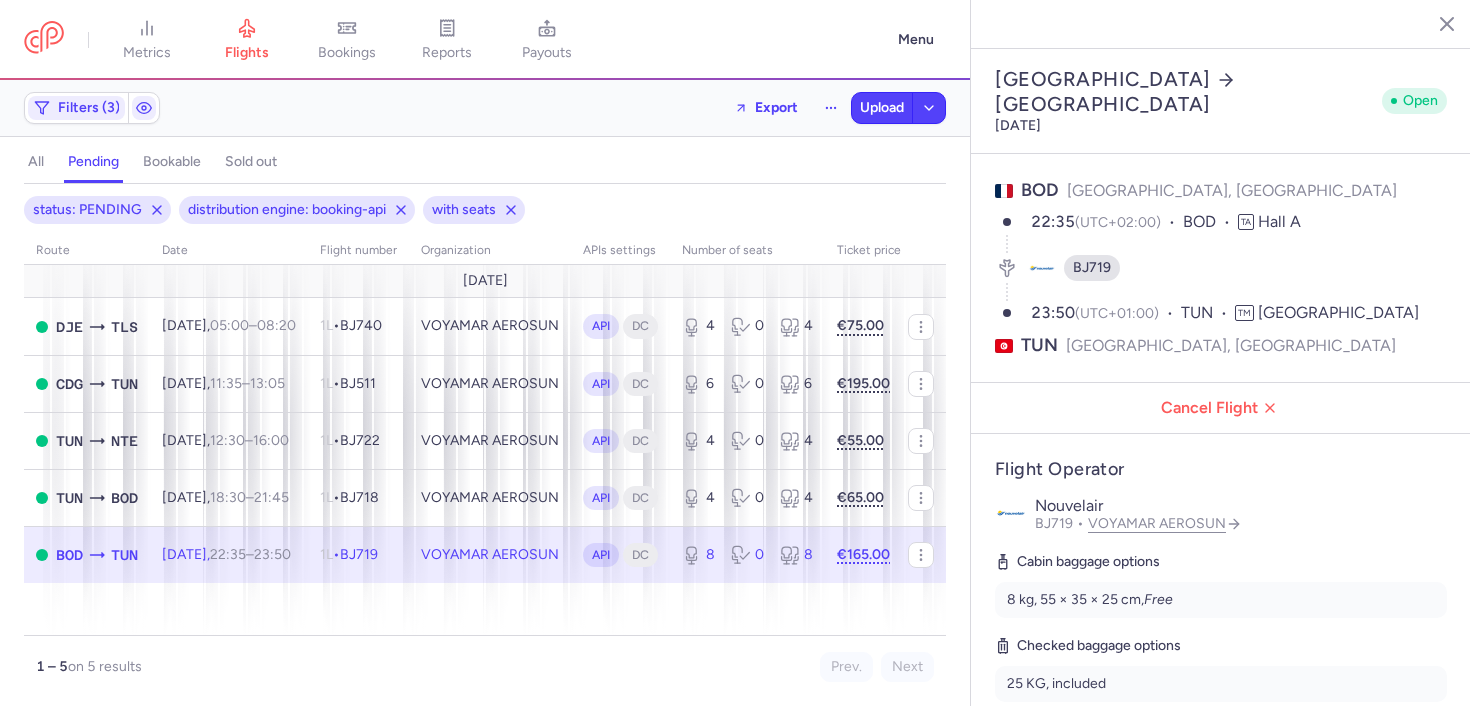 select on "hours" 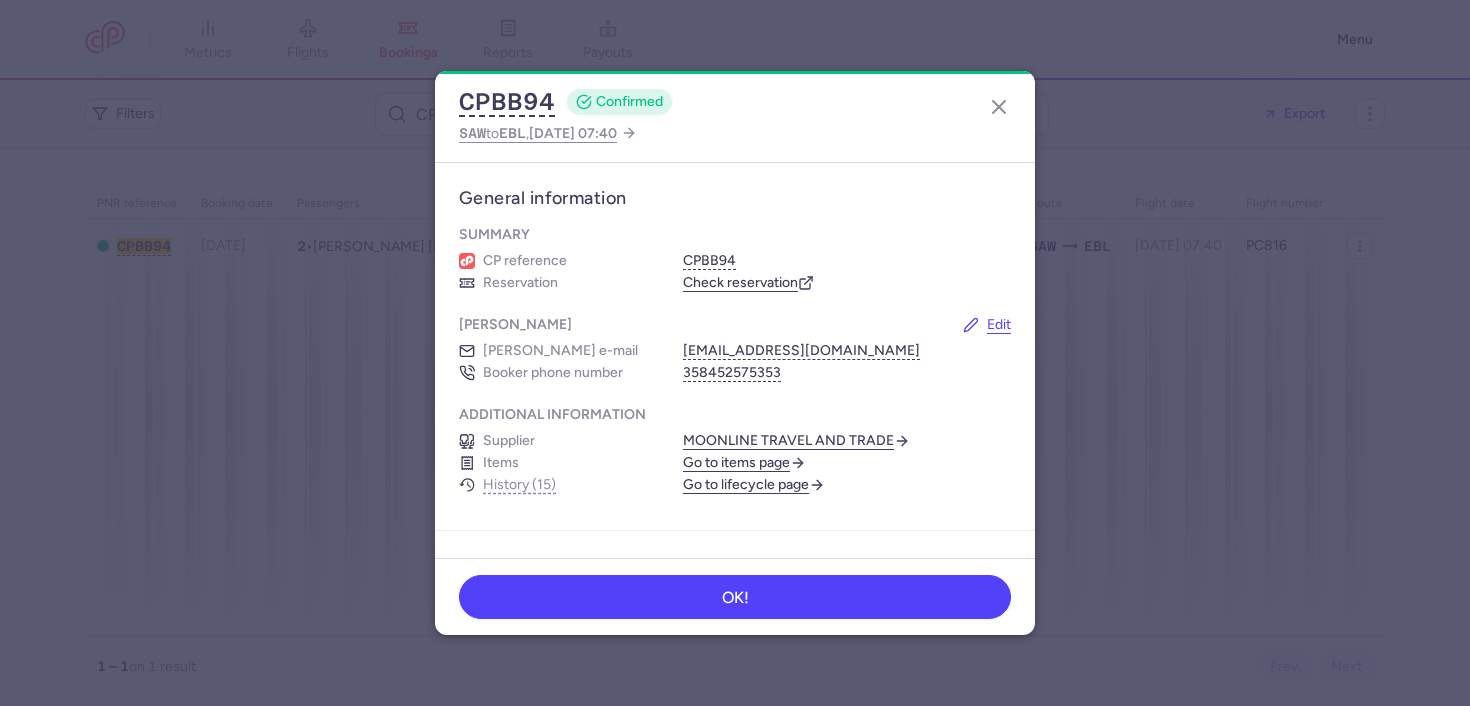 scroll, scrollTop: 0, scrollLeft: 0, axis: both 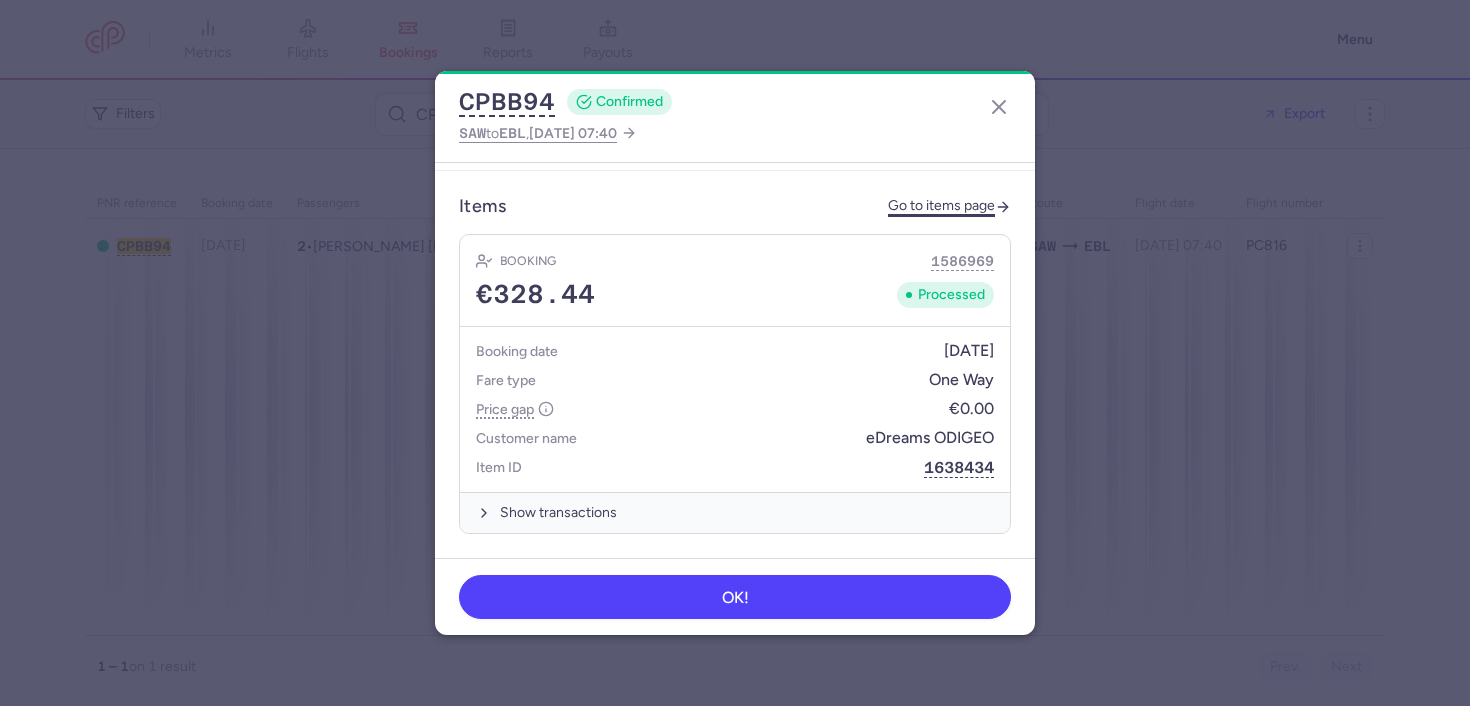 click on "Go to items page" 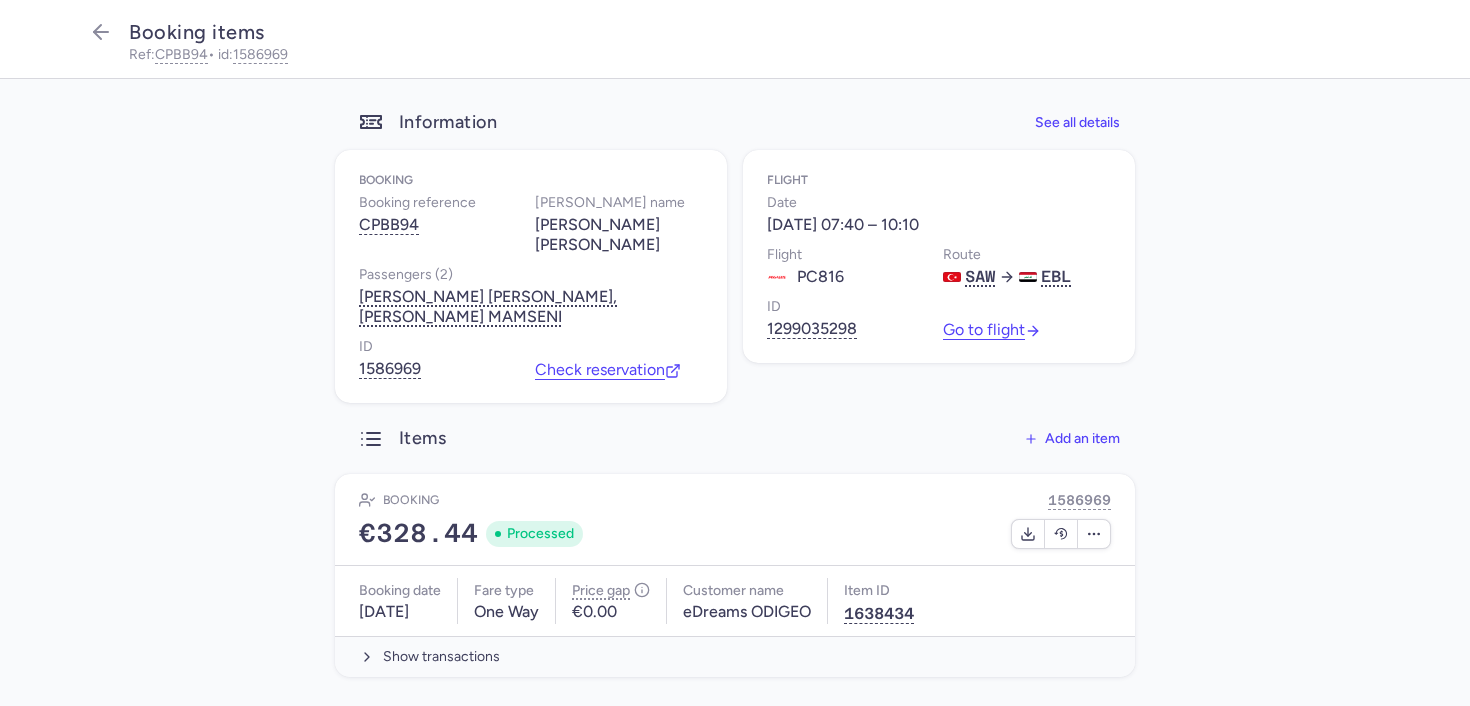 scroll, scrollTop: 19, scrollLeft: 0, axis: vertical 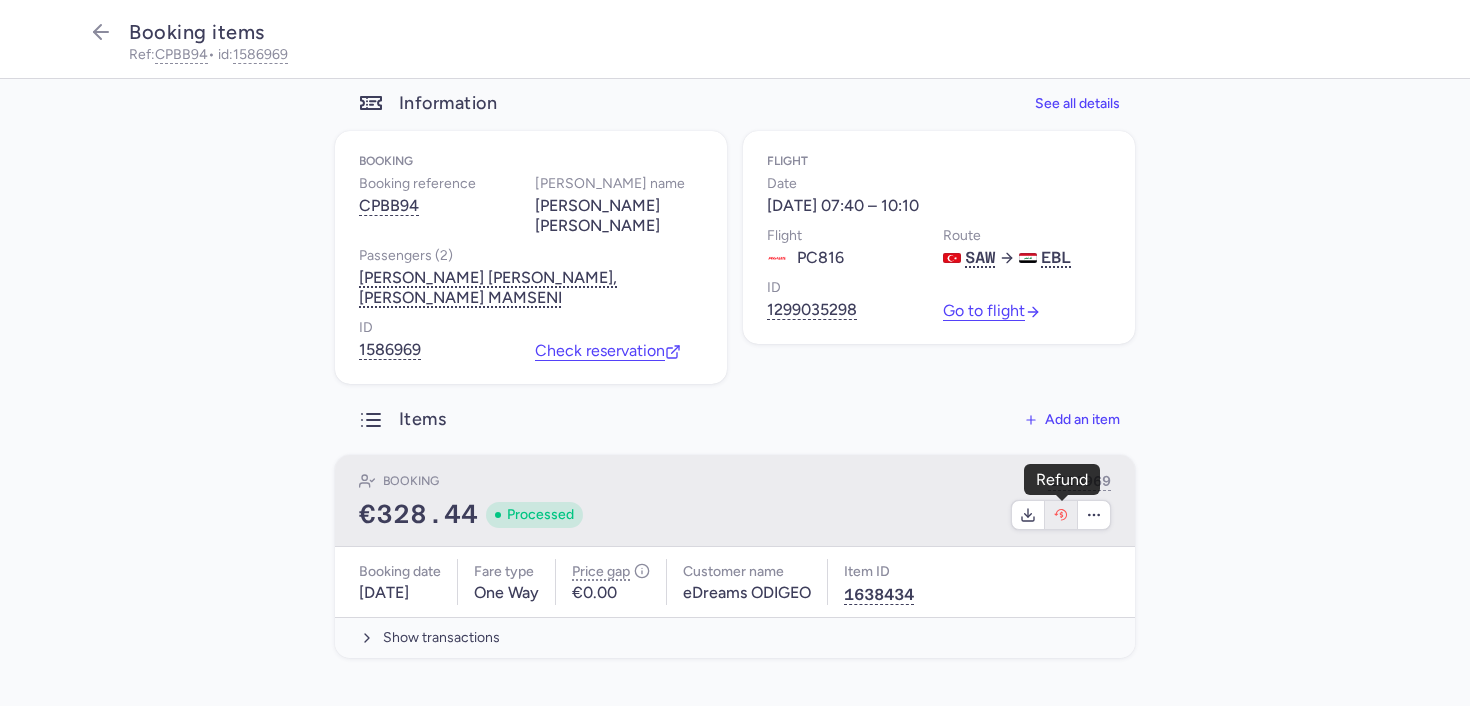 click 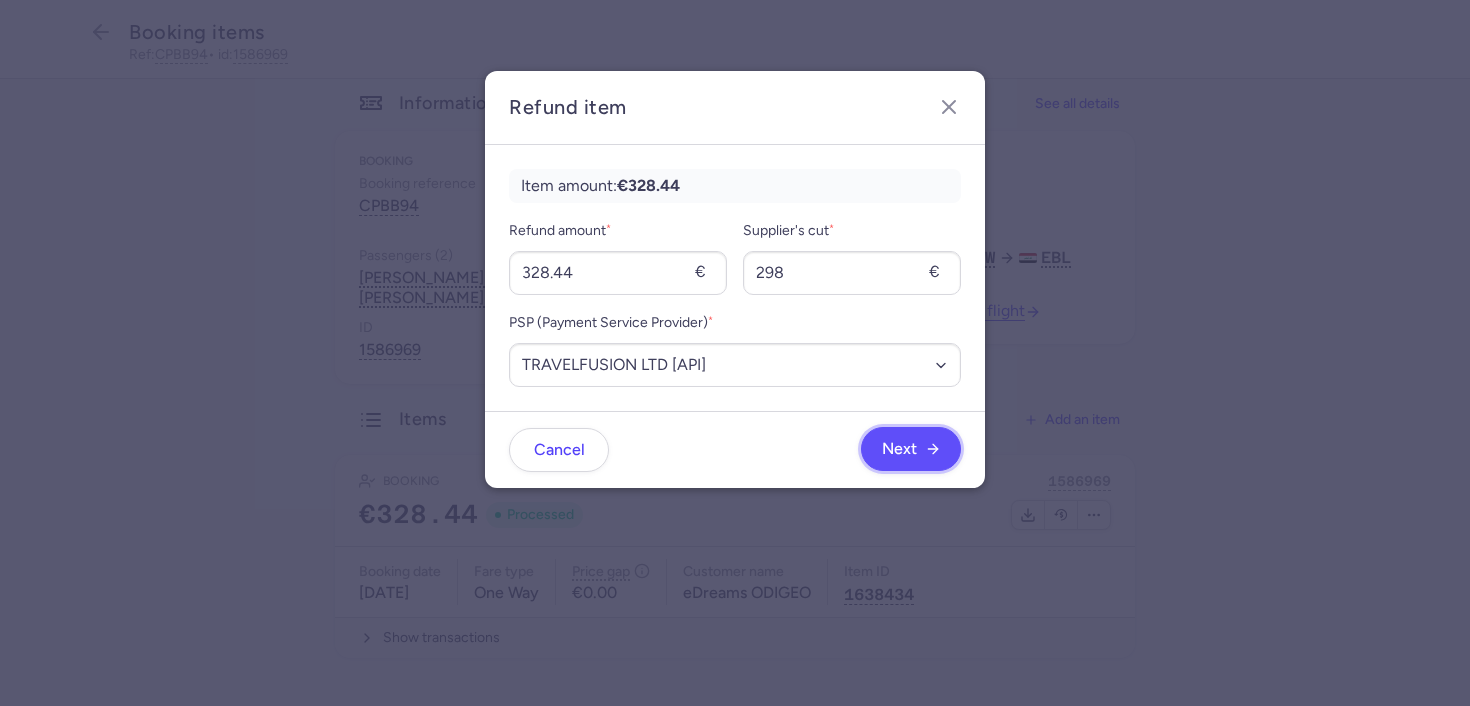 click on "Next" at bounding box center [899, 449] 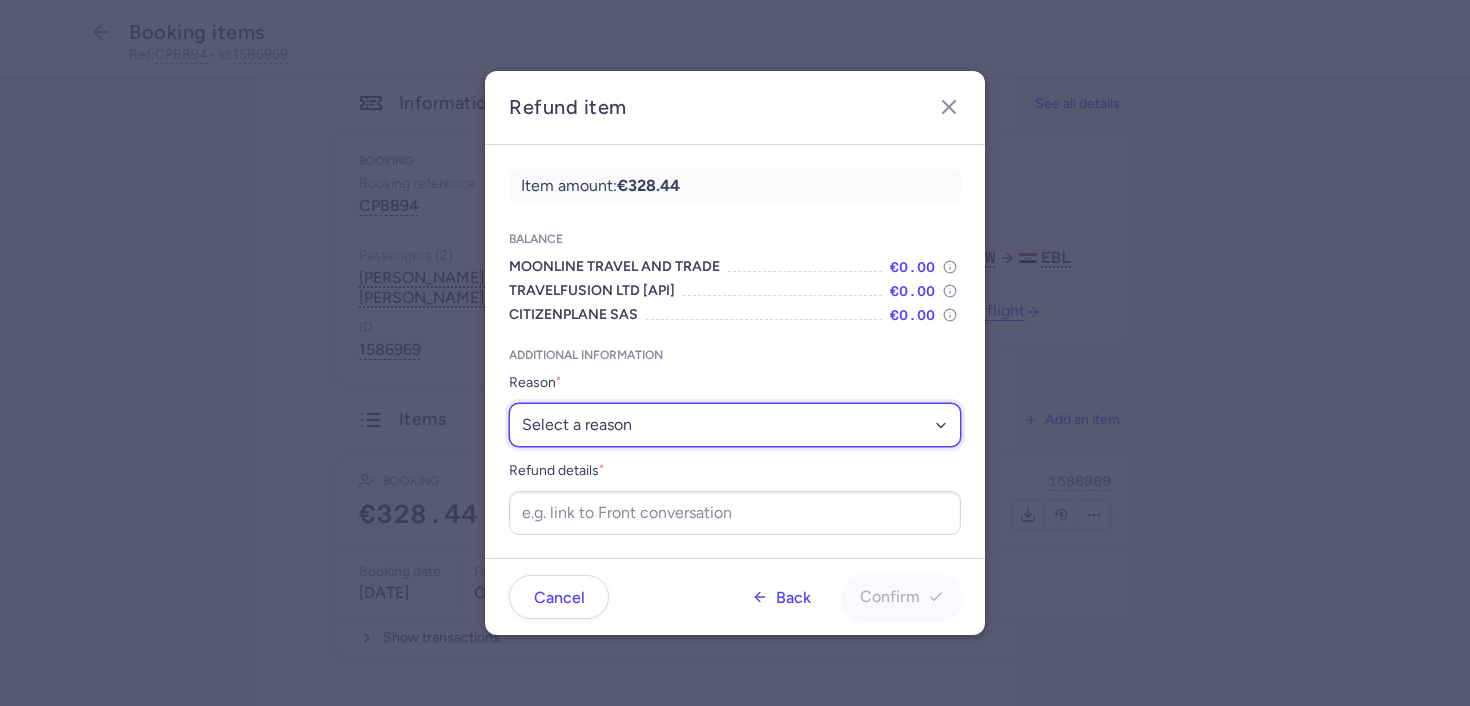 click on "Select a reason ✈️ Airline ceasing ops 💼 Ancillary issue 📄 APIS missing ⚙️ CitizenPlane error ⛔️ Denied boarding 🔁 Duplicate ❌ Flight canceled 🕵🏼‍♂️ Fraud 🎁 Goodwill 🎫 Goodwill allowance 🙃 Other 💺 Overbooking 💸 Refund with penalty 🙅 Schedule change not accepted 🤕 Supplier error 💵 Tax refund ❓ Unconfirmed booking" at bounding box center [735, 425] 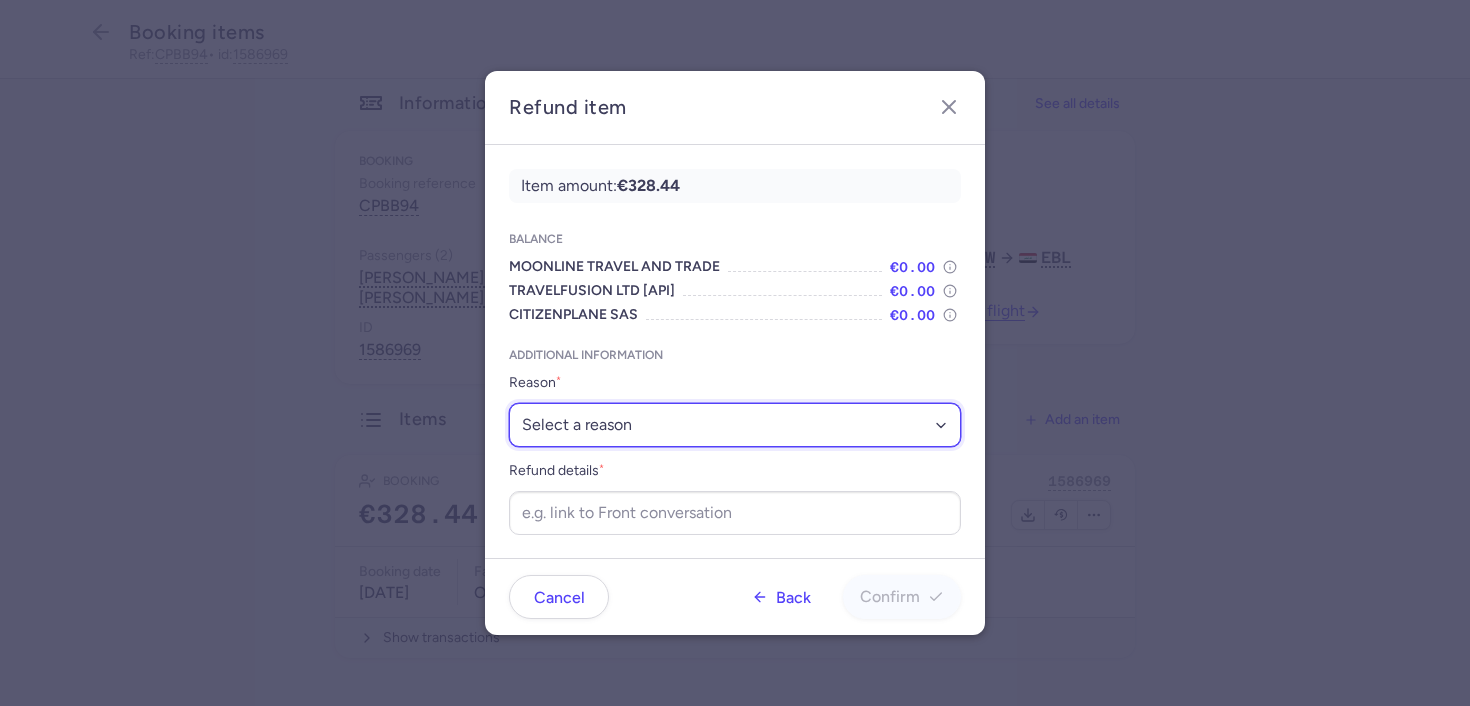 select on "OVER_BOOKING" 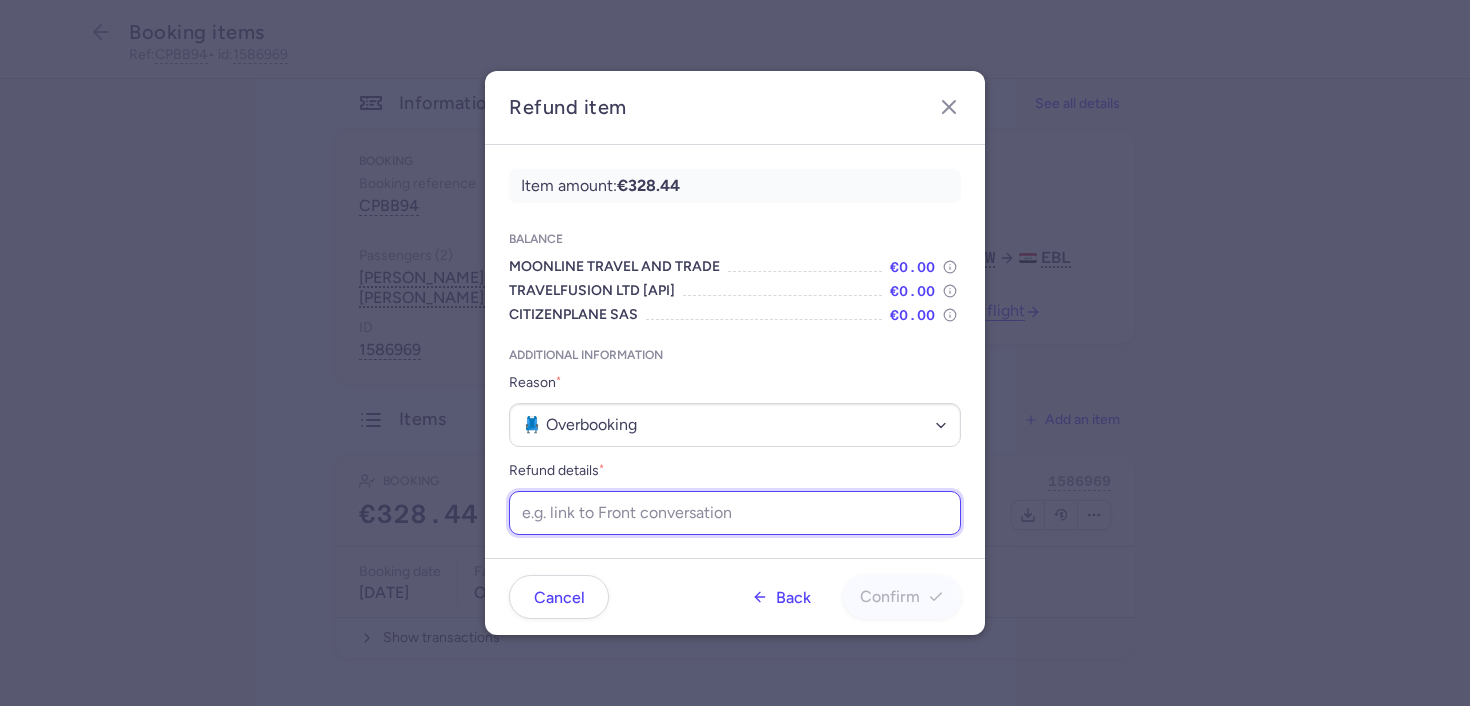 click on "Refund details  *" at bounding box center (735, 513) 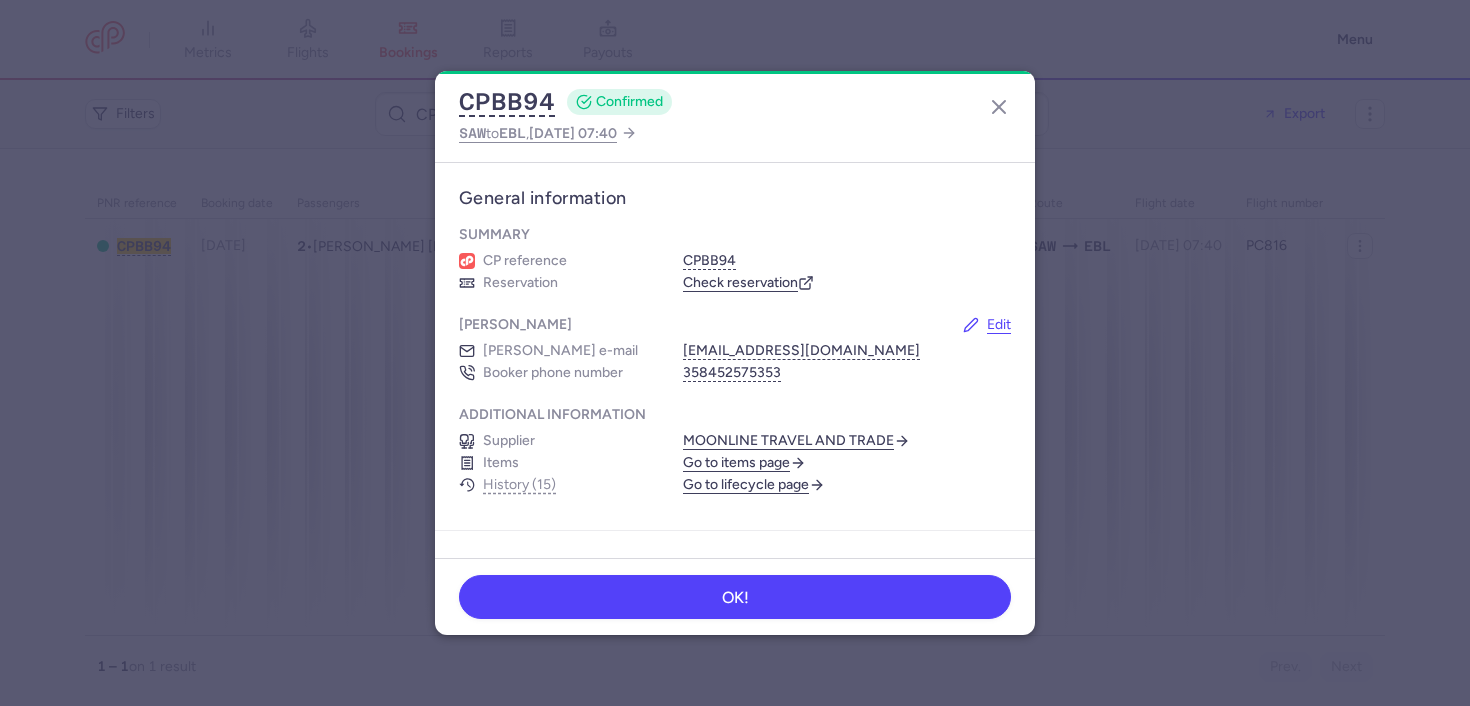 scroll, scrollTop: 0, scrollLeft: 0, axis: both 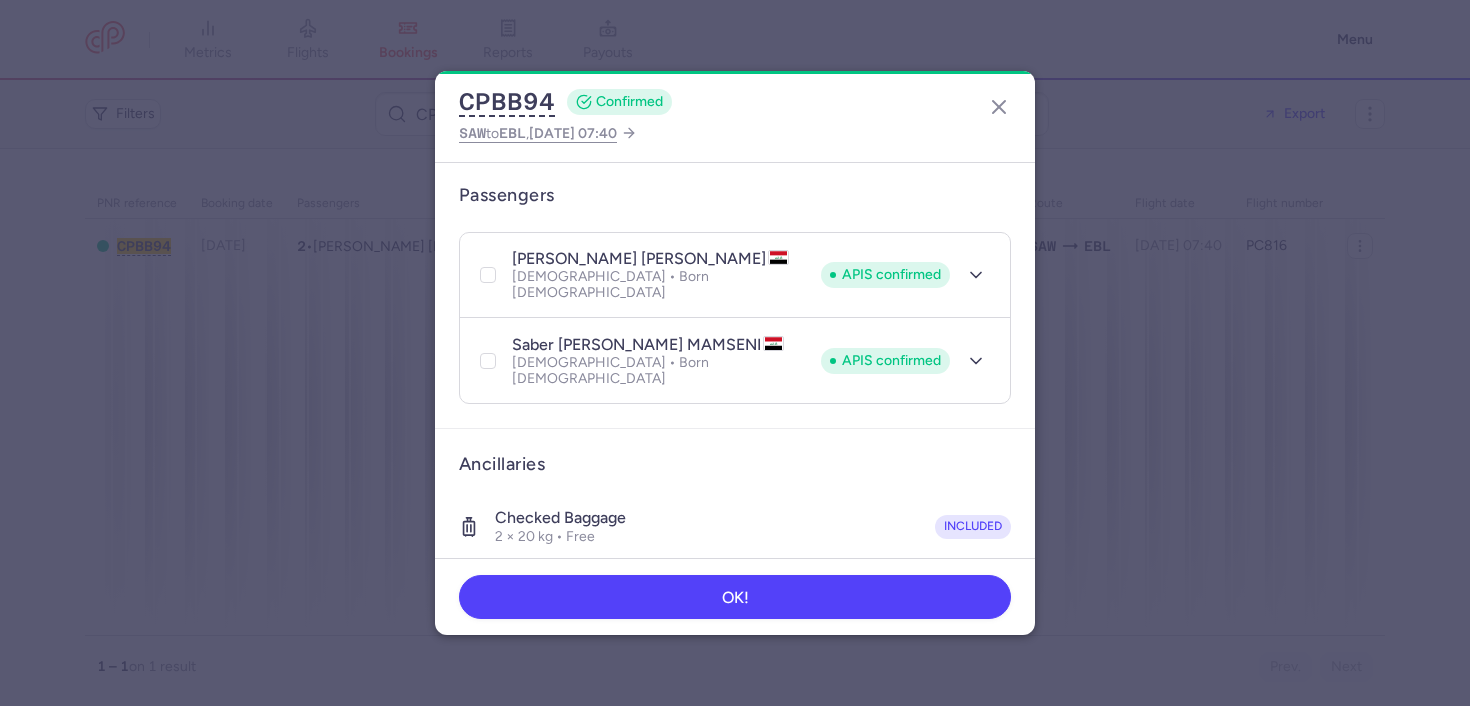 click on "CPBB94  CONFIRMED SAW  to  EBL ,  [DATE] 07:40" 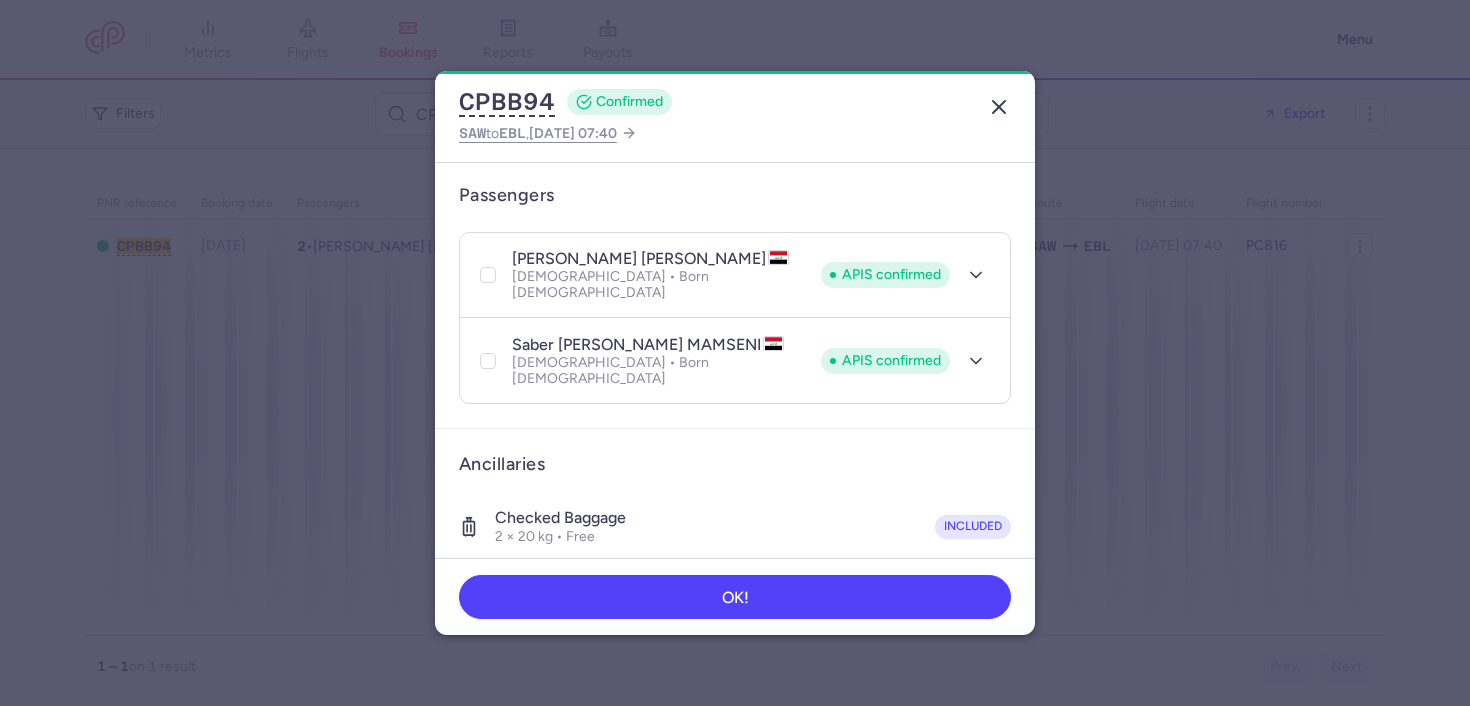 click 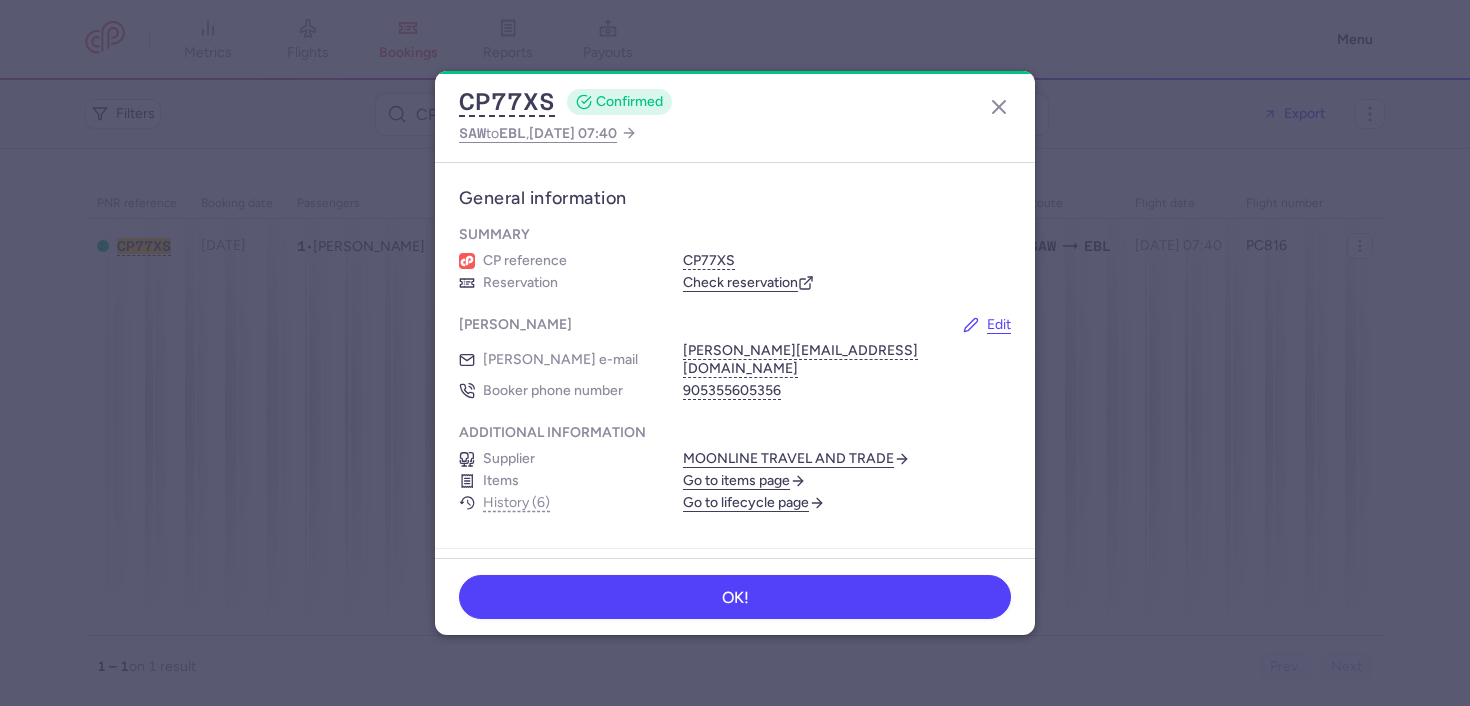 scroll, scrollTop: 0, scrollLeft: 0, axis: both 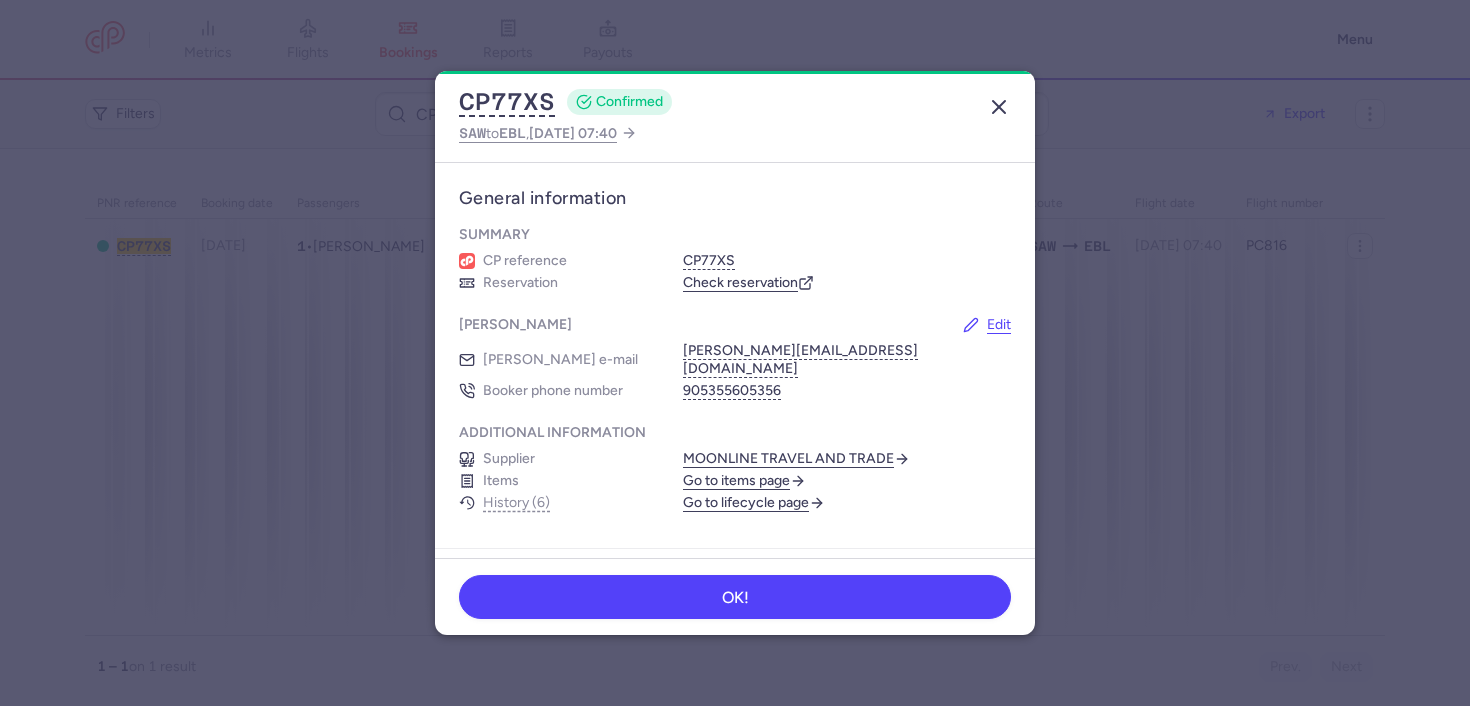 click 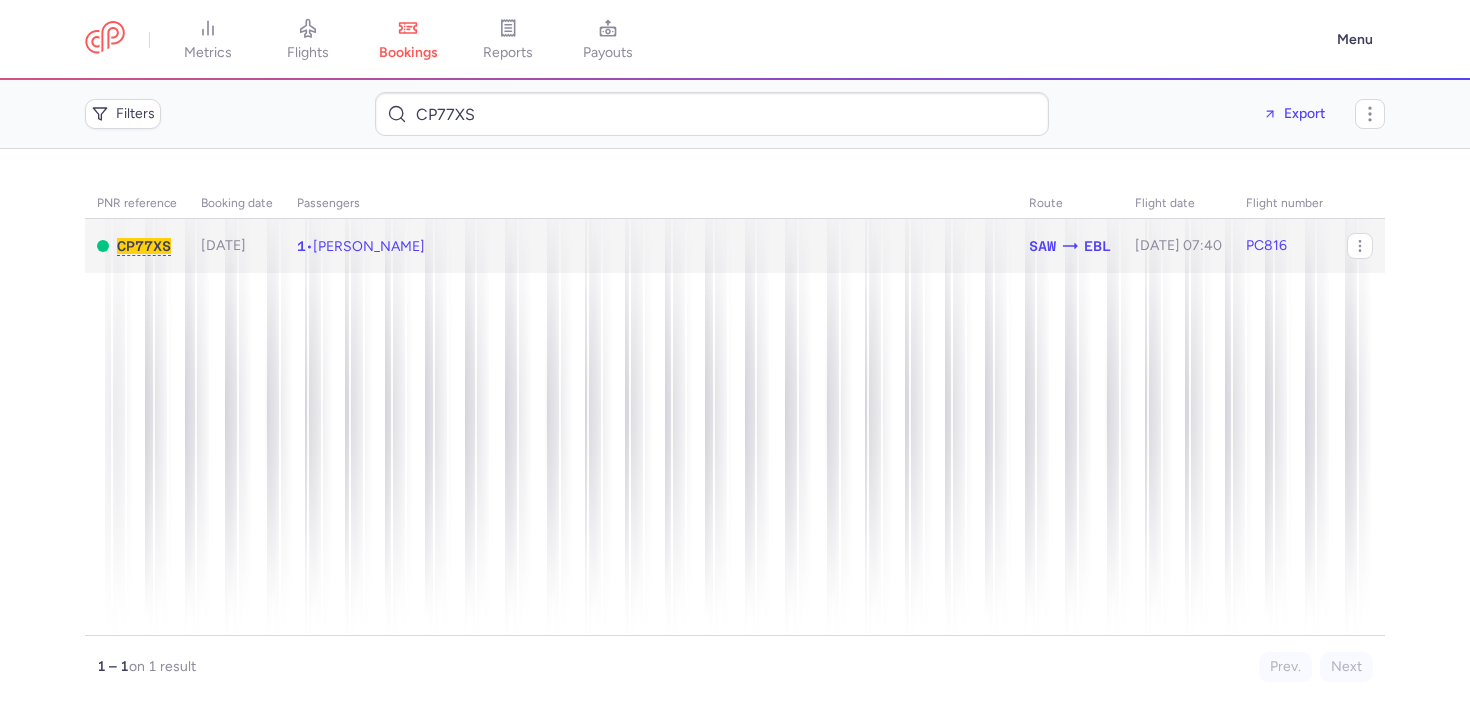 click on "1  •  Daniyal HASSANABADI" at bounding box center [651, 246] 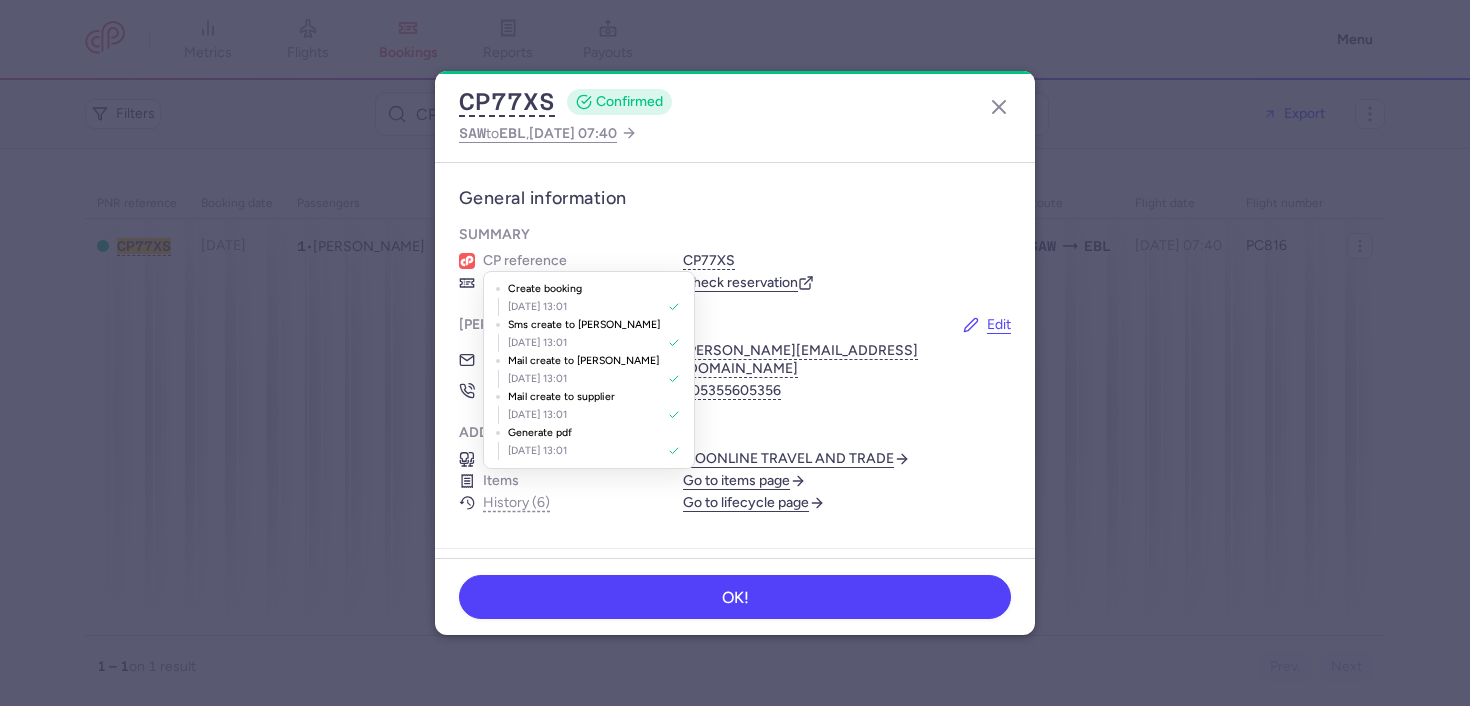 click on "History (6)" 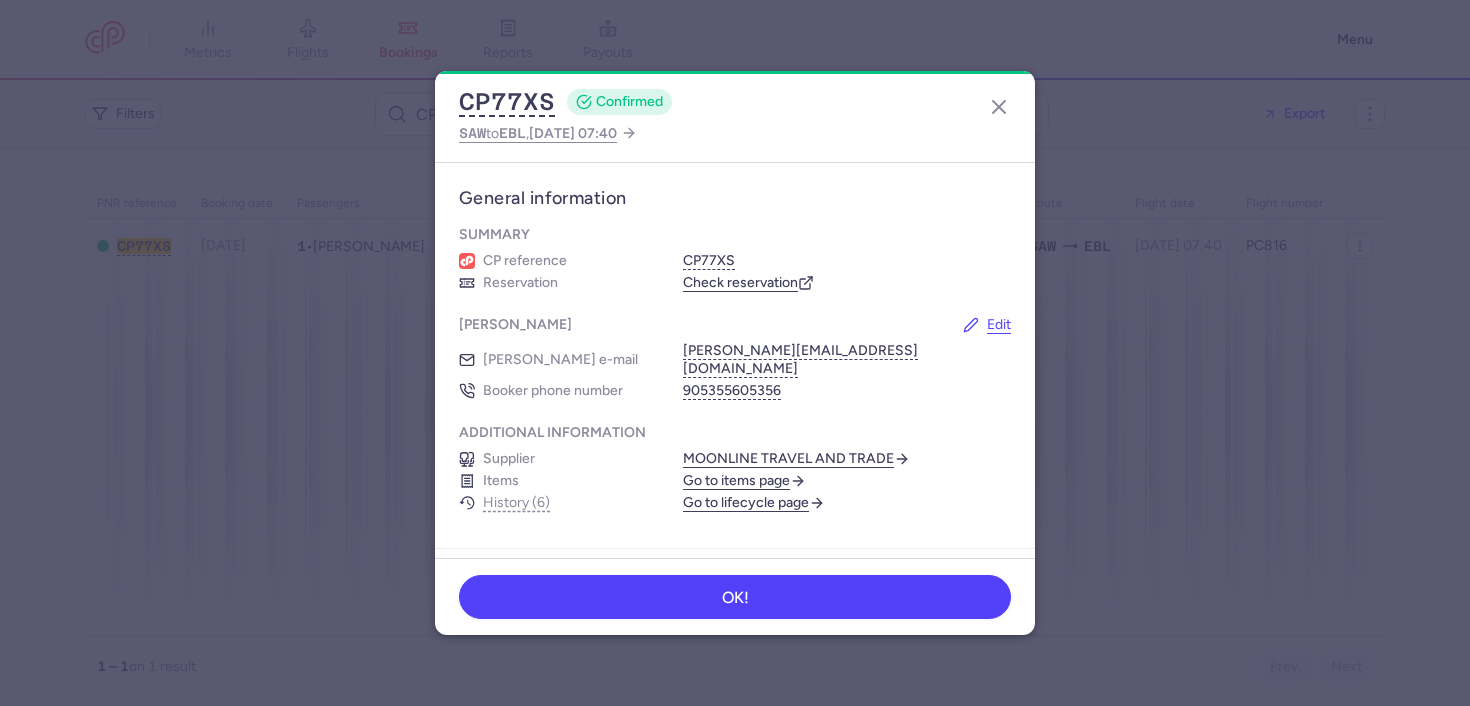 click on "History (6)" 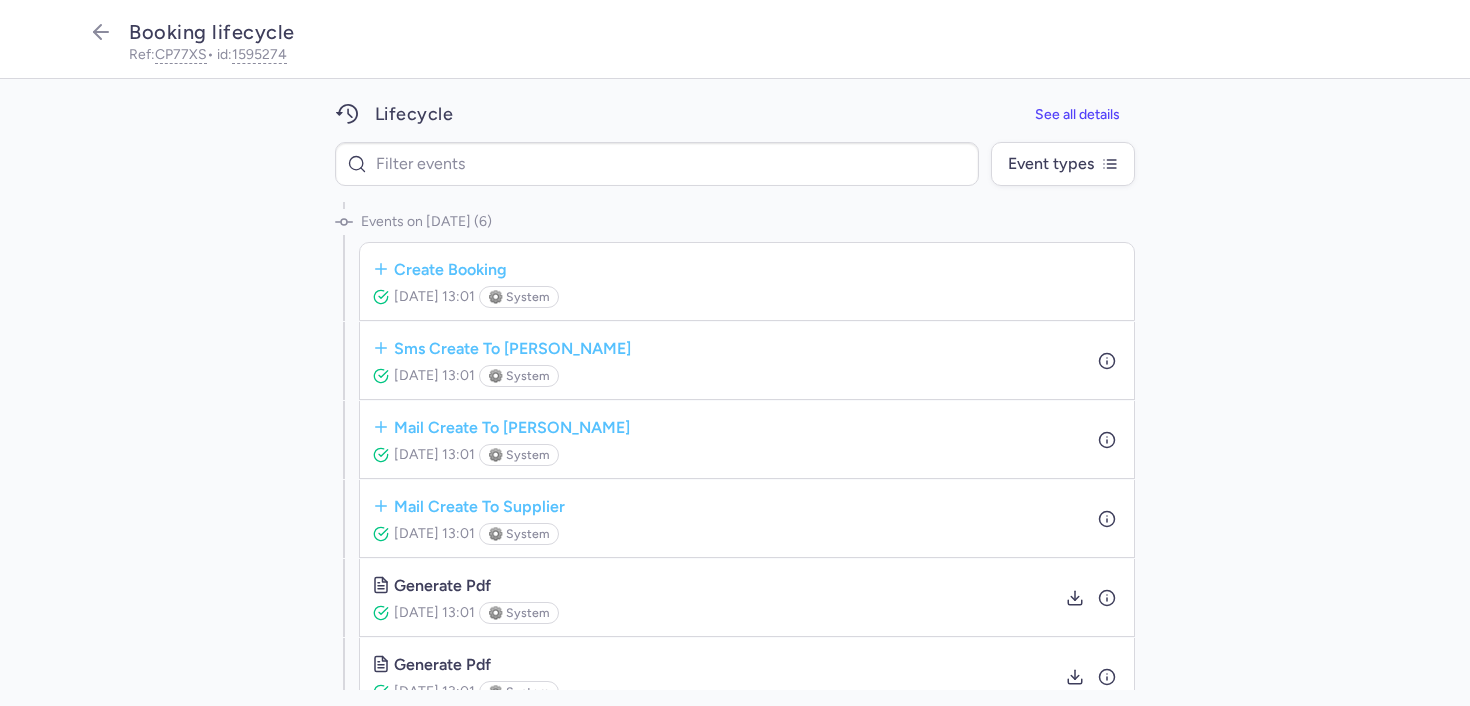 click on "Jul 18, 2025, 13:01" at bounding box center [434, 296] 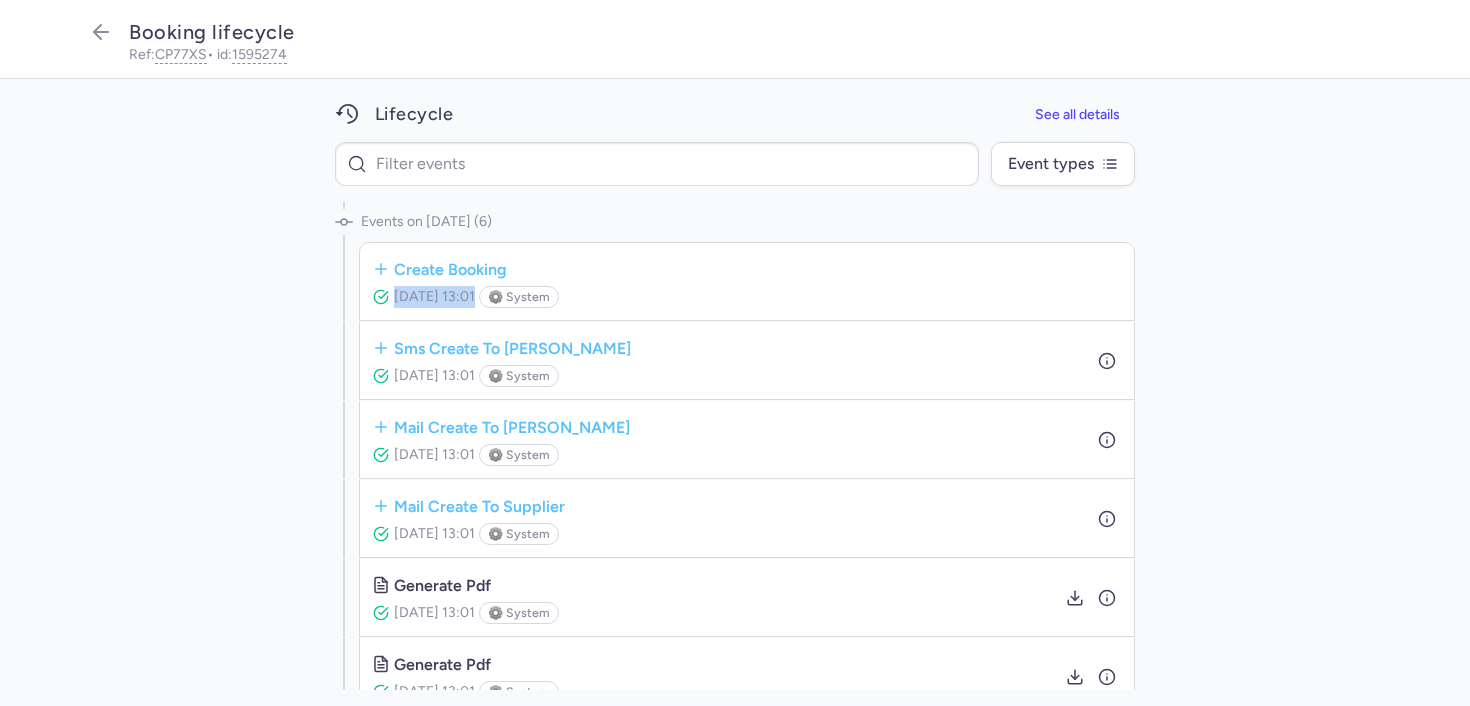 click on "Jul 18, 2025, 13:01" at bounding box center [434, 296] 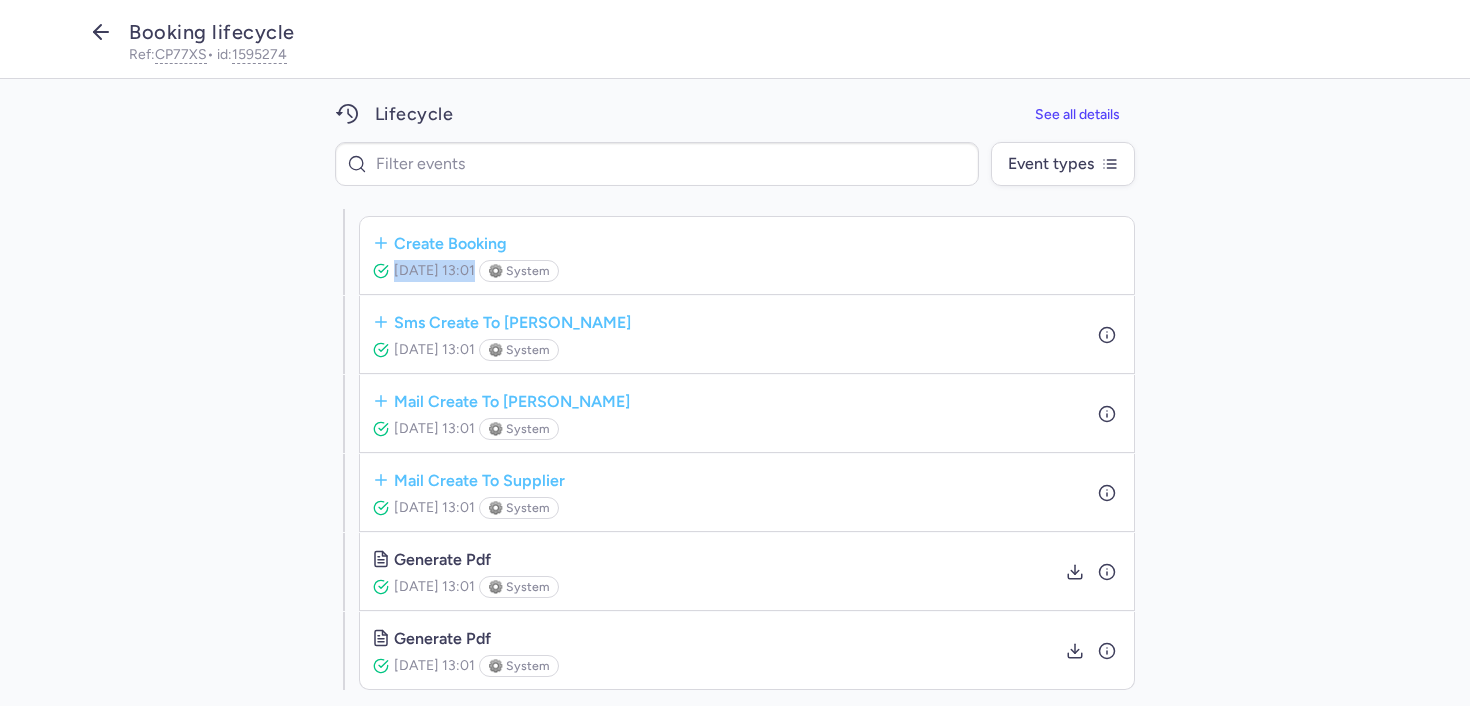 click 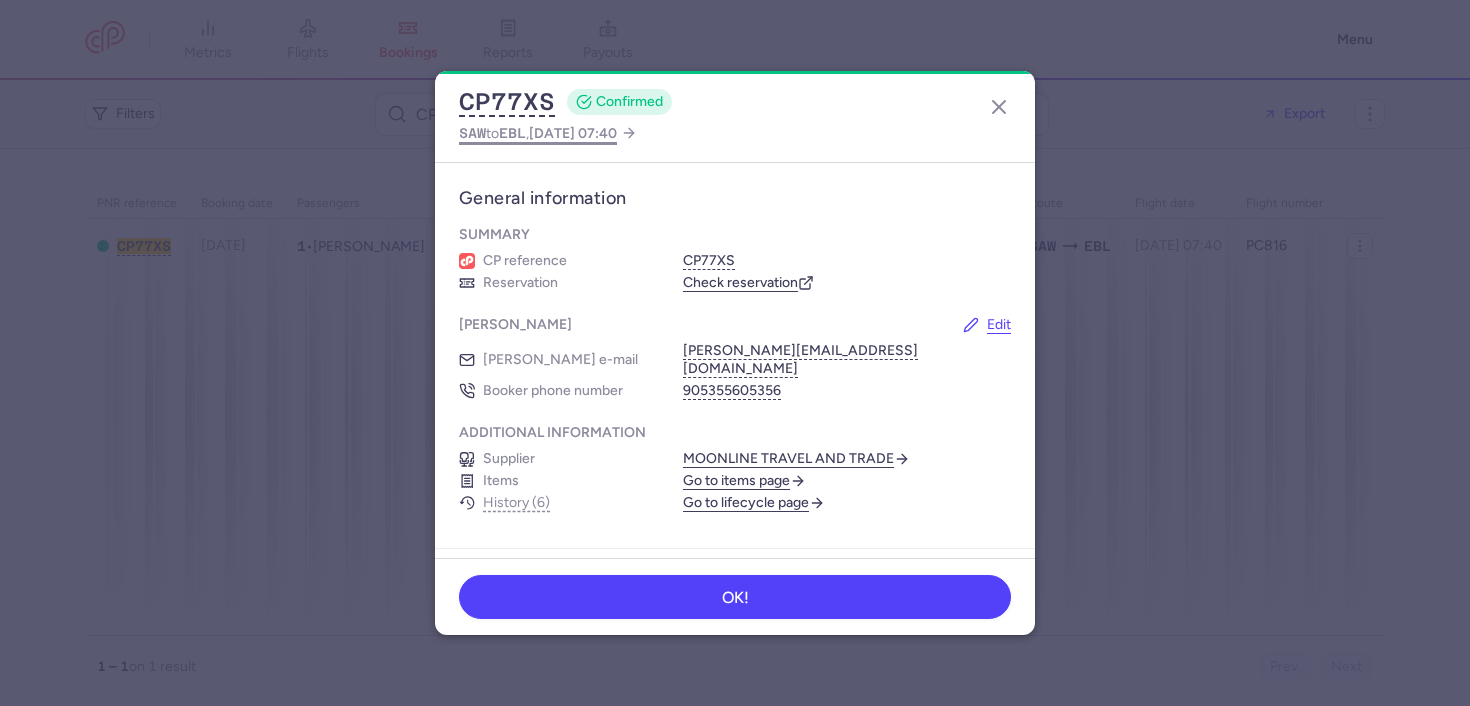 click on "[DATE] 07:40" at bounding box center (573, 133) 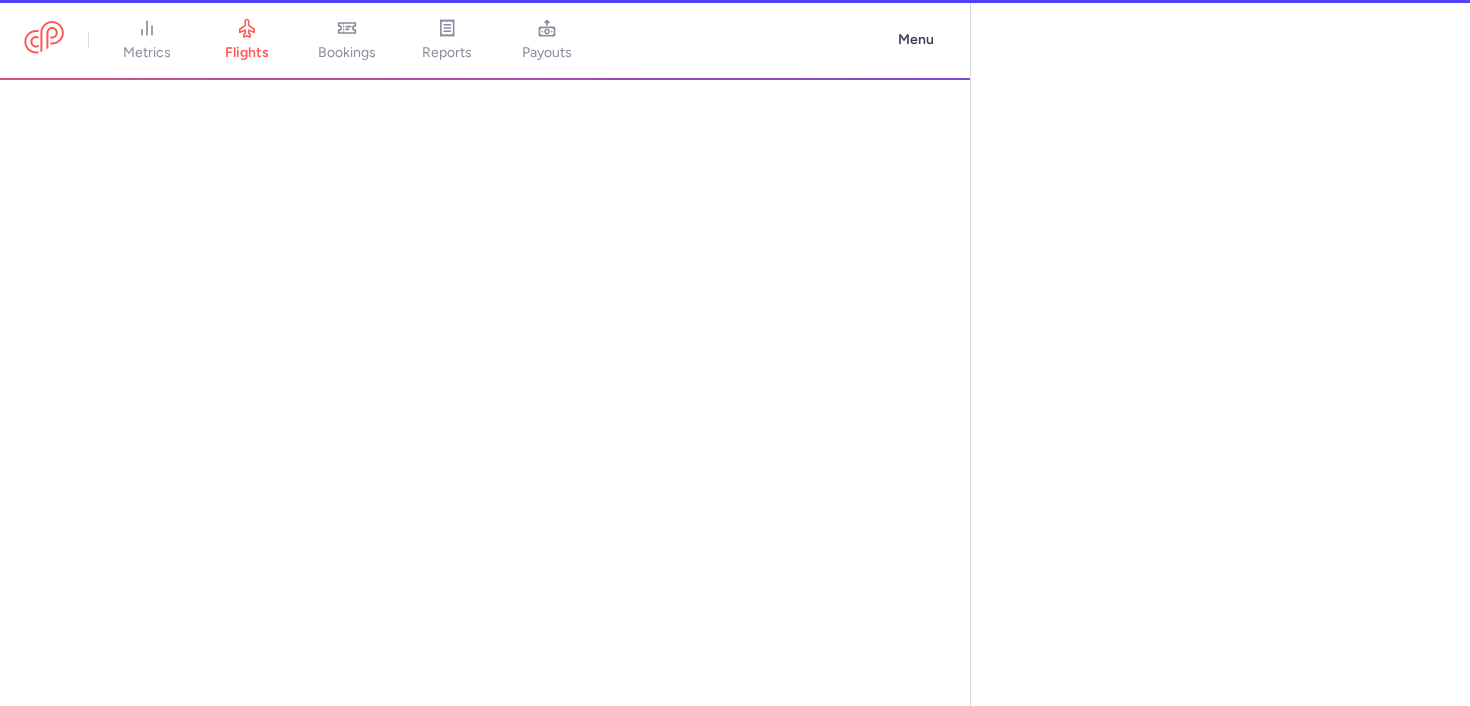 select on "days" 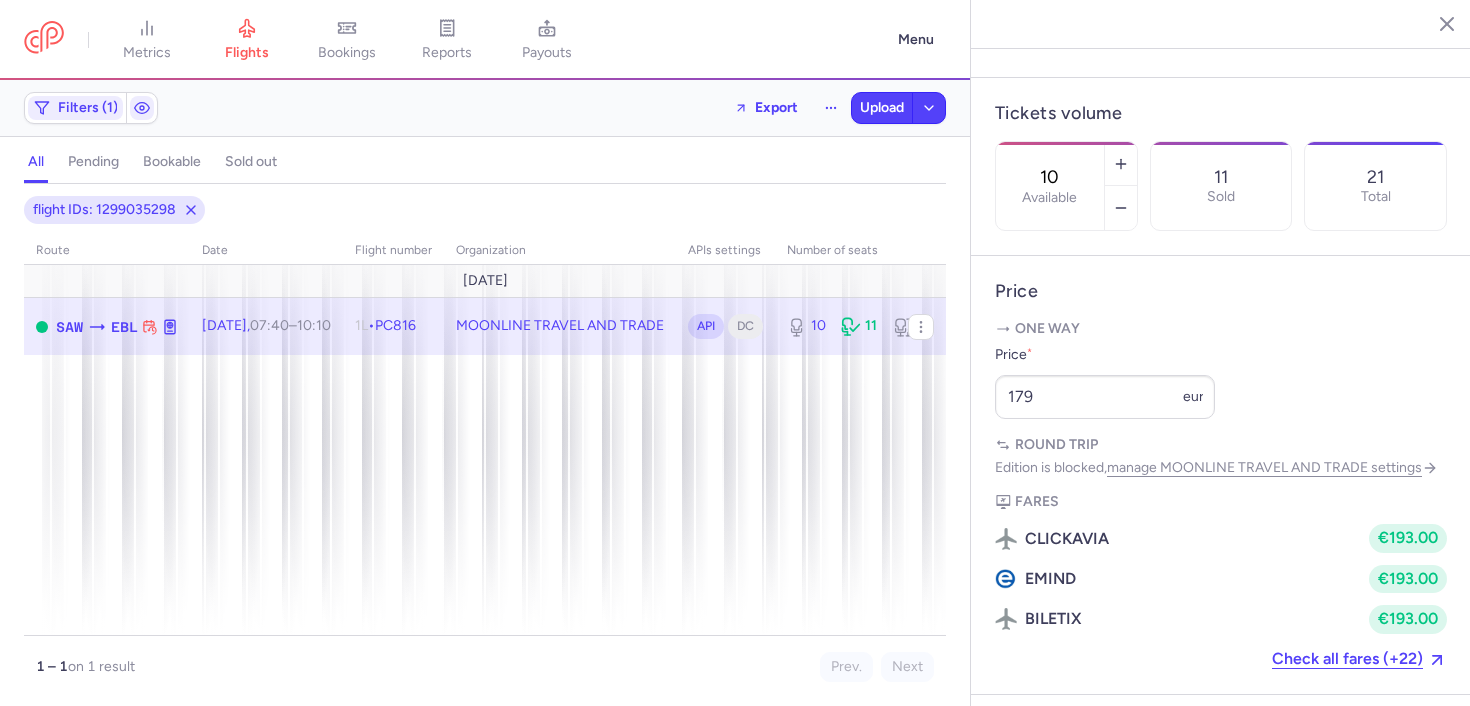 scroll, scrollTop: 254, scrollLeft: 0, axis: vertical 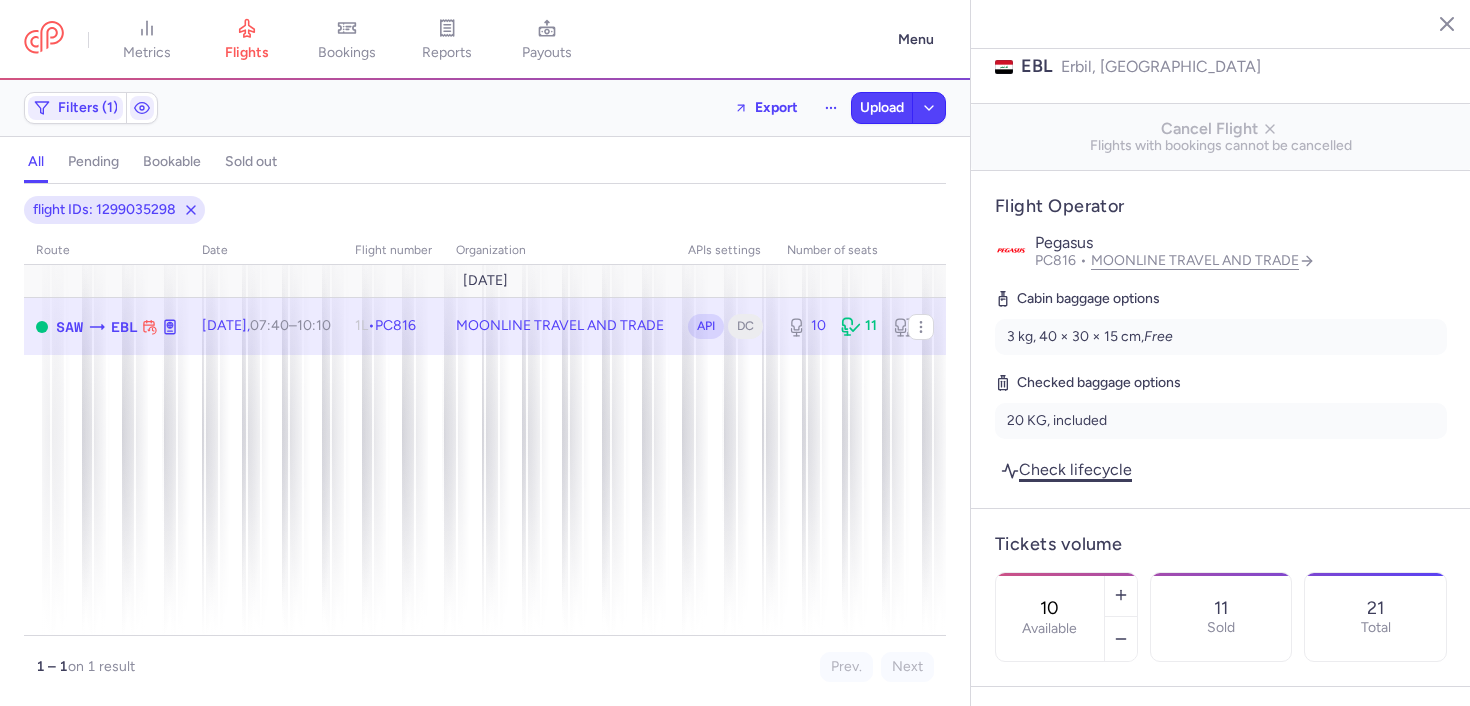 click on "Check lifecycle" at bounding box center (1066, 469) 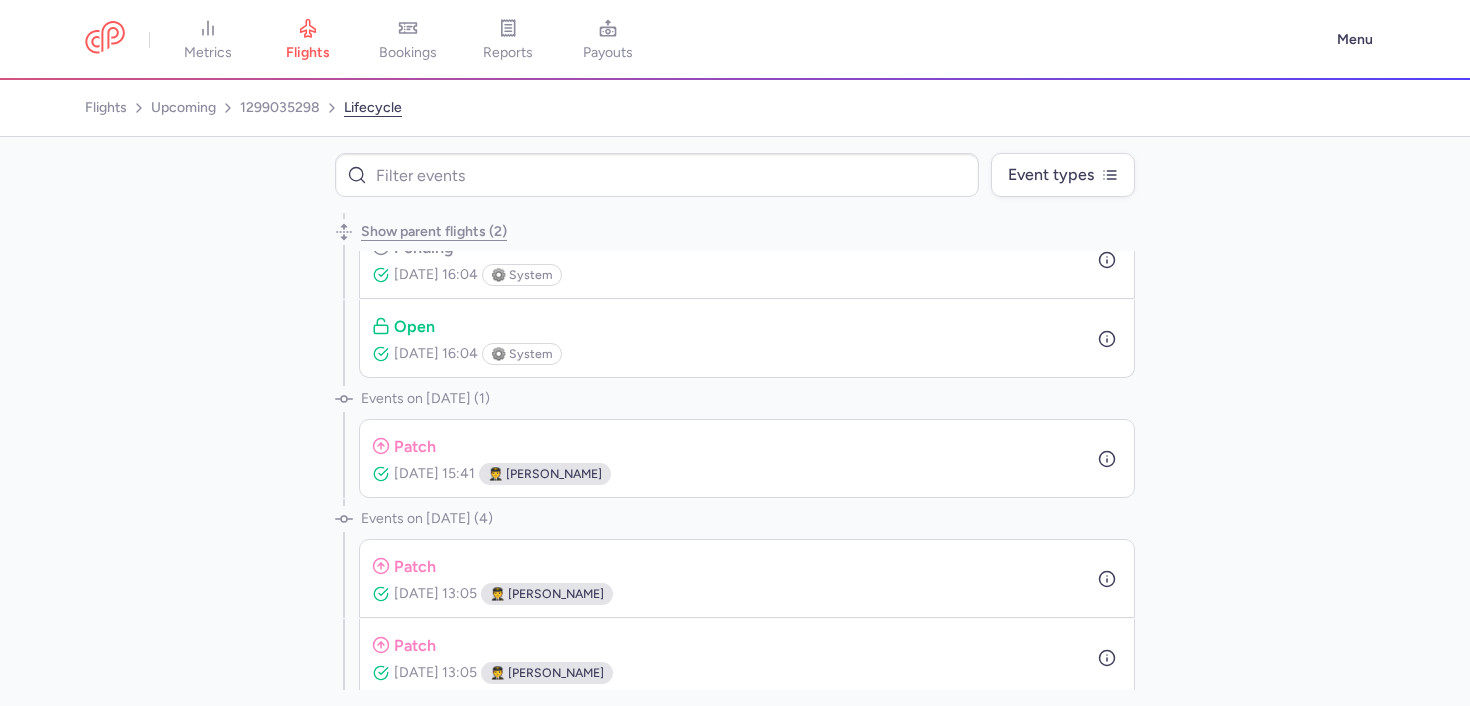 scroll, scrollTop: 220, scrollLeft: 0, axis: vertical 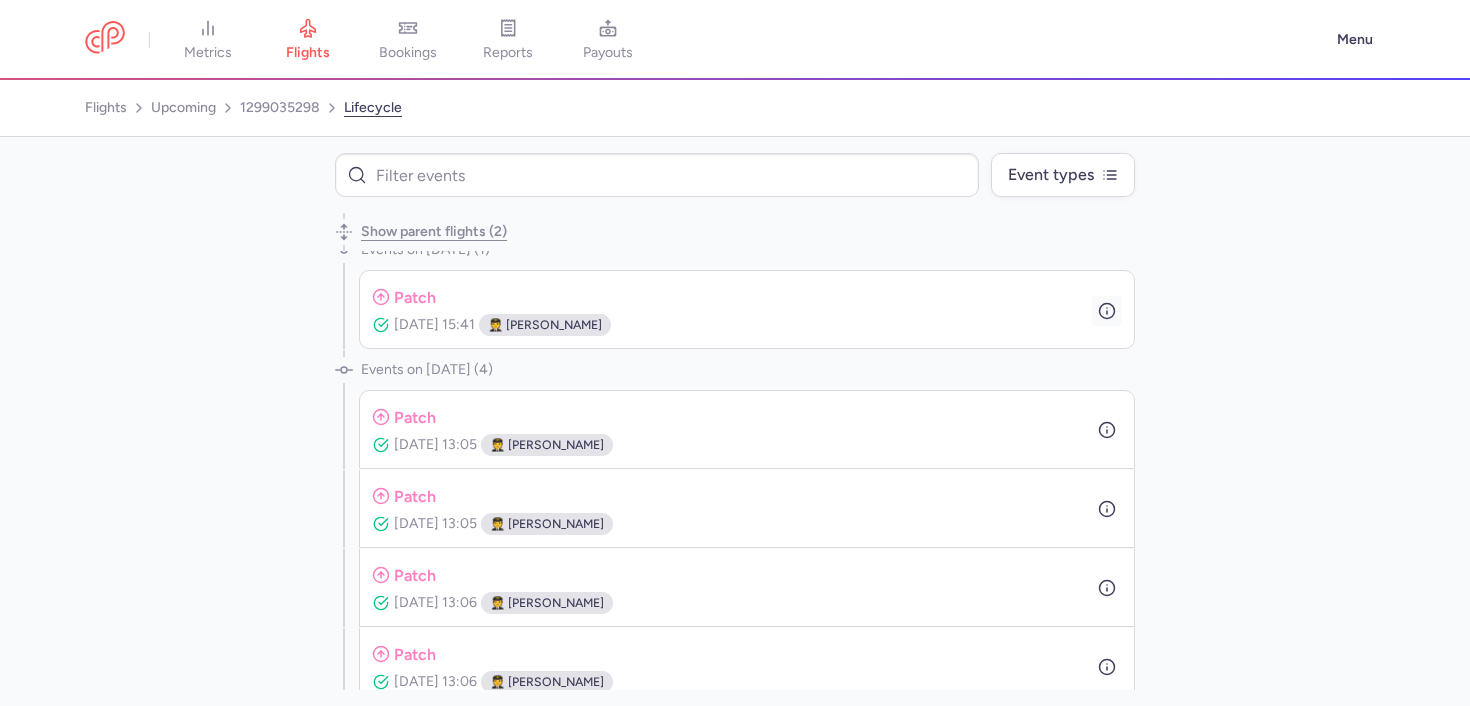 click 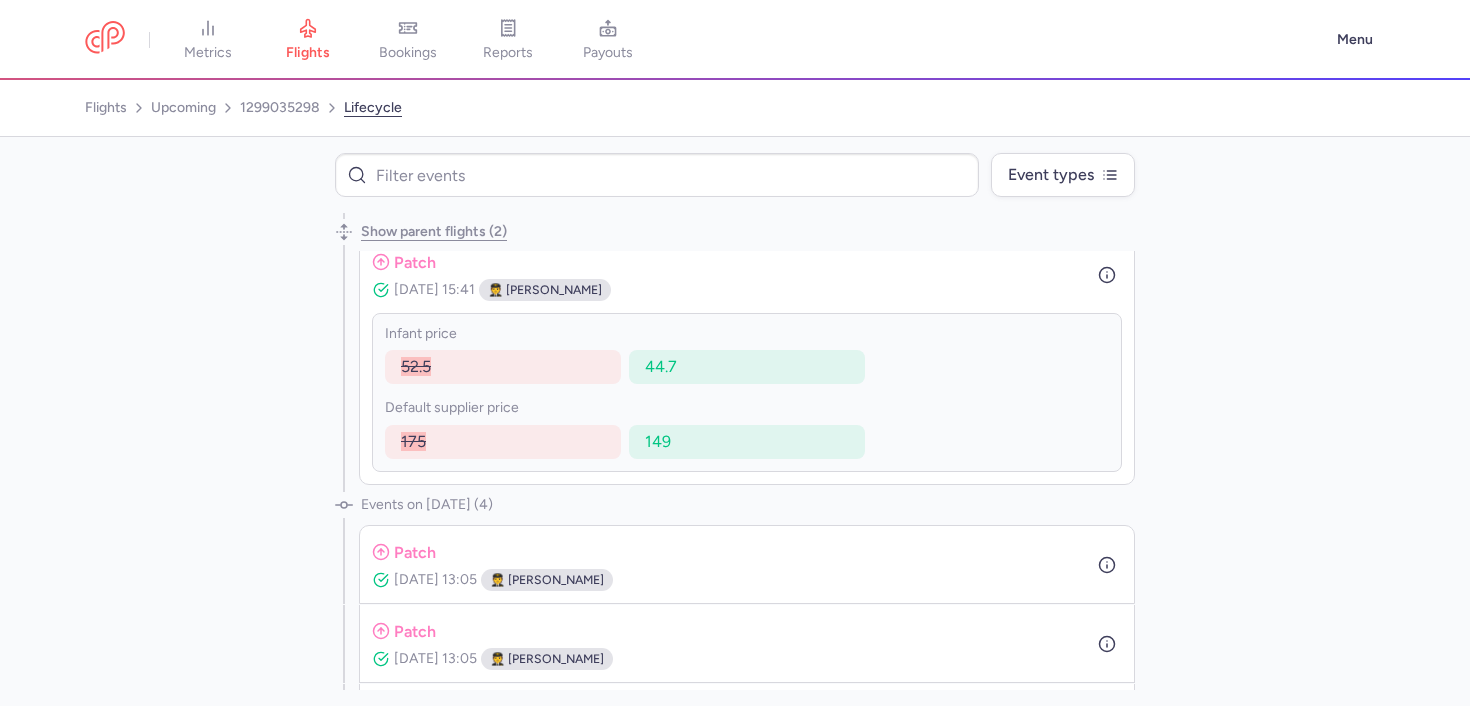 scroll, scrollTop: 262, scrollLeft: 0, axis: vertical 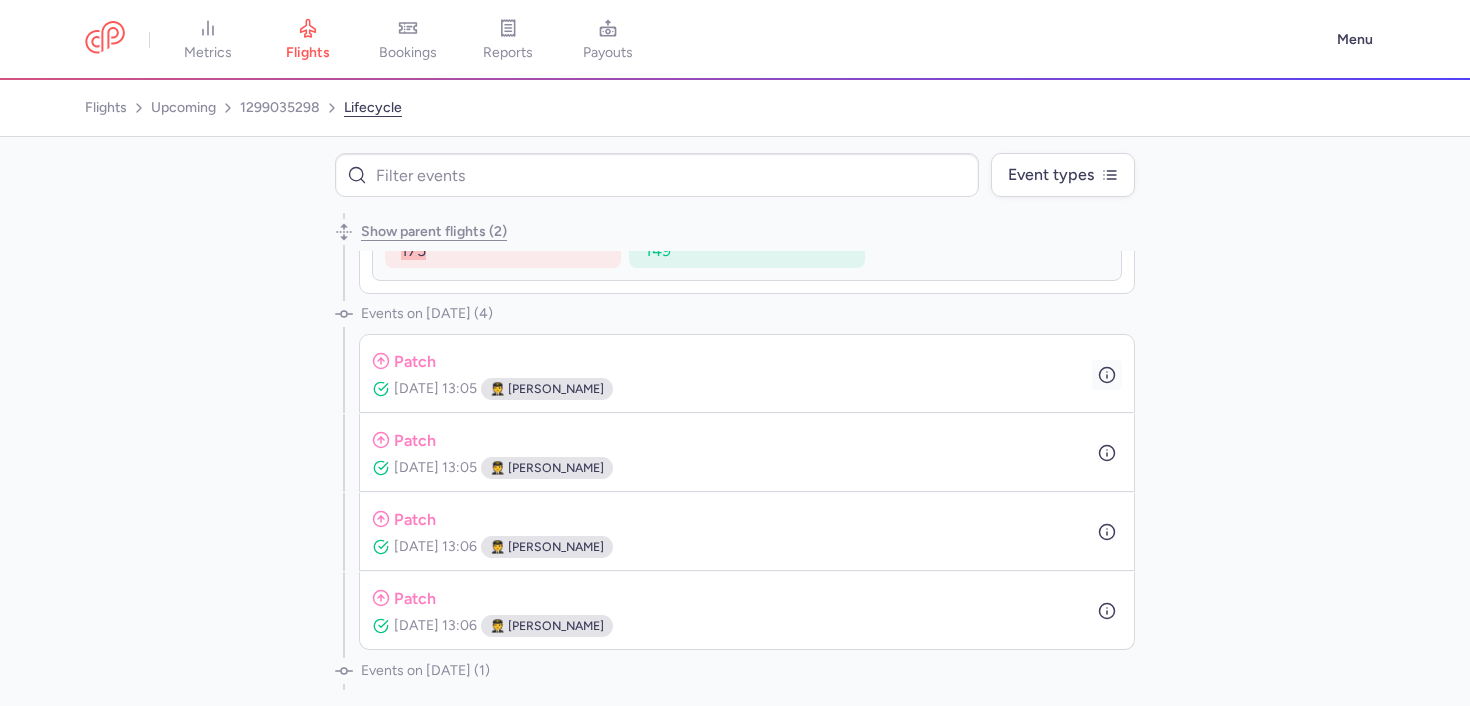 click at bounding box center [1107, 375] 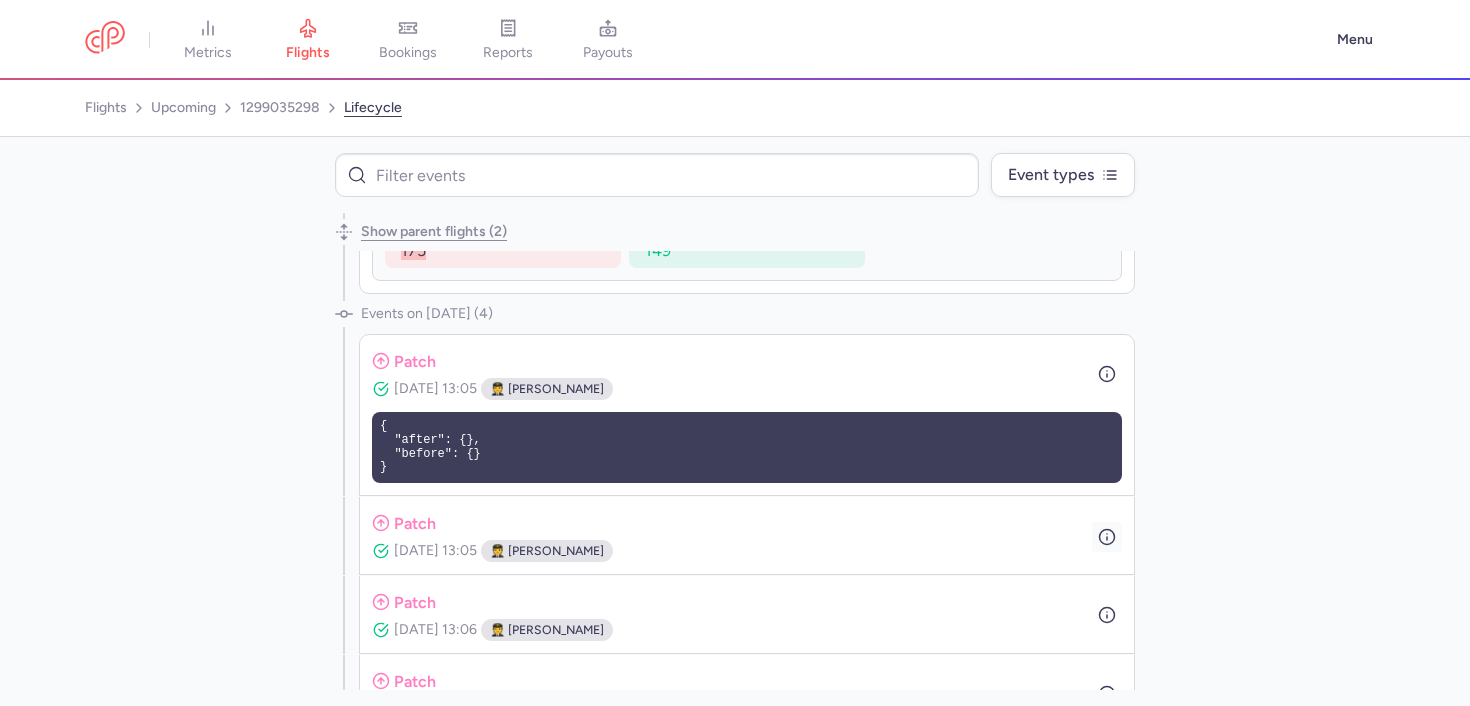 click 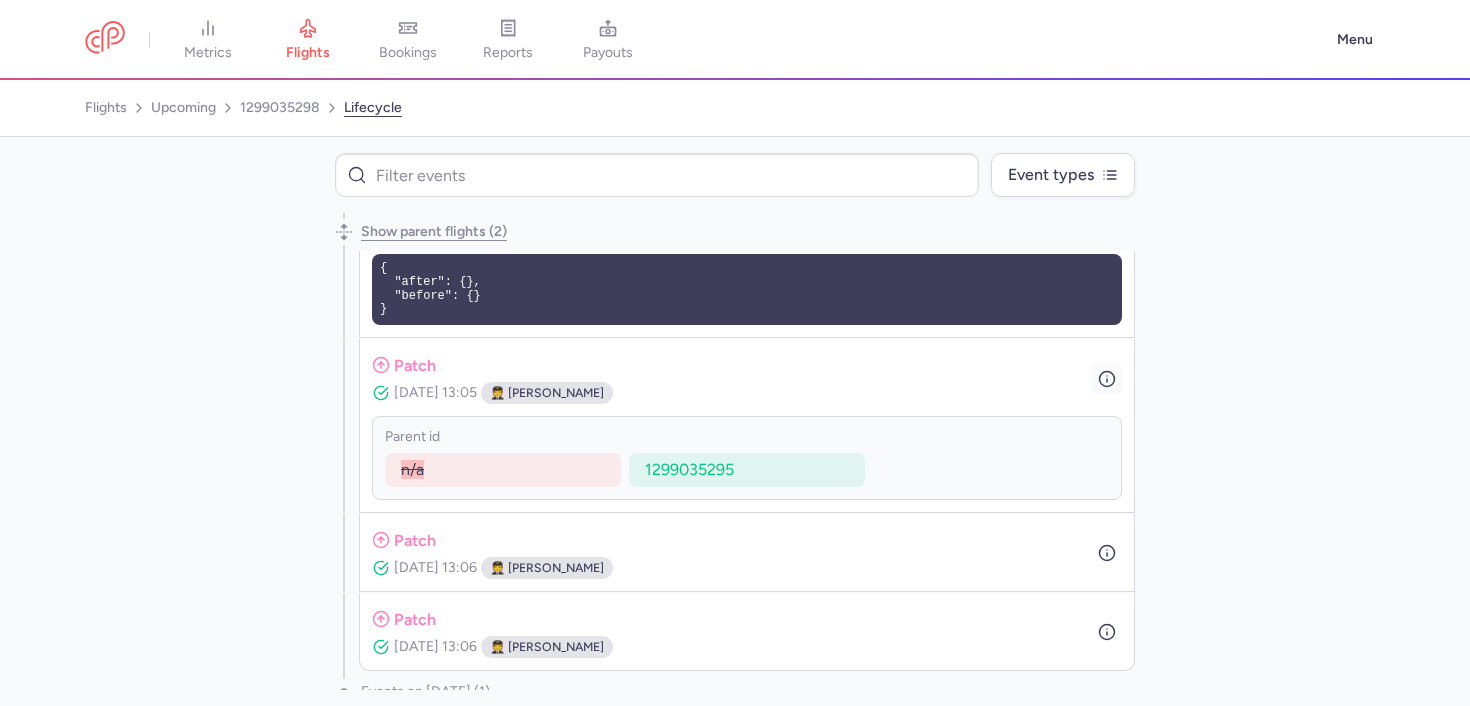 scroll, scrollTop: 610, scrollLeft: 0, axis: vertical 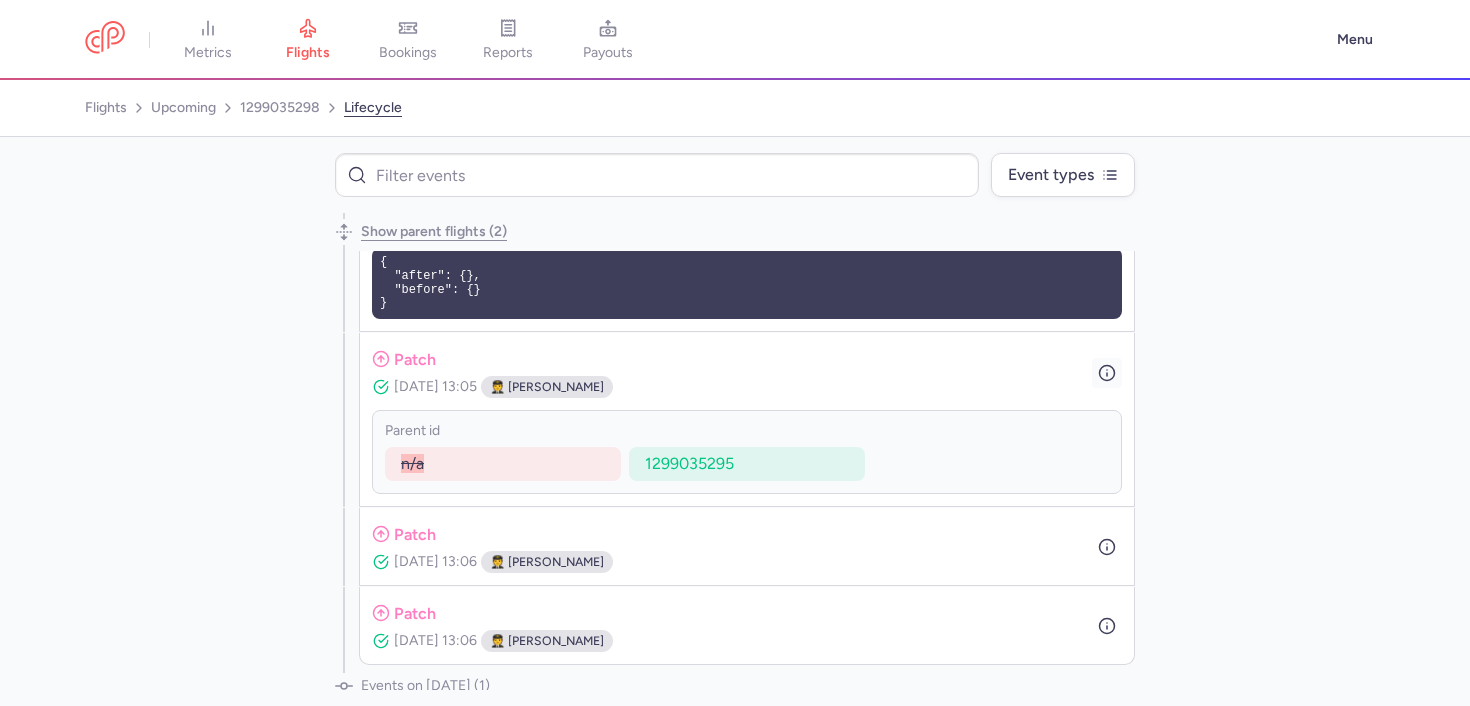 click on "patch Jul 14, 2025, 13:06 🧑‍✈️ Bewar Emad" at bounding box center (747, 546) 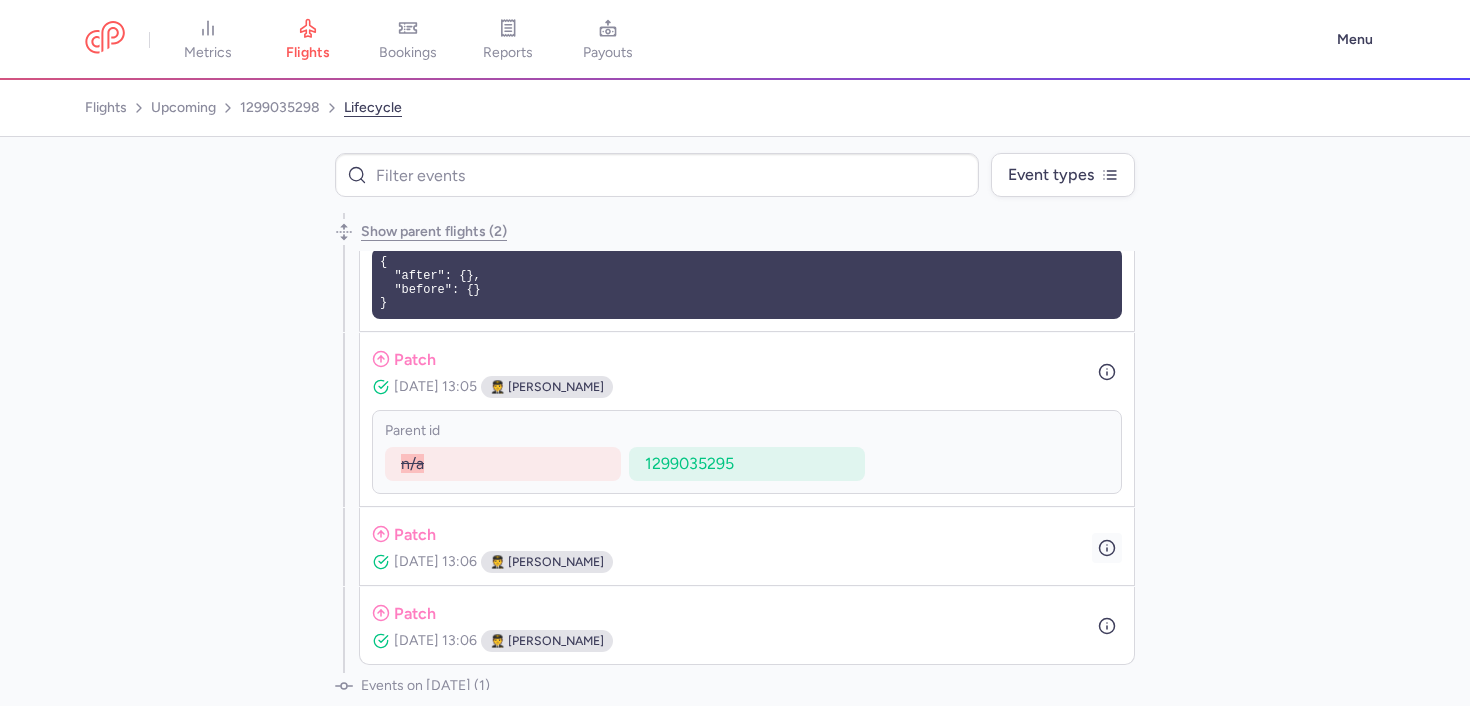 click at bounding box center (1107, 548) 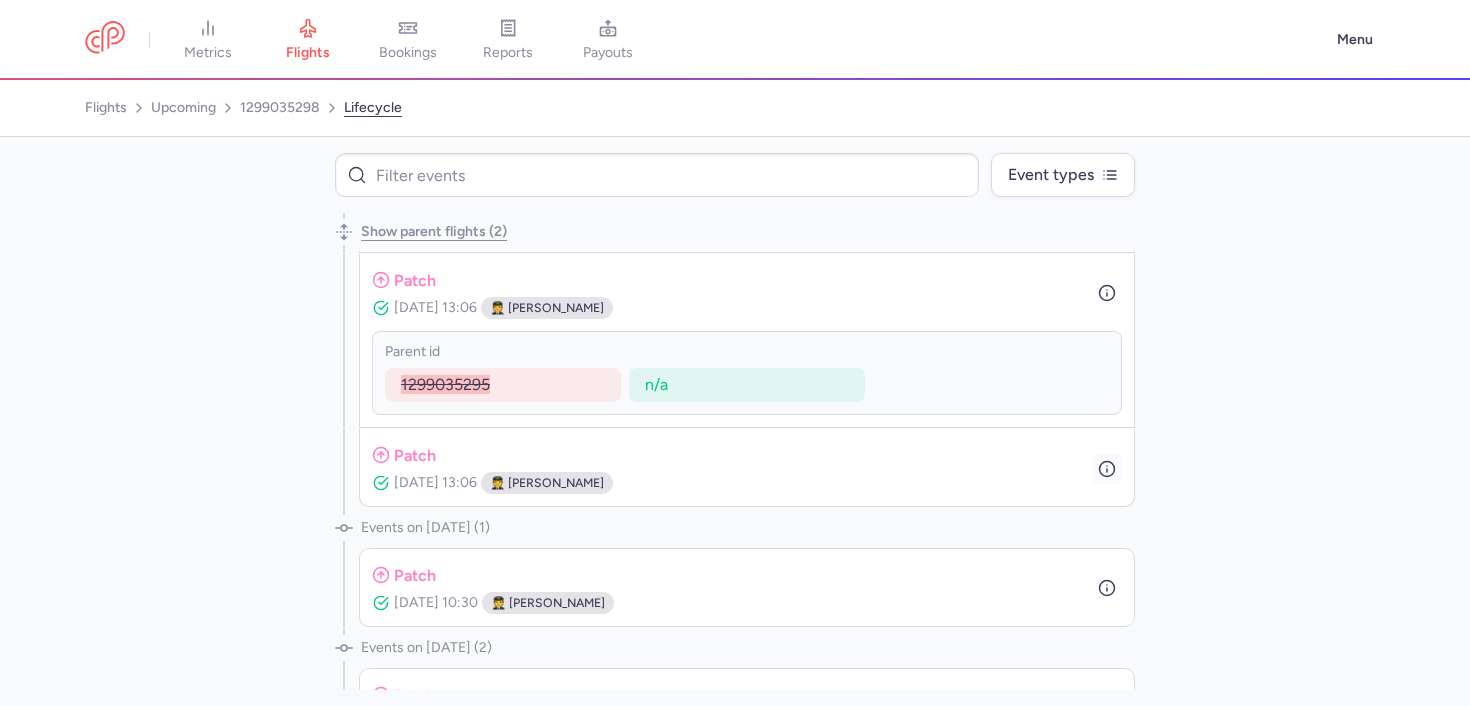 click 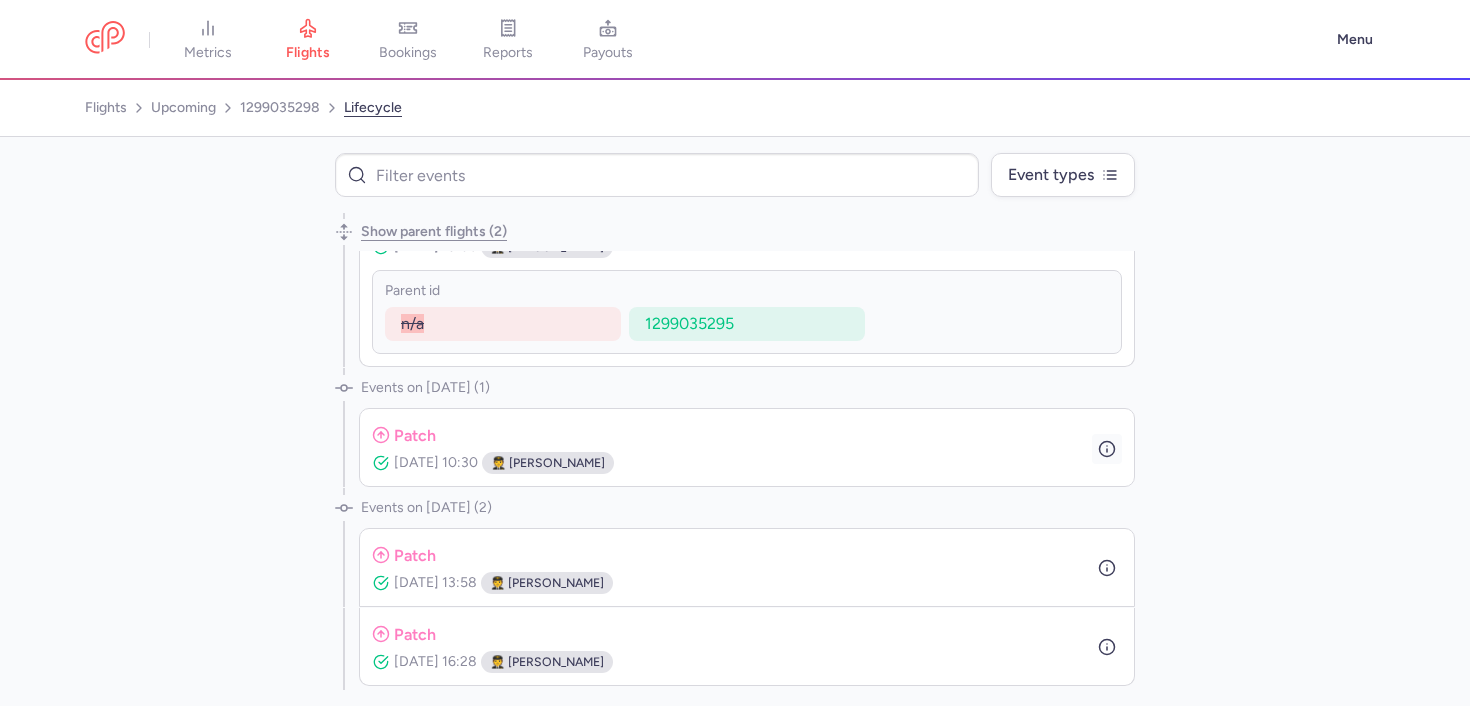 click 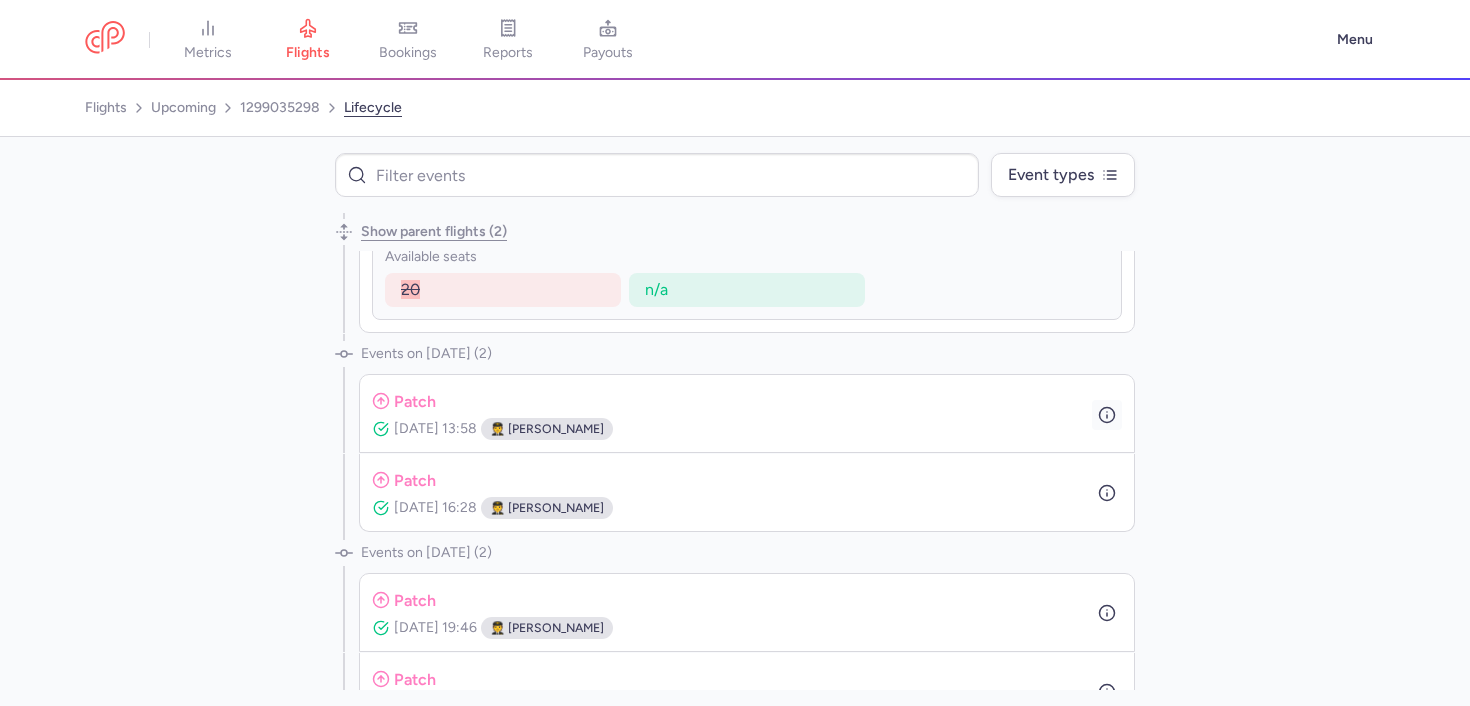 click 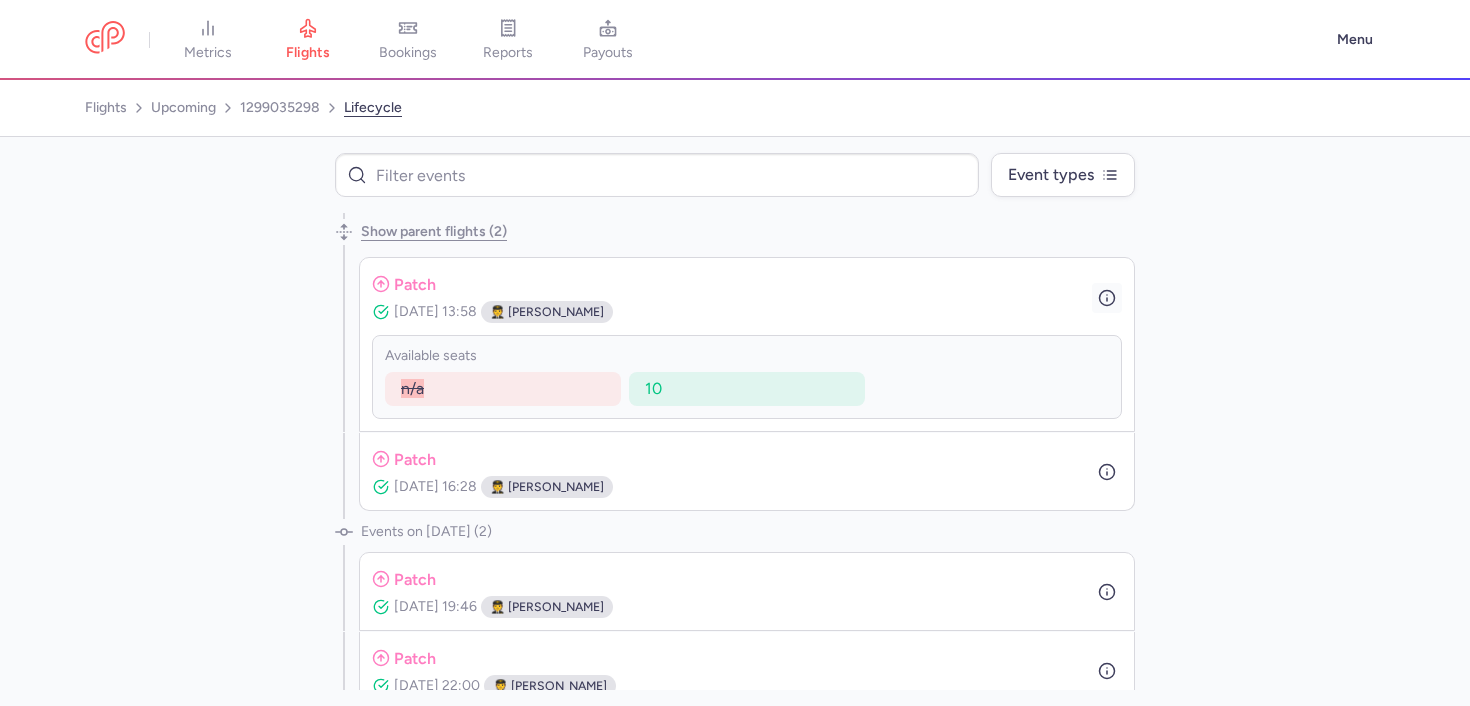 scroll, scrollTop: 1526, scrollLeft: 0, axis: vertical 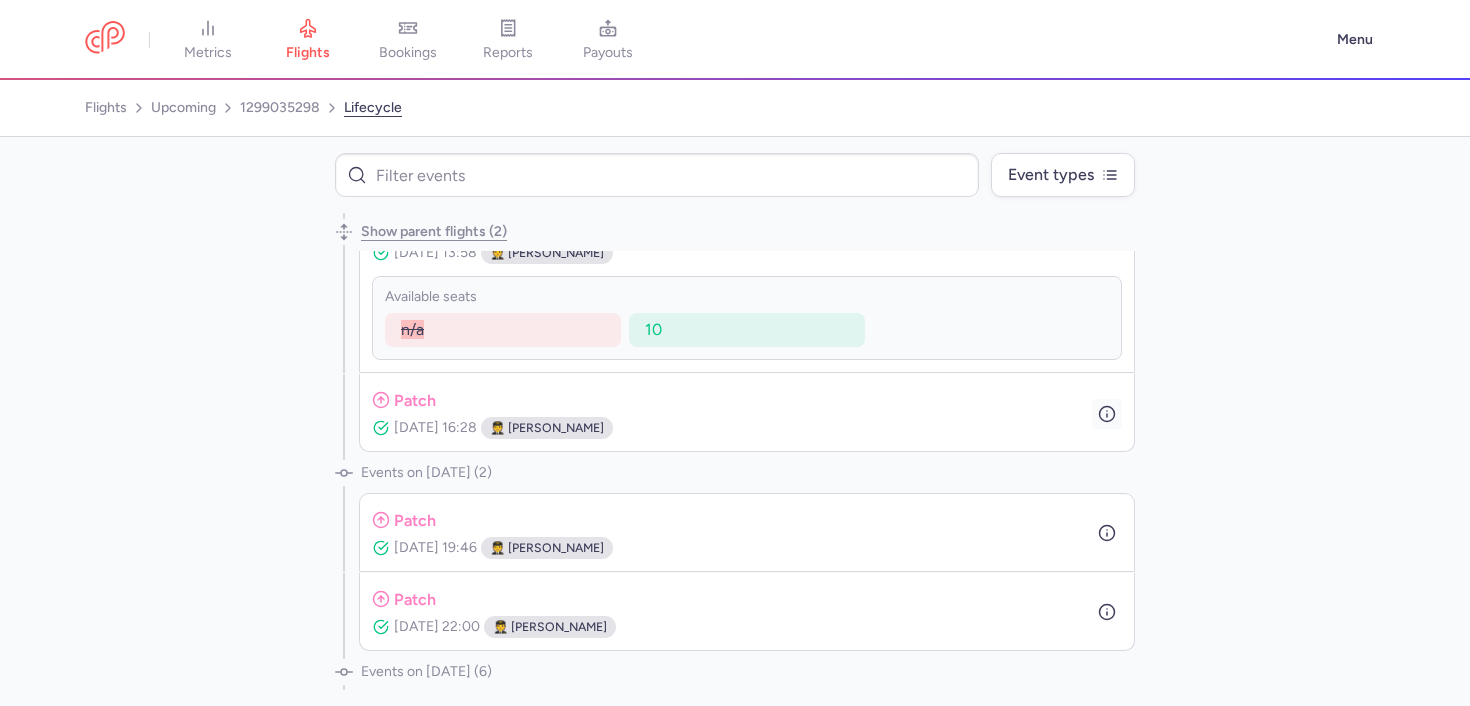 click 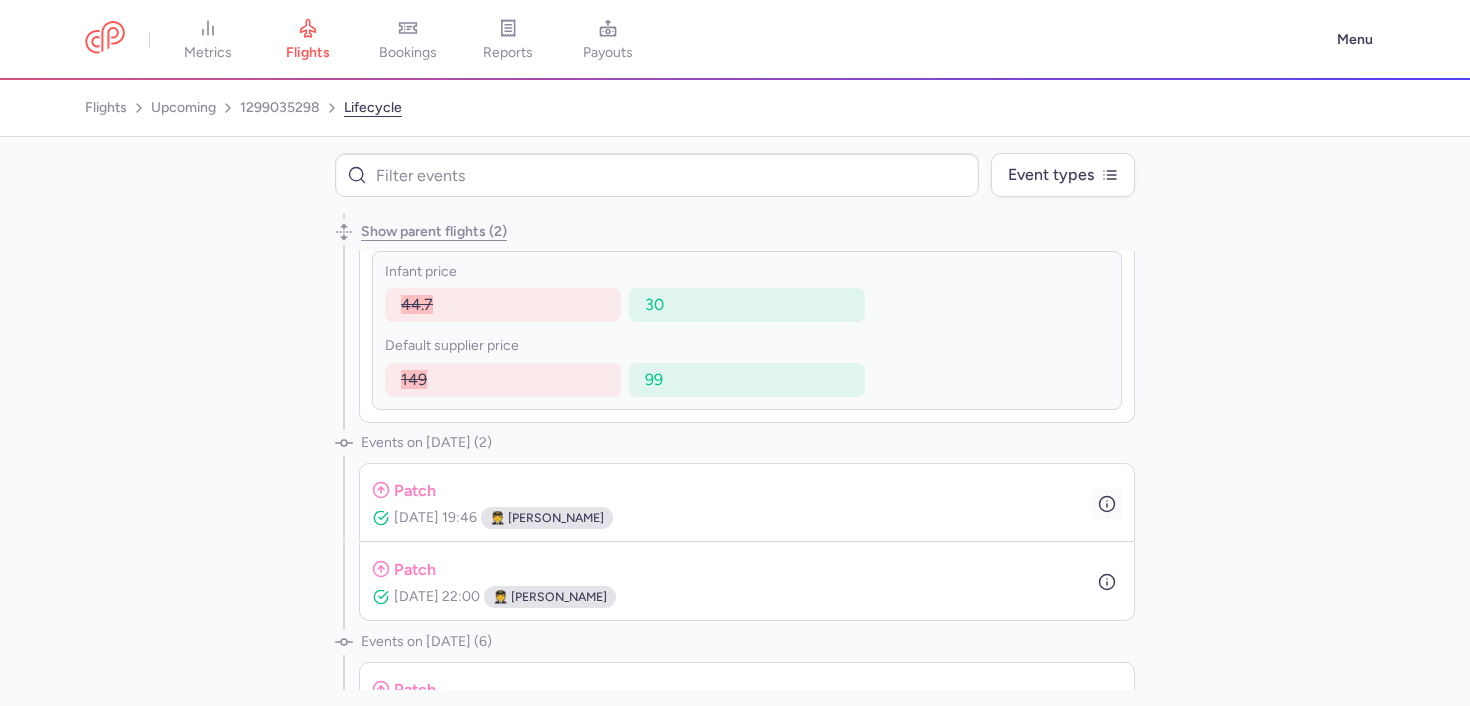 scroll, scrollTop: 1651, scrollLeft: 0, axis: vertical 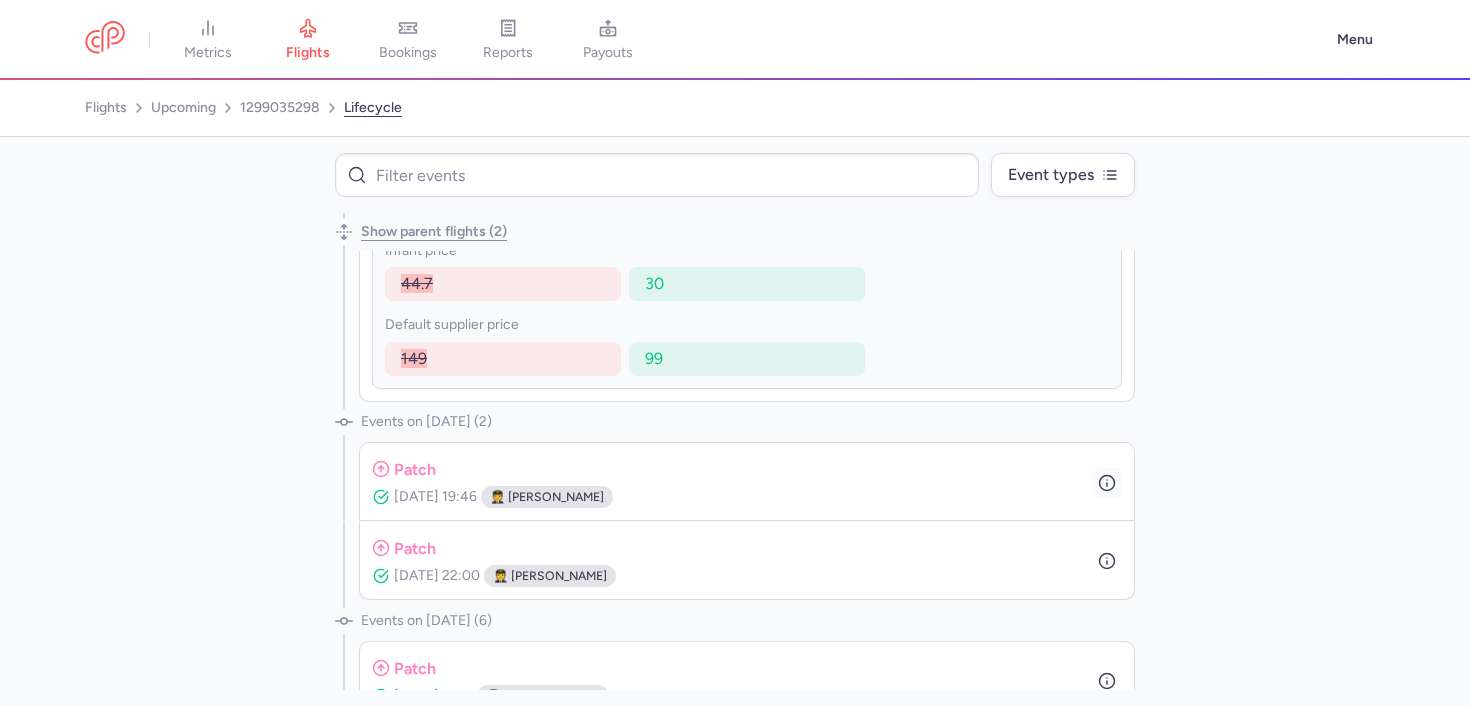 click 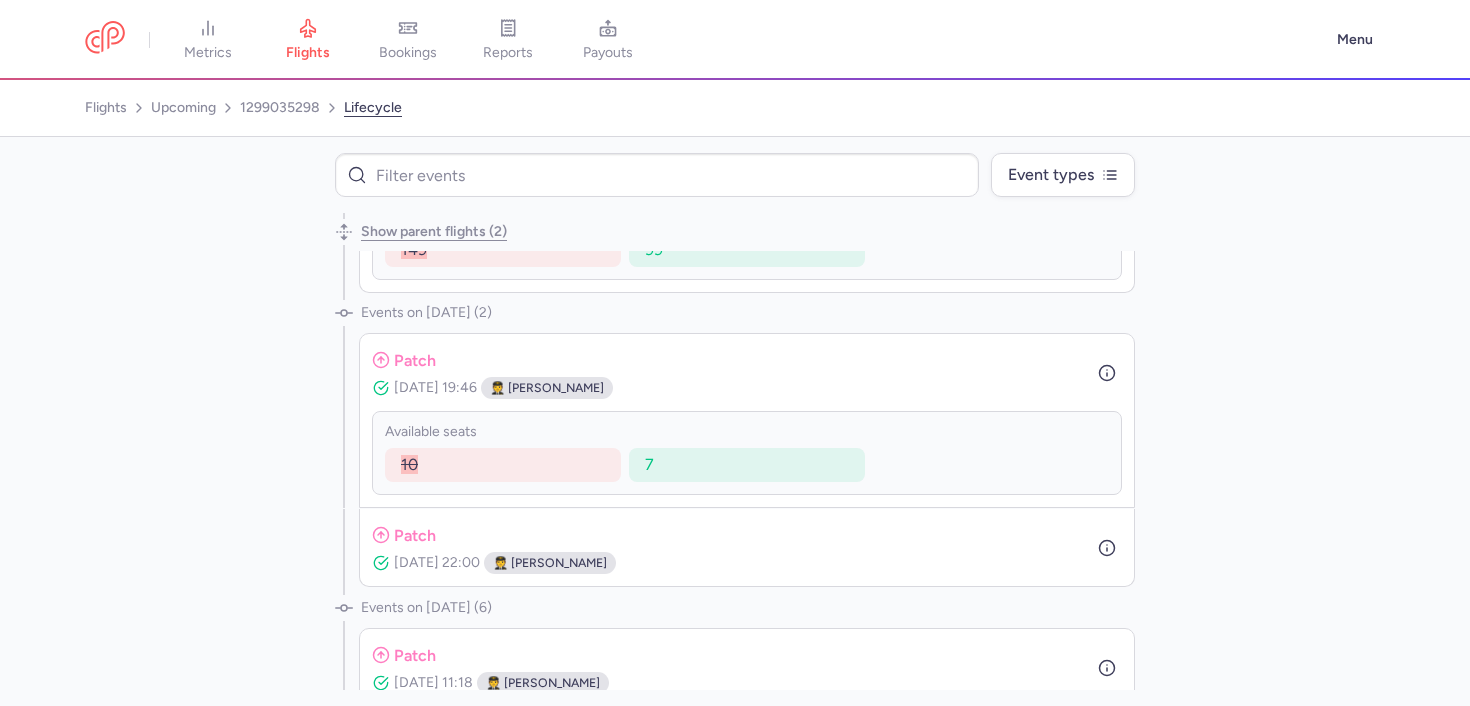 scroll, scrollTop: 1761, scrollLeft: 0, axis: vertical 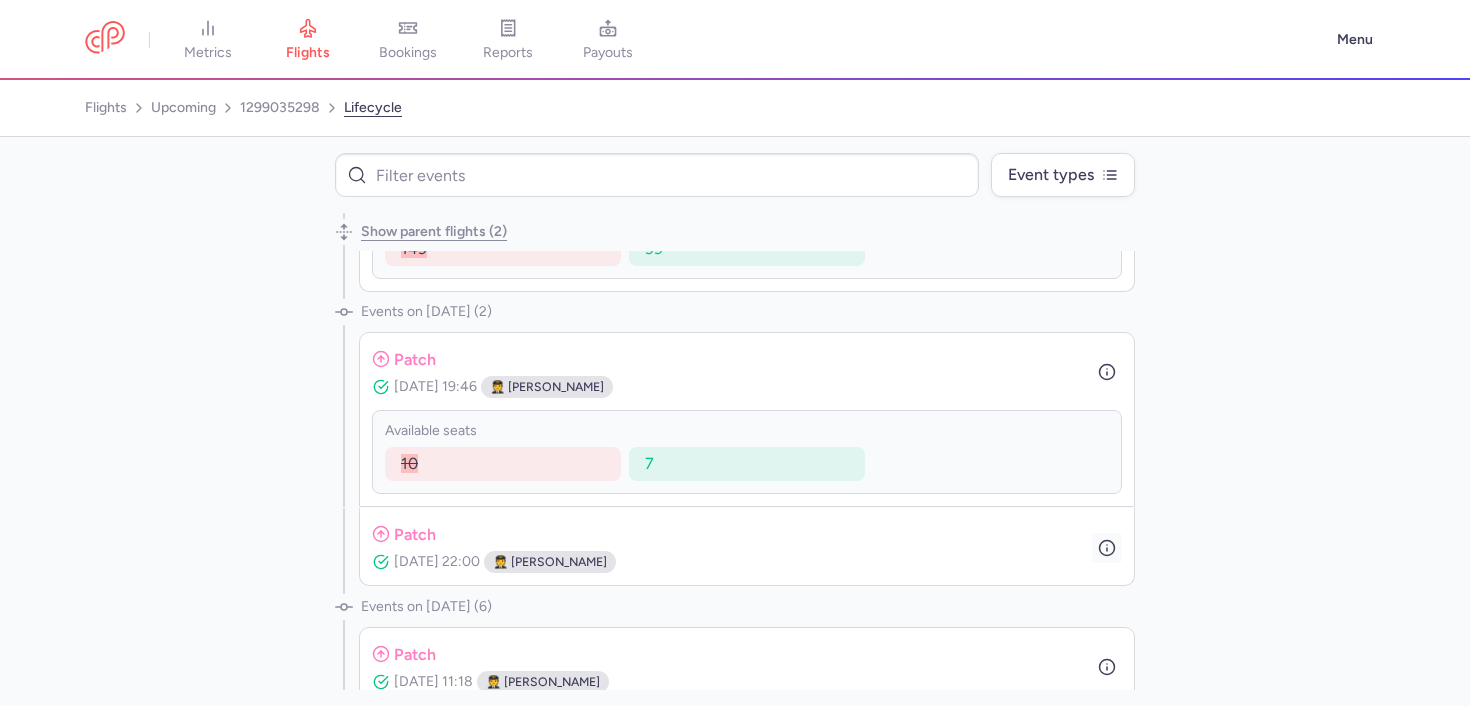 click 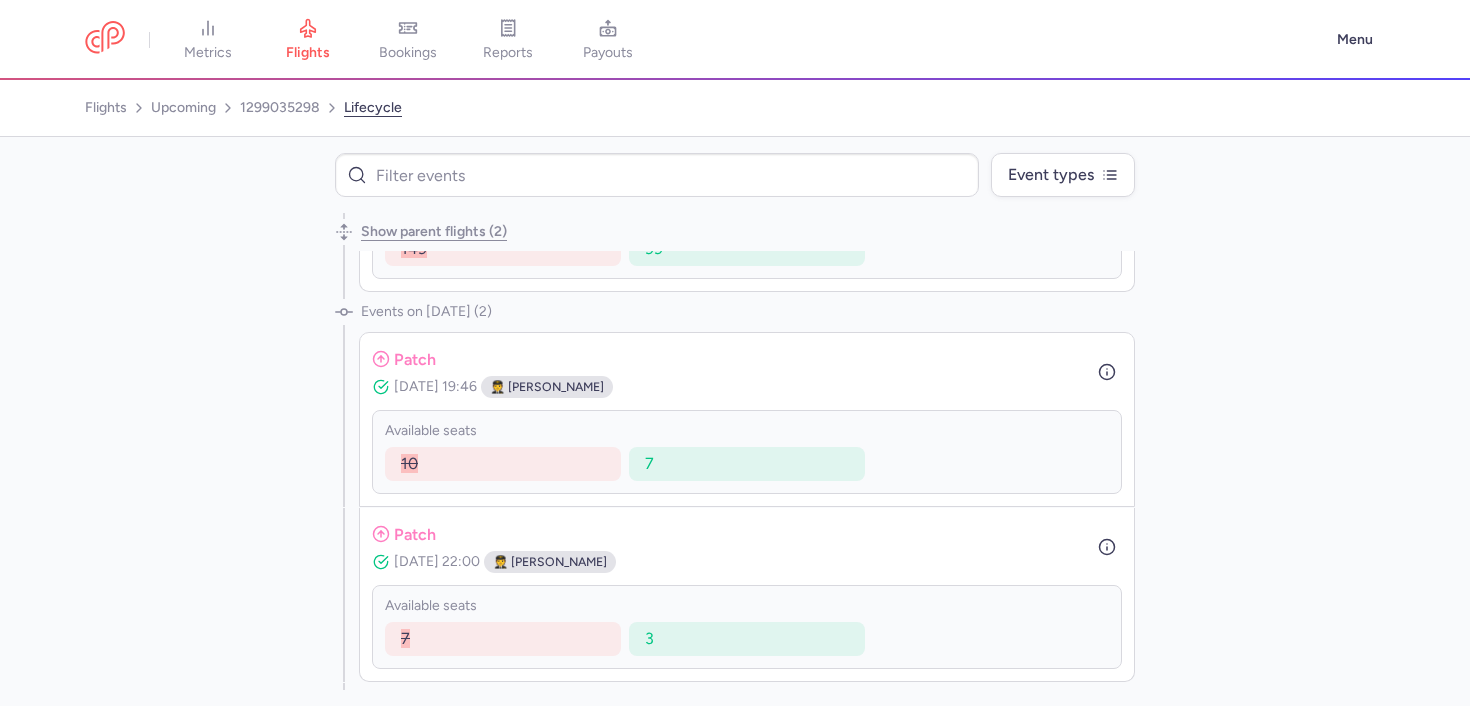 click on "patch Jul 17, 2025, 22:00 🧑‍✈️ Bewar Emad" at bounding box center [747, 552] 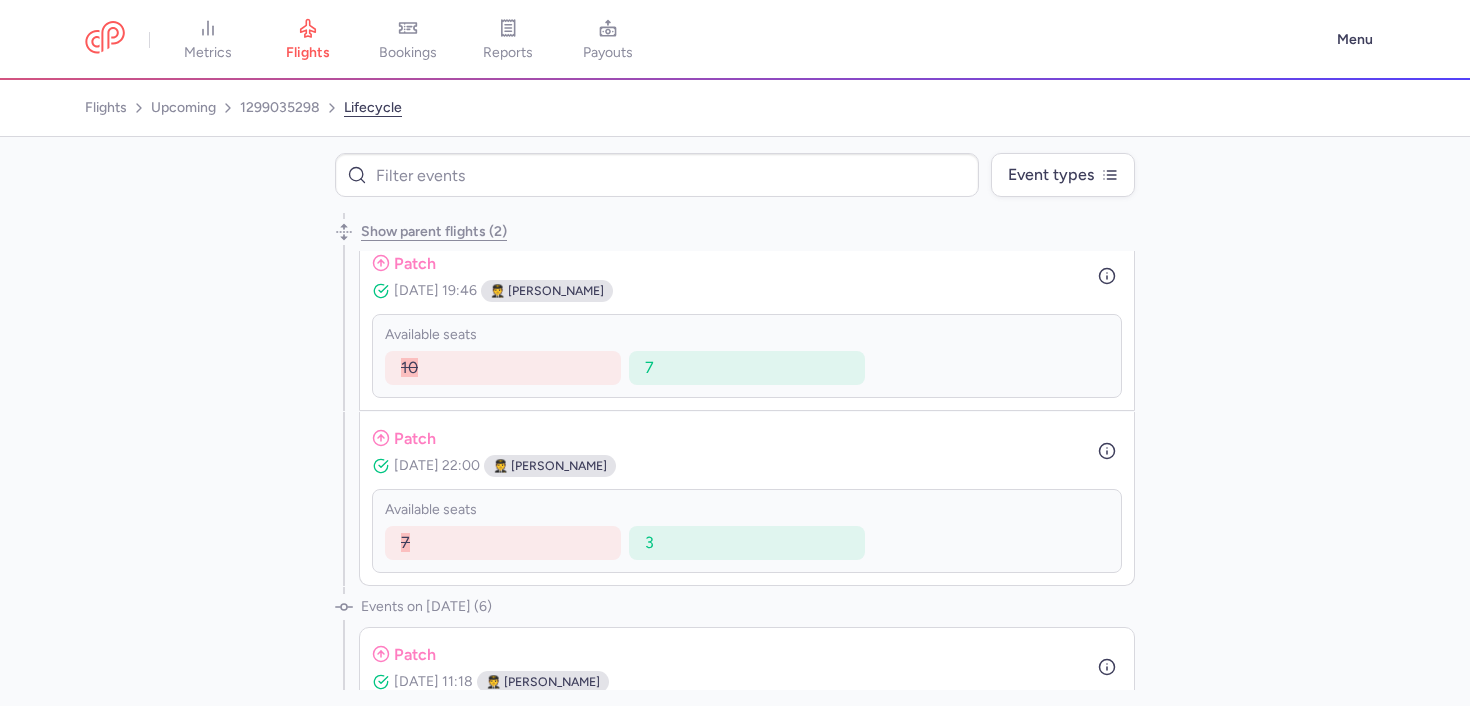 scroll, scrollTop: 1991, scrollLeft: 0, axis: vertical 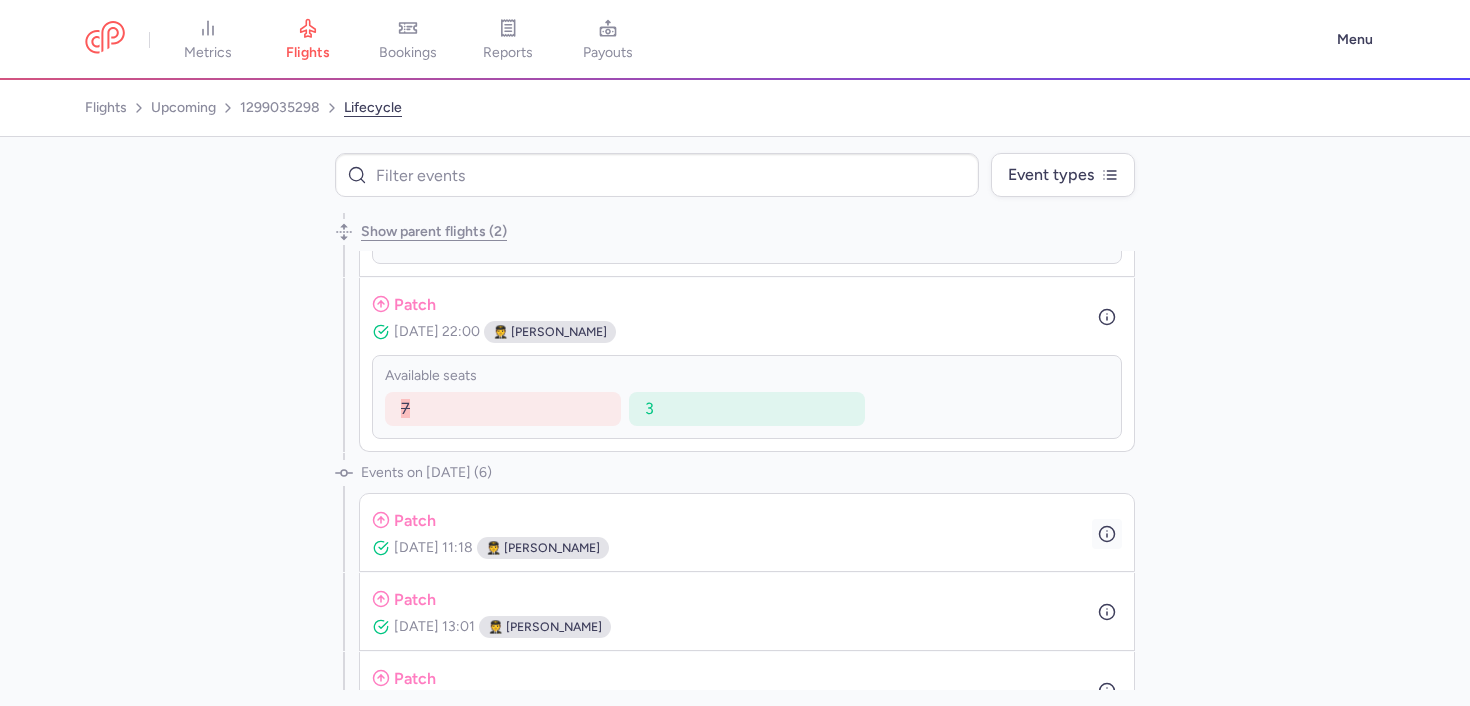 click 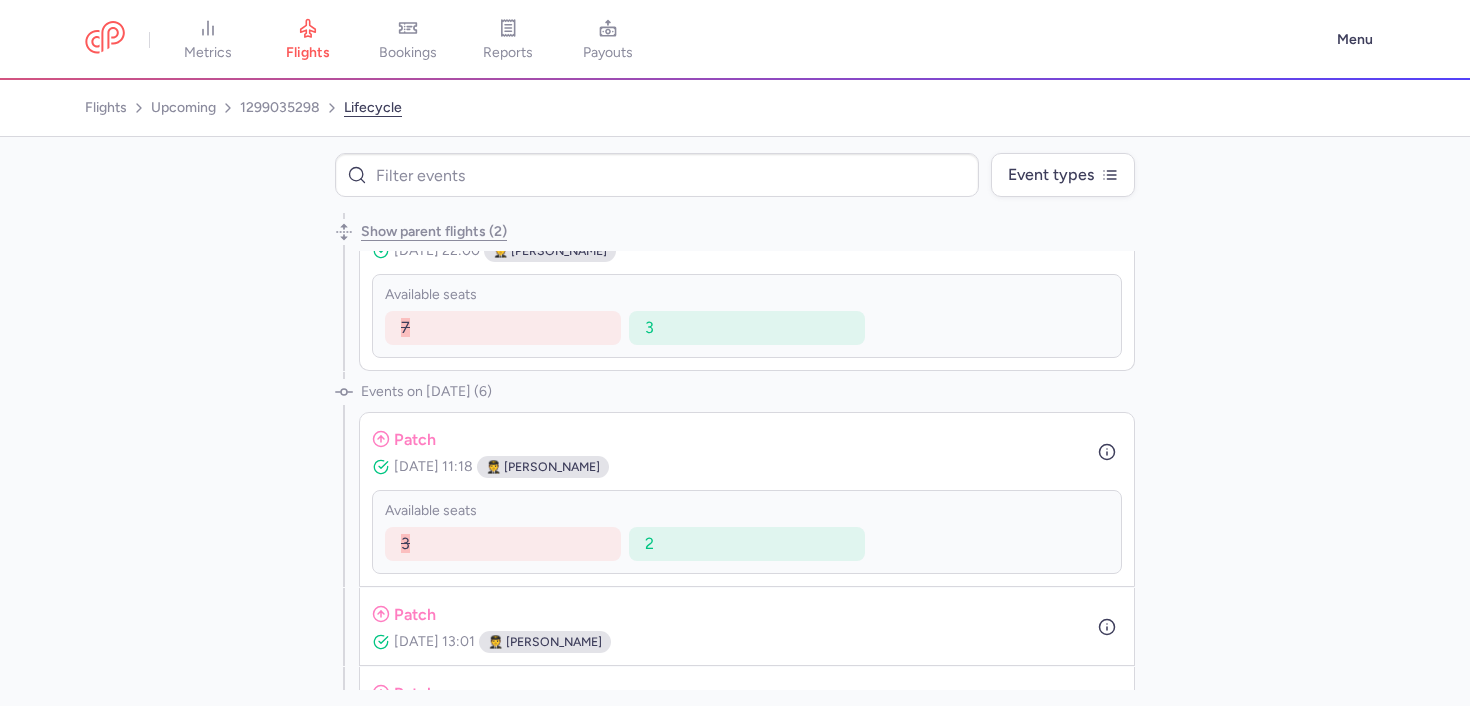 scroll, scrollTop: 2201, scrollLeft: 0, axis: vertical 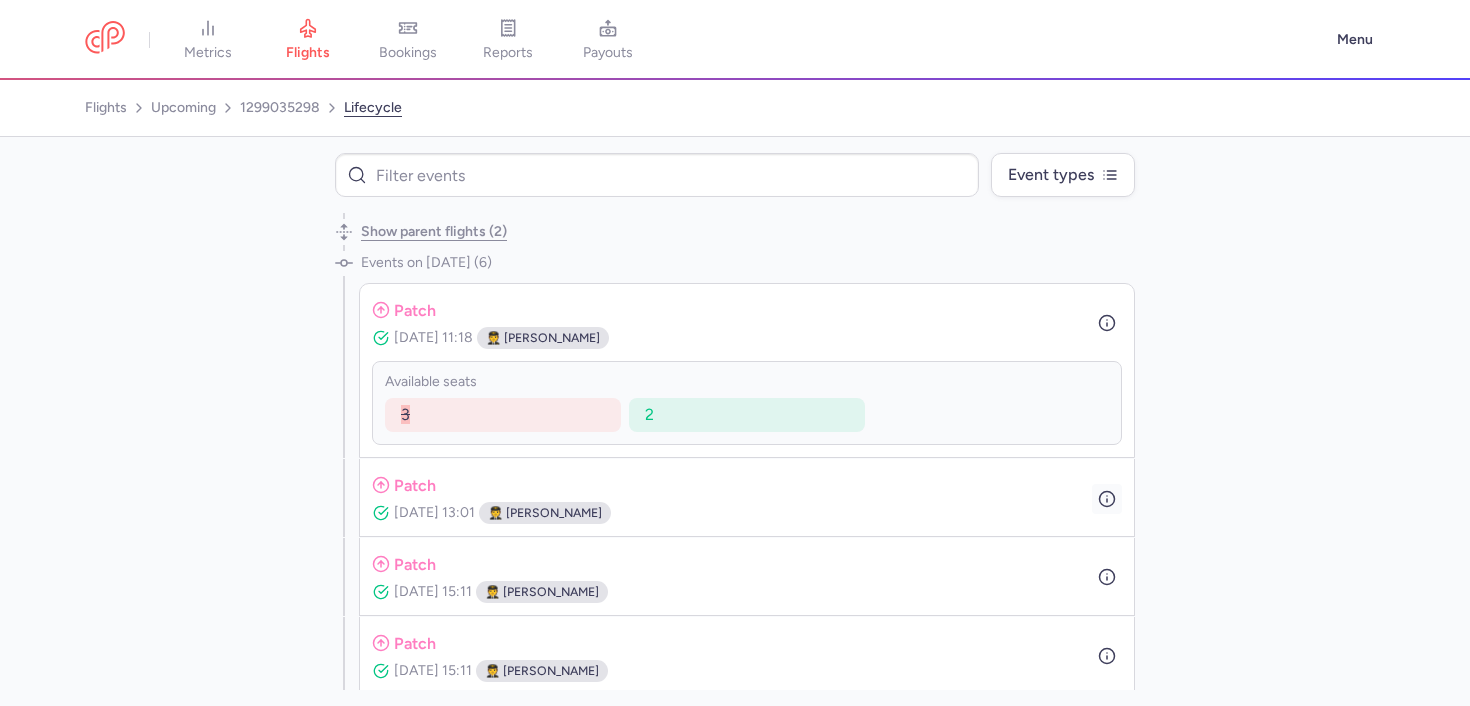 click at bounding box center [1107, 499] 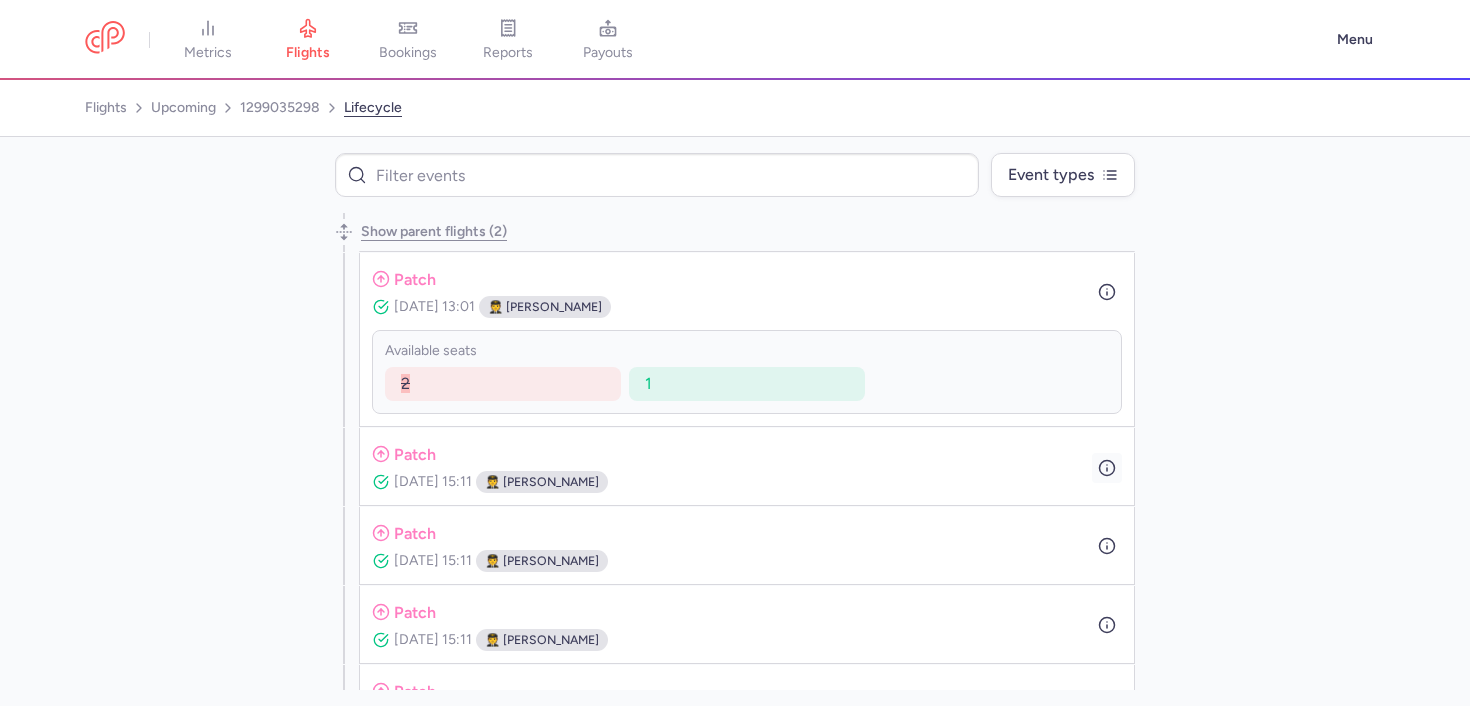 click 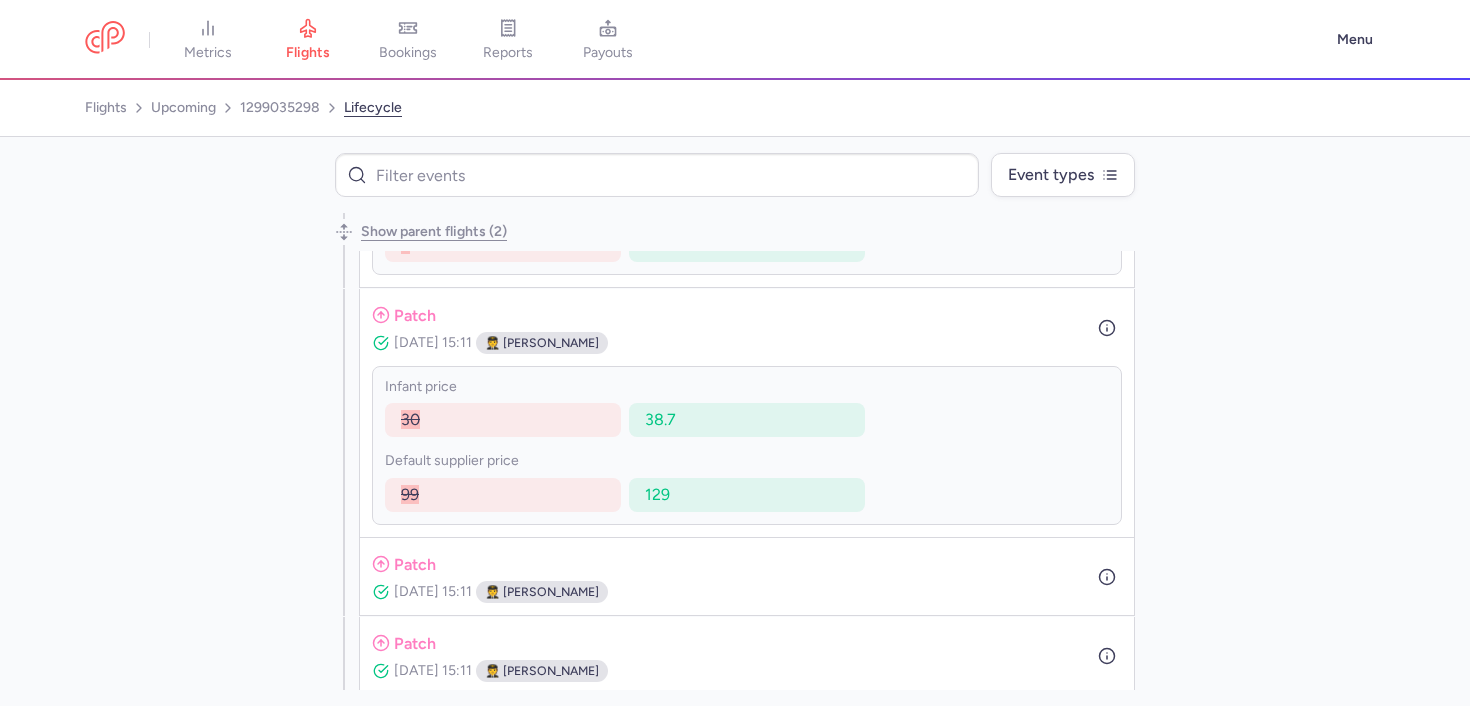 scroll, scrollTop: 2542, scrollLeft: 0, axis: vertical 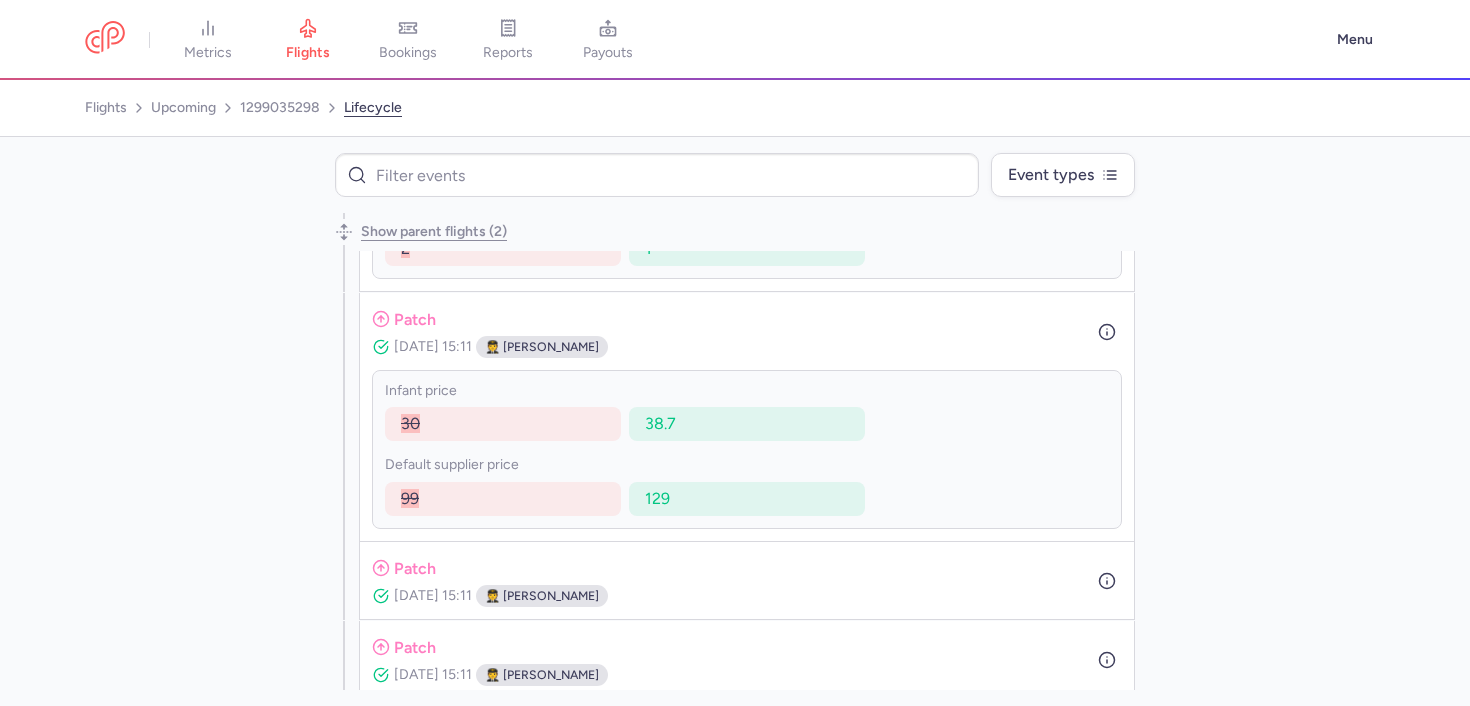 click on "Show parent flights (2) open Jul 10, 2025, 16:04 ⚙️ system patch Jul 14, 2025, 13:05 🧑‍✈️ Bewar Emad {
"after": {},
"before": {}
} patch Jul 14, 2025, 13:06 🧑‍✈️ Bewar Emad parent id n/a 1299035295 patch Jul 16, 2025, 13:58 🧑‍✈️ Bewar Emad available seats n/a 10 patch Jul 16, 2025, 16:28 🧑‍✈️ Bewar Emad infant price 44.7 30 default supplier price 149 99 Events on Jul 17, 2025 (2) patch Jul 17, 2025, 19:46 🧑‍✈️ Bewar Emad available seats 10 7 patch Jul 17, 2025, 22:00 🧑‍✈️ Bewar Emad available seats 7 3 Events on Jul 18, 2025 (6) patch Jul 18, 2025, 11:18 🧑‍✈️ Bewar Emad available seats 3 2 patch Jul 18, 2025, 13:01 🧑‍✈️ Bewar Emad available seats 2 1 patch Jul 18, 2025, 15:11 🧑‍✈️ Bewar Emad infant price 30 38.7 default supplier price 99 129 patch Jul 18, 2025, 15:11 🧑‍✈️ Bewar Emad patch Jul 18, 2025, 15:11 🧑‍✈️ Bewar Emad patch Jul 18, 2025, 15:11 🧑‍✈️ Bewar Emad" at bounding box center [735, 451] 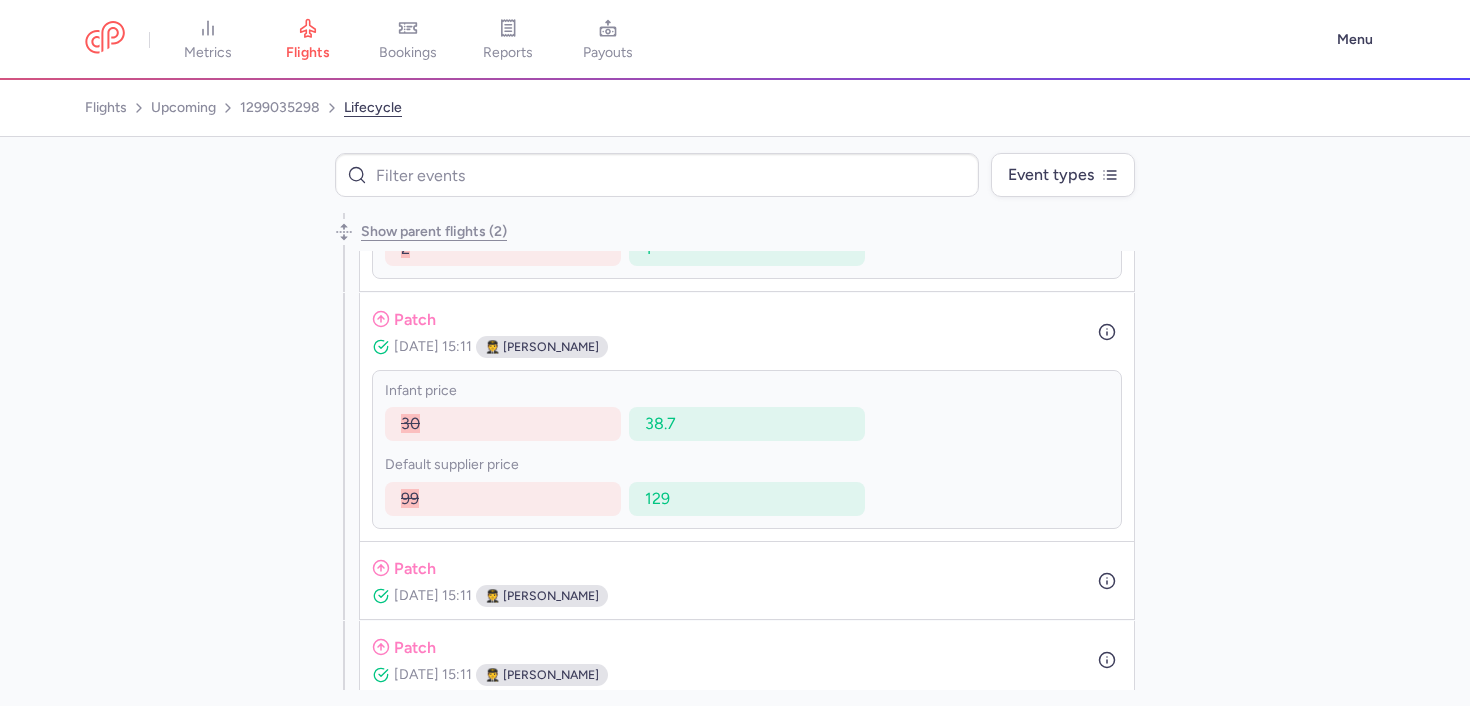 scroll, scrollTop: 2631, scrollLeft: 0, axis: vertical 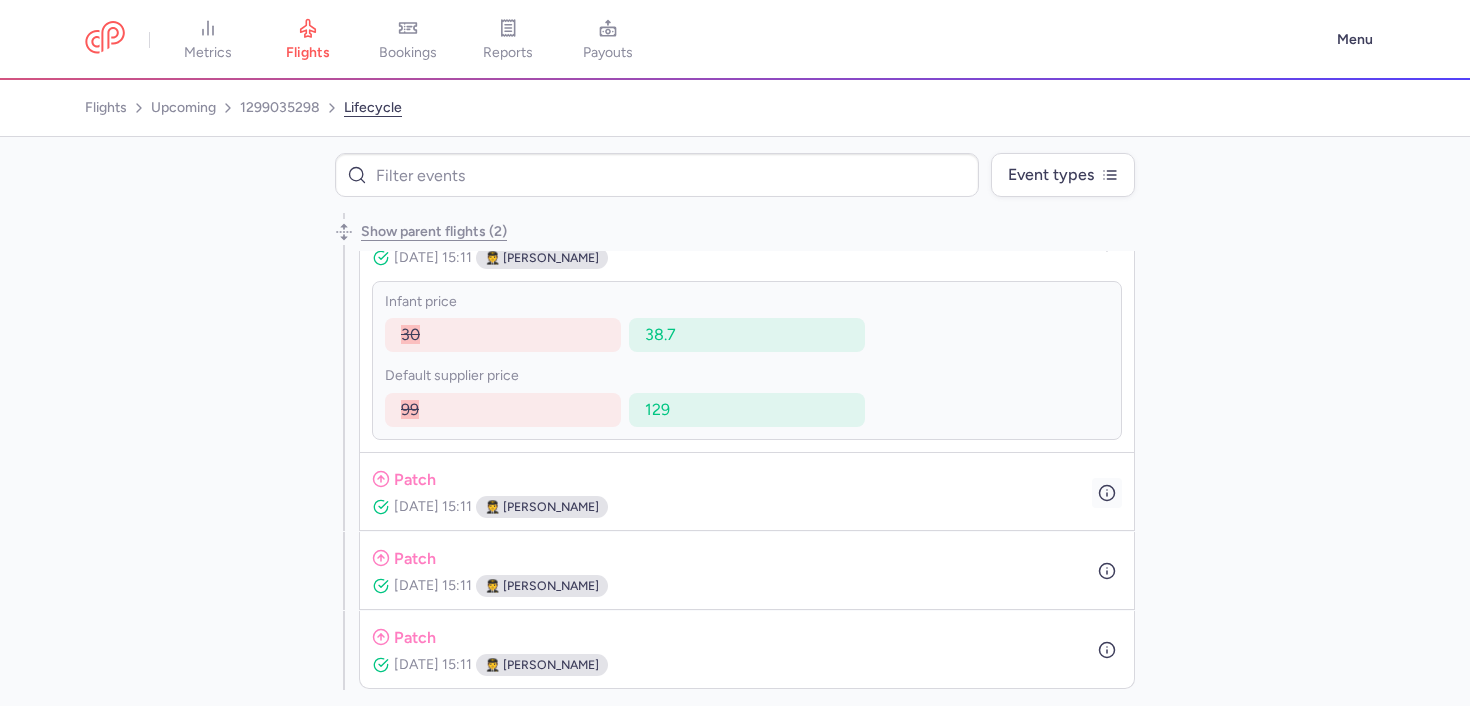 click 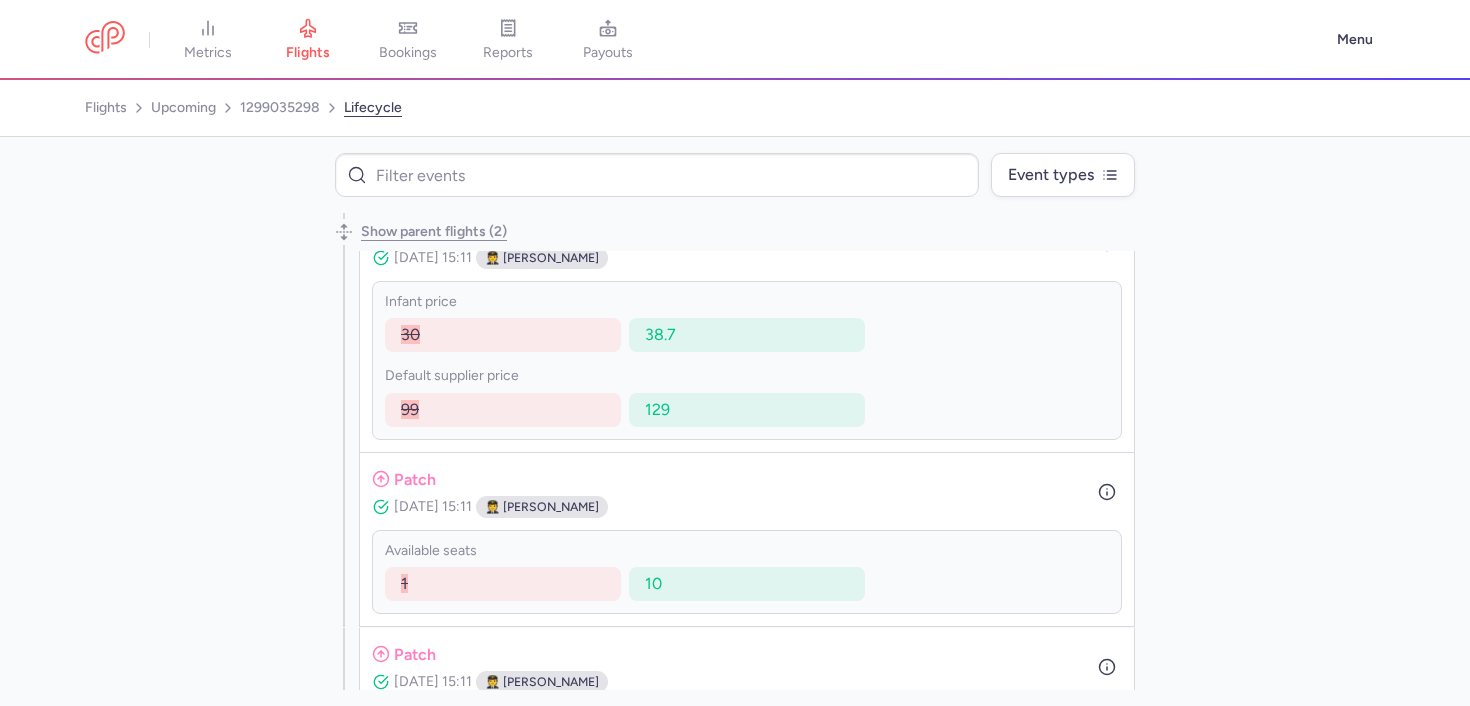 scroll, scrollTop: 2727, scrollLeft: 0, axis: vertical 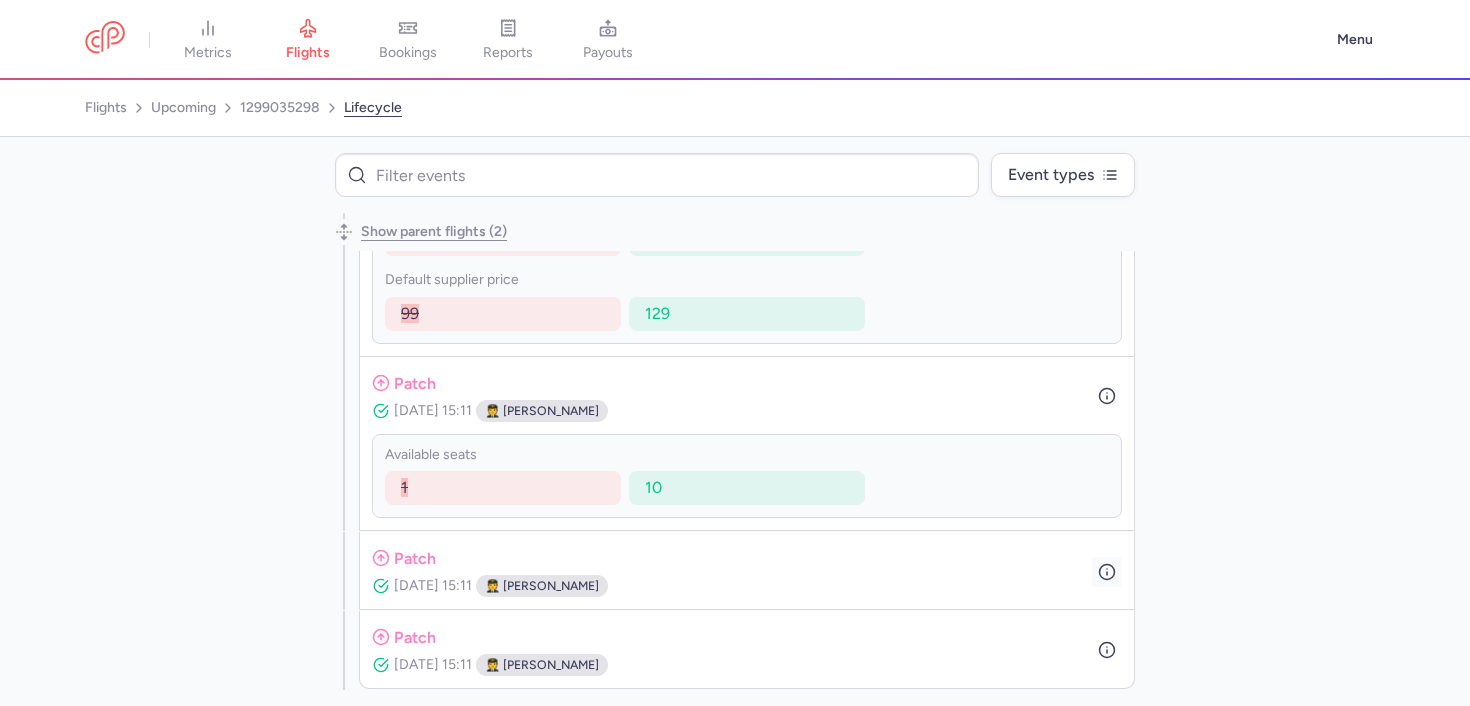 click at bounding box center (1107, 572) 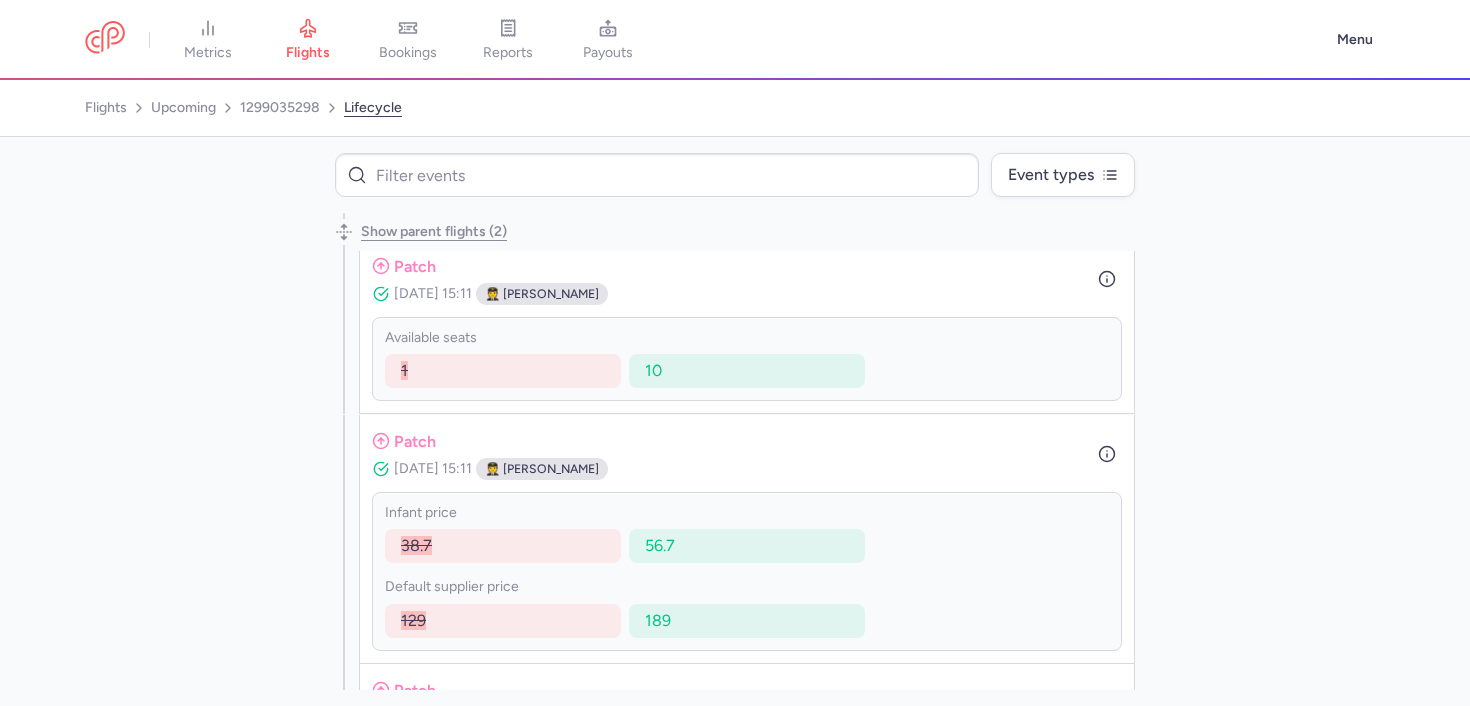scroll, scrollTop: 2897, scrollLeft: 0, axis: vertical 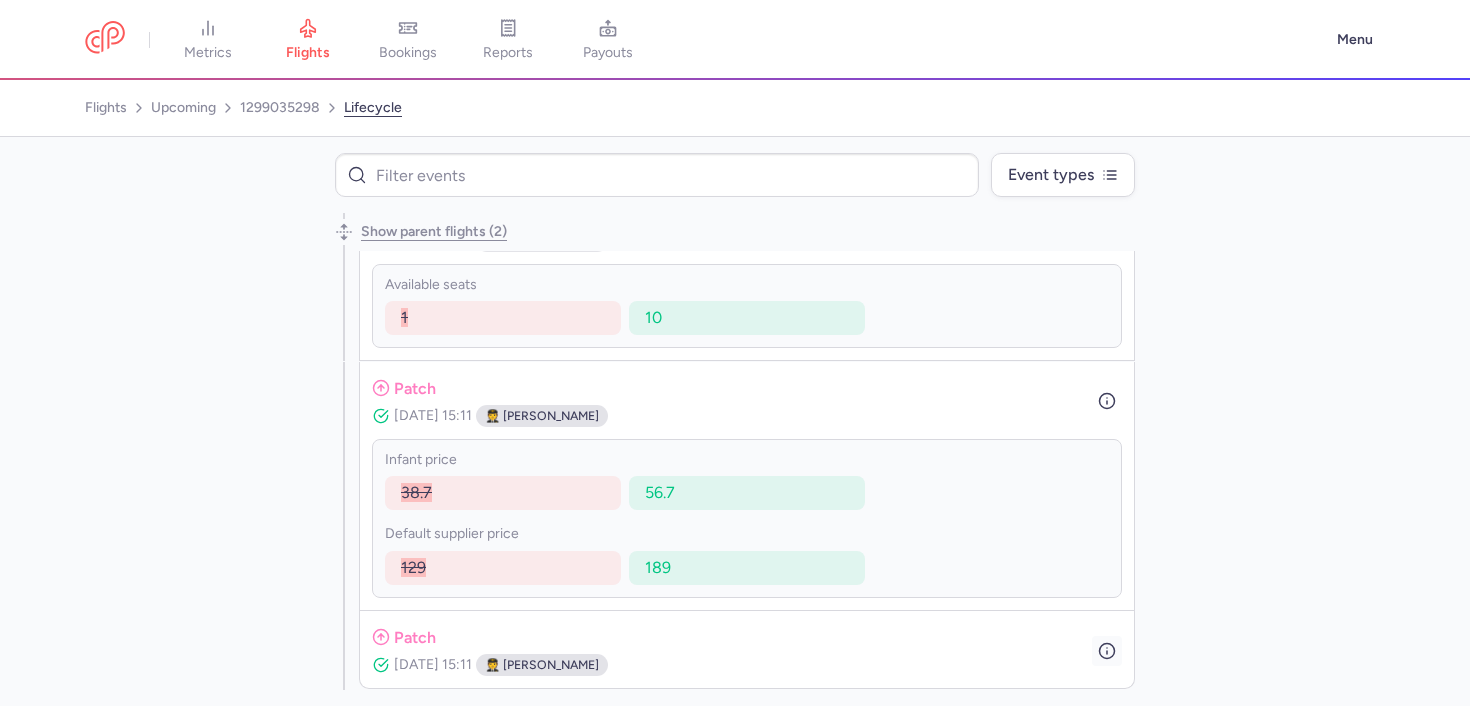 click 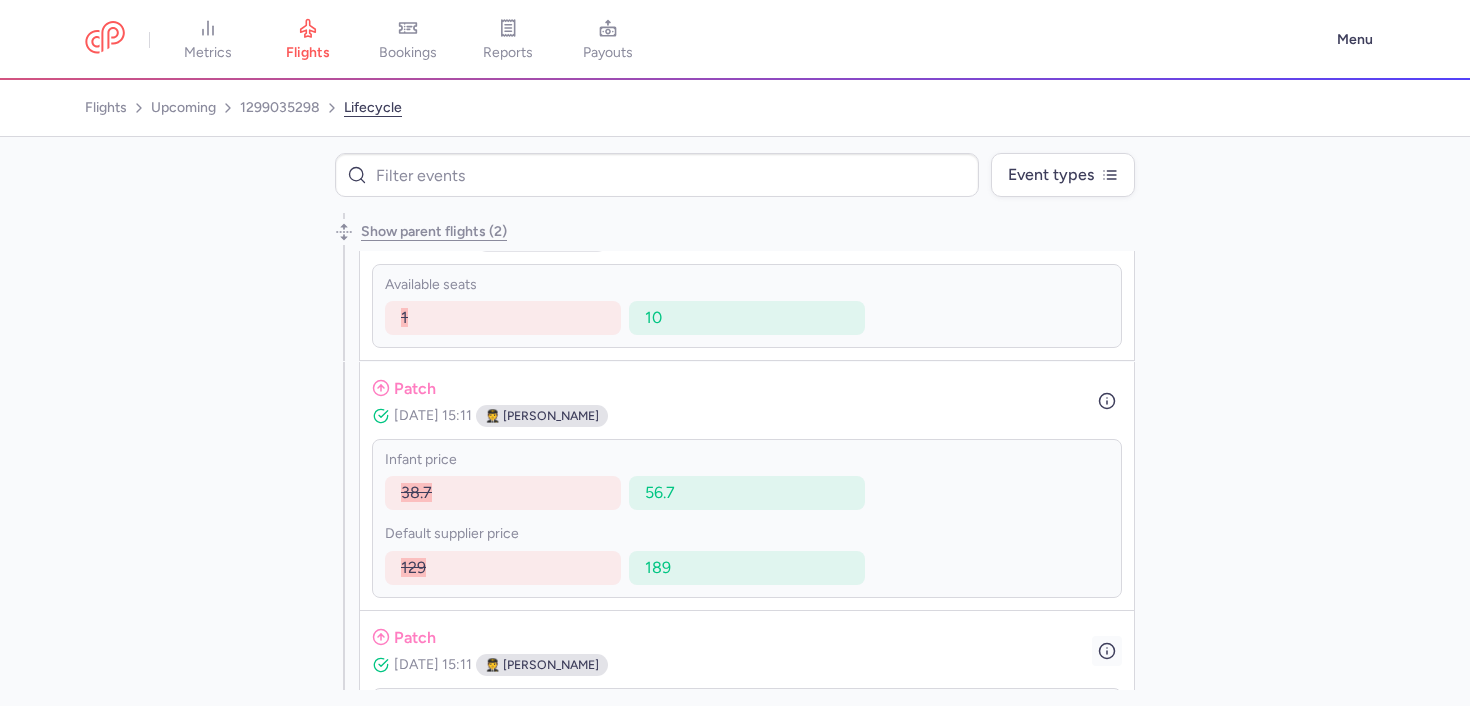 click 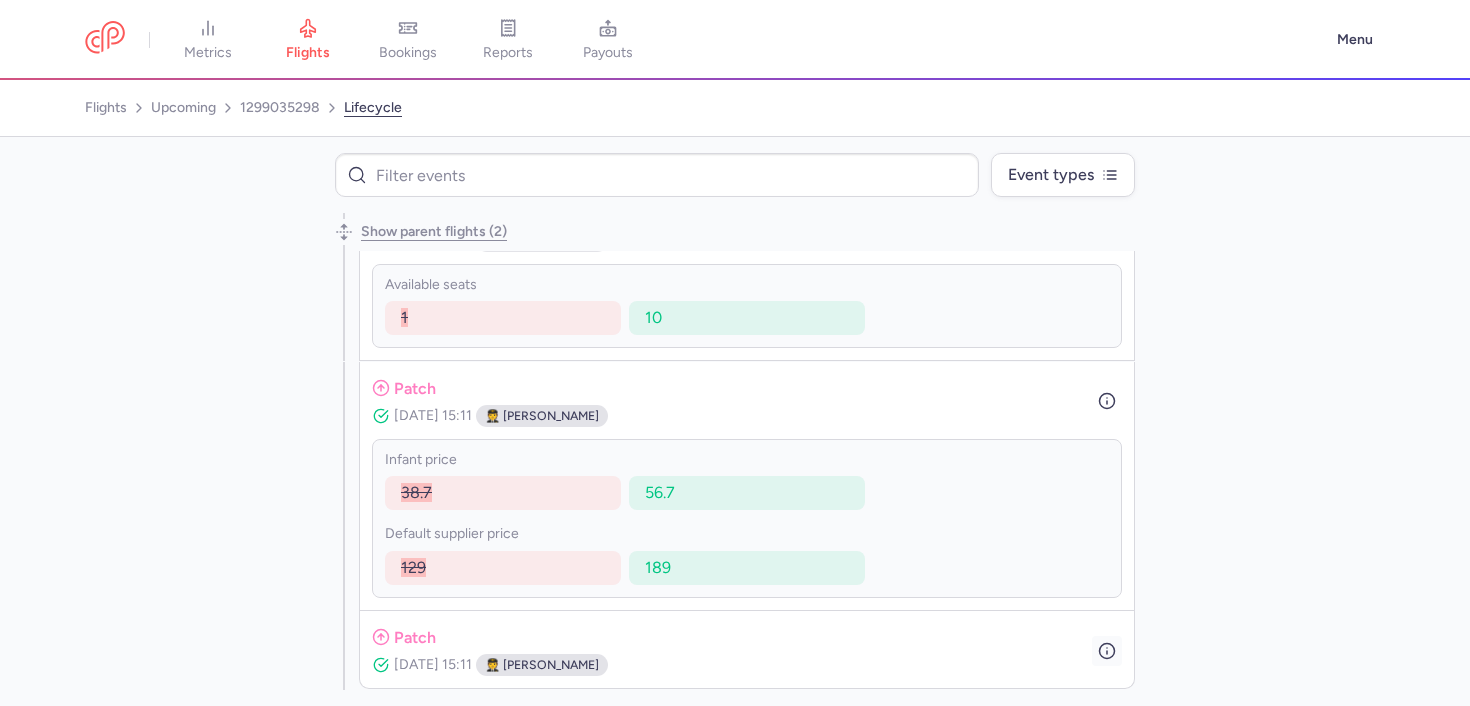 click 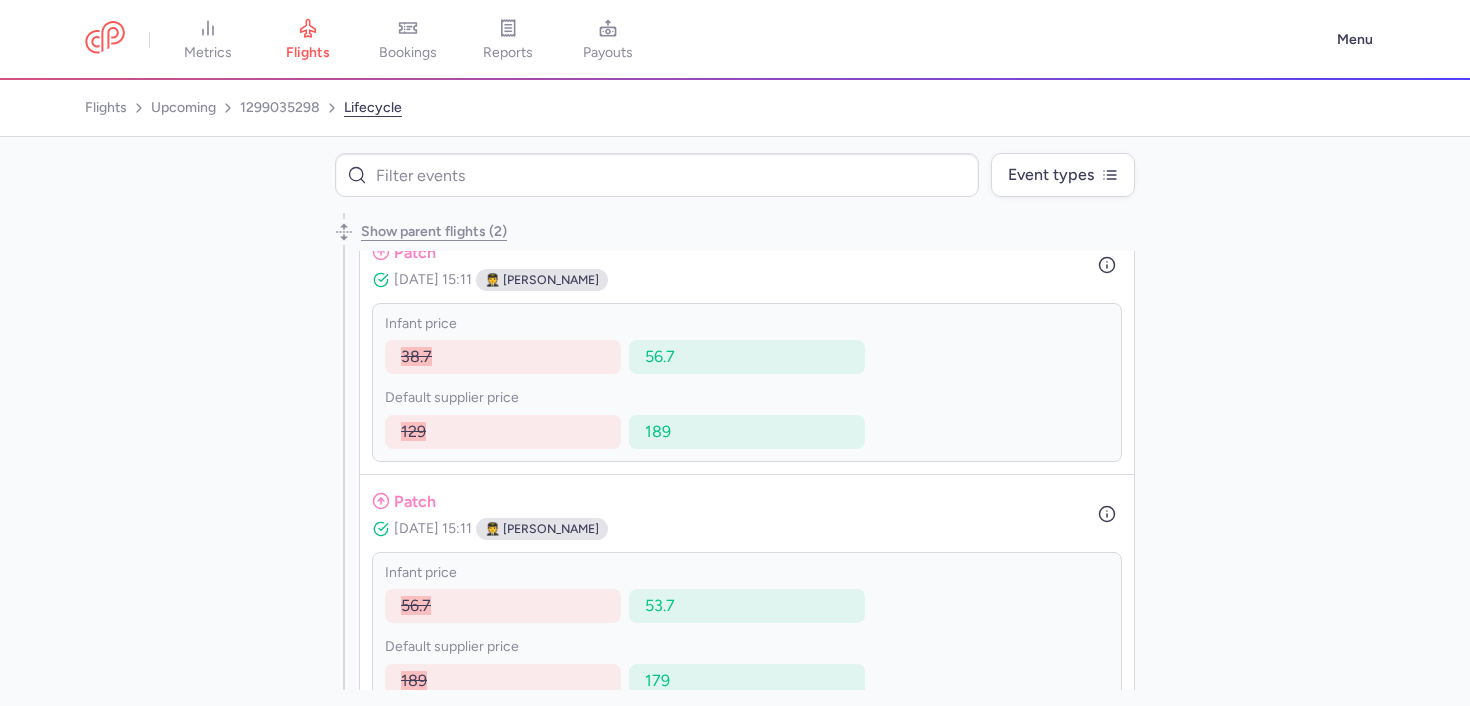 scroll, scrollTop: 3067, scrollLeft: 0, axis: vertical 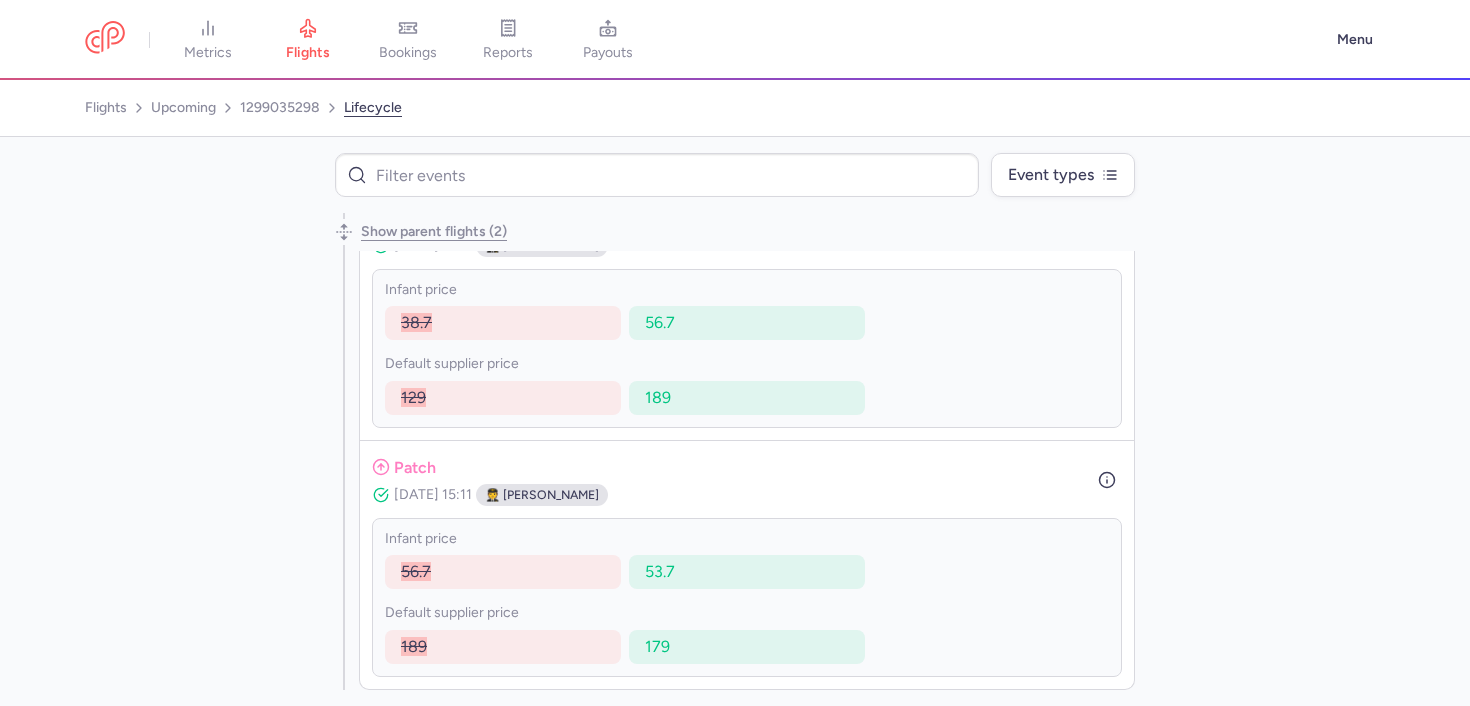 type 